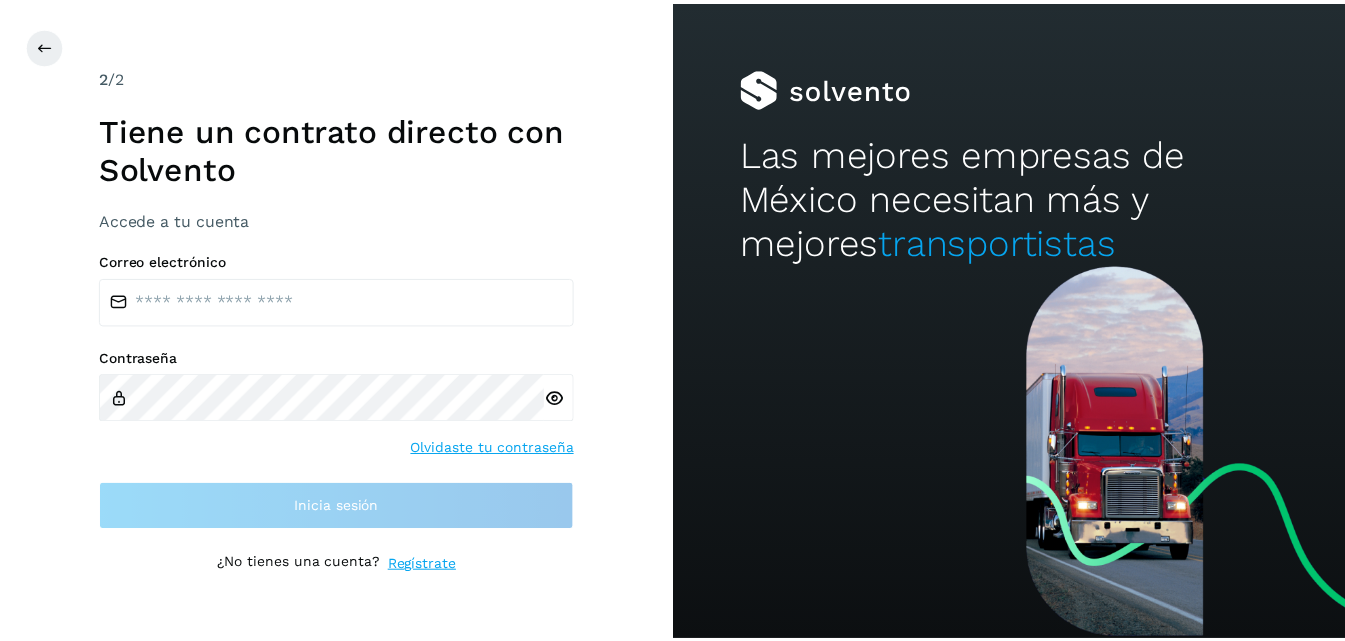 scroll, scrollTop: 0, scrollLeft: 0, axis: both 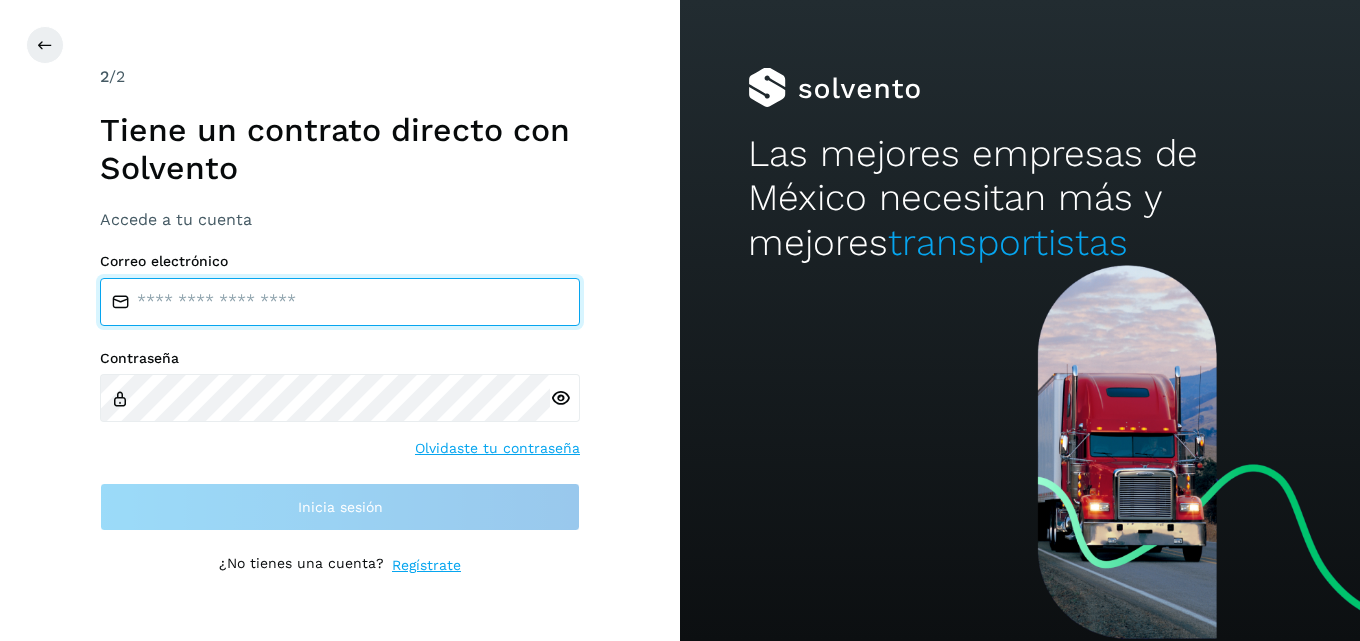 click at bounding box center (340, 302) 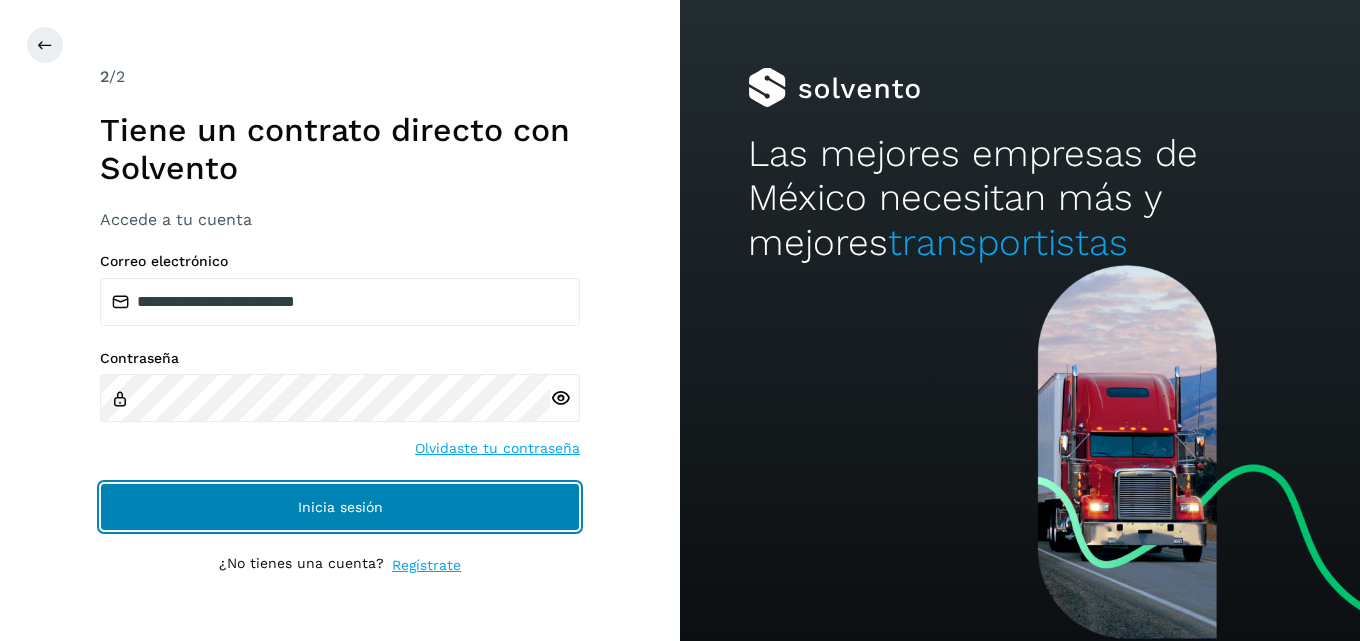 click on "Inicia sesión" at bounding box center (340, 507) 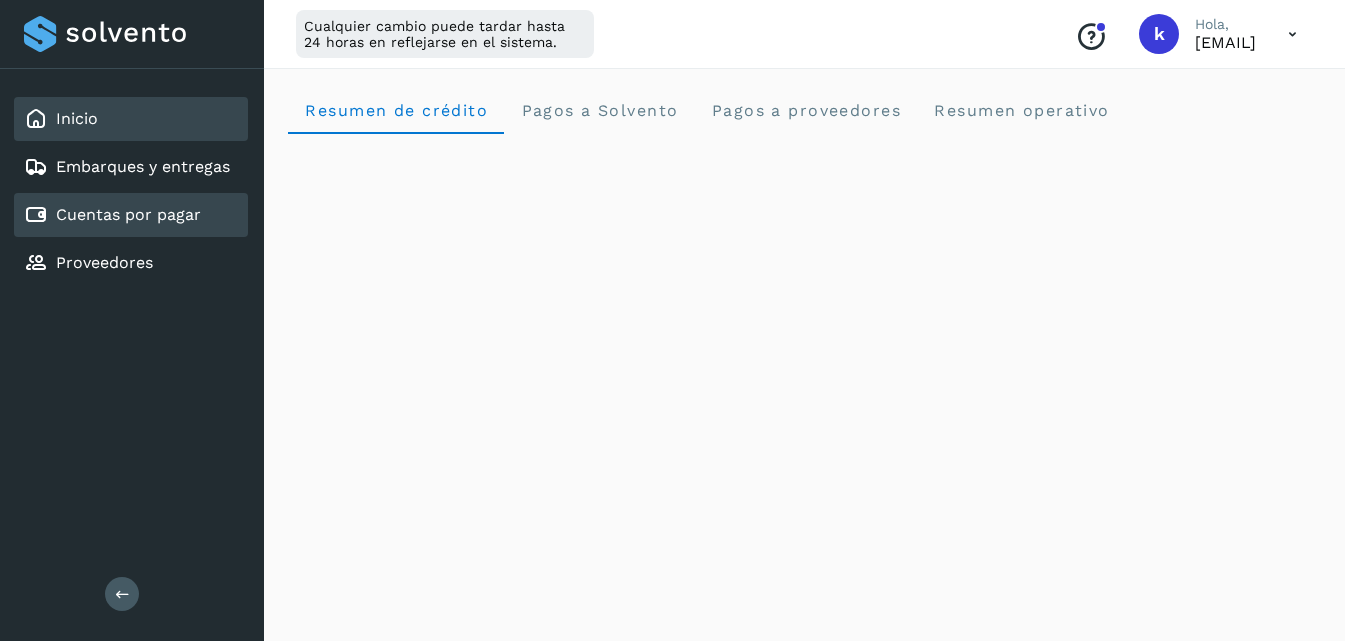 click on "Cuentas por pagar" at bounding box center [128, 214] 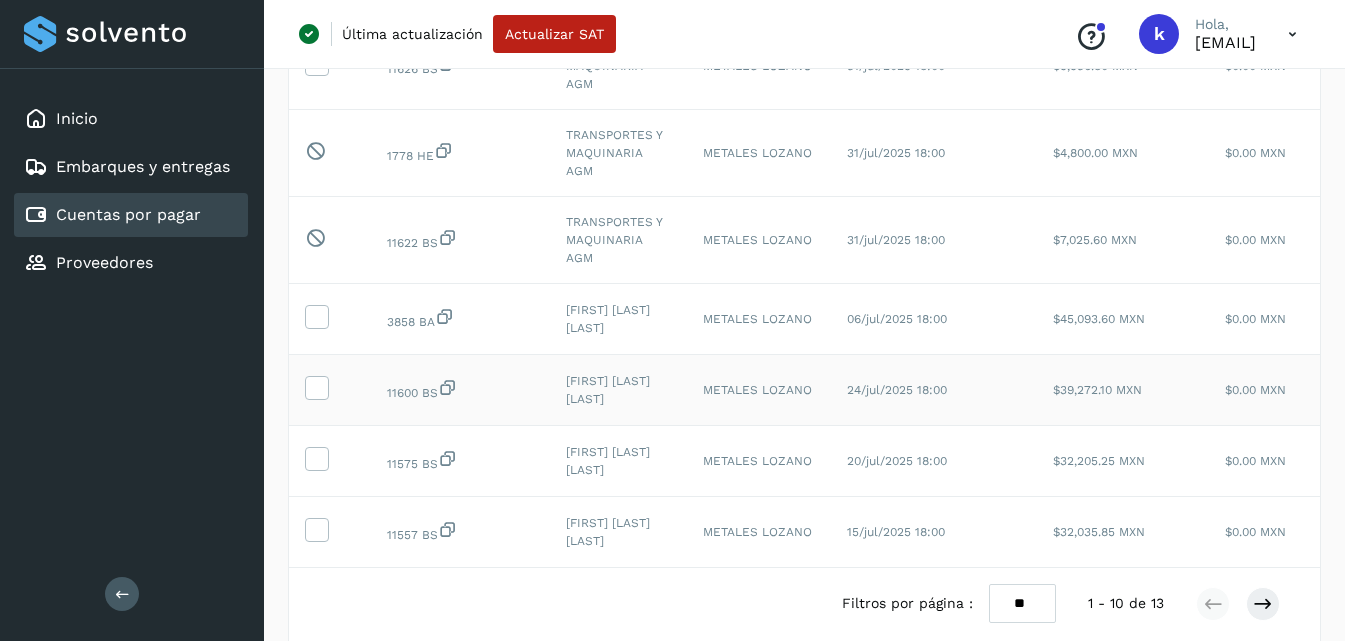 scroll, scrollTop: 600, scrollLeft: 0, axis: vertical 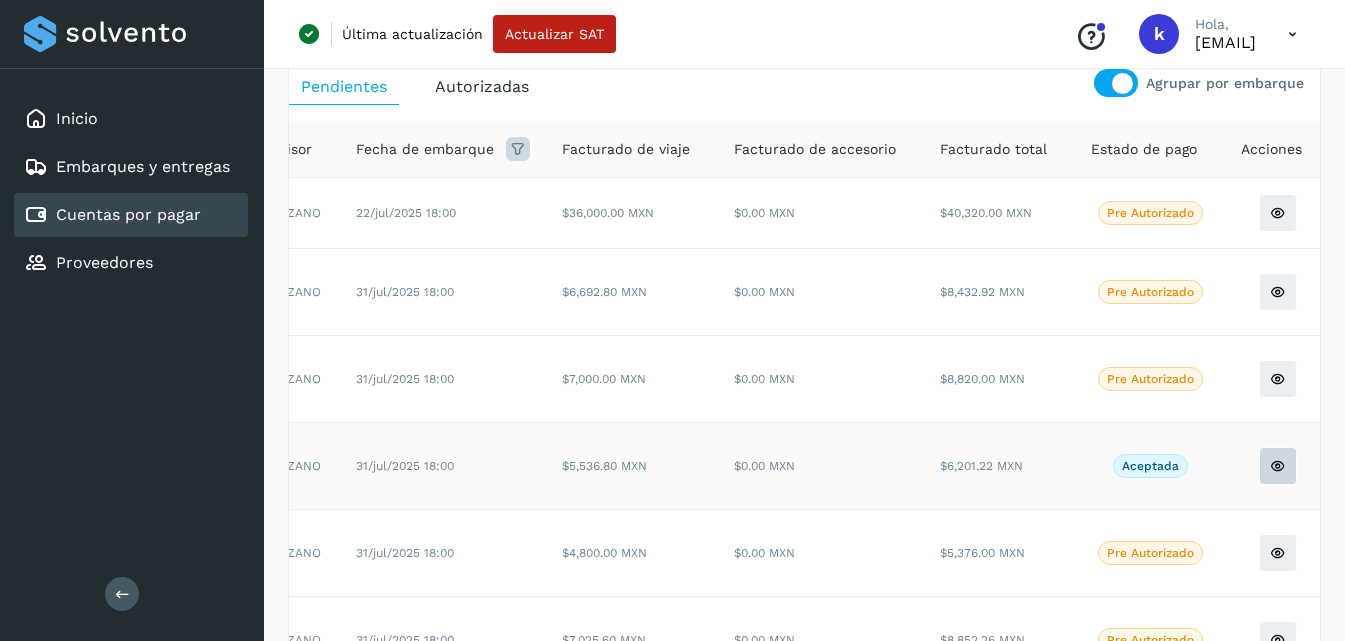 click at bounding box center [1278, 213] 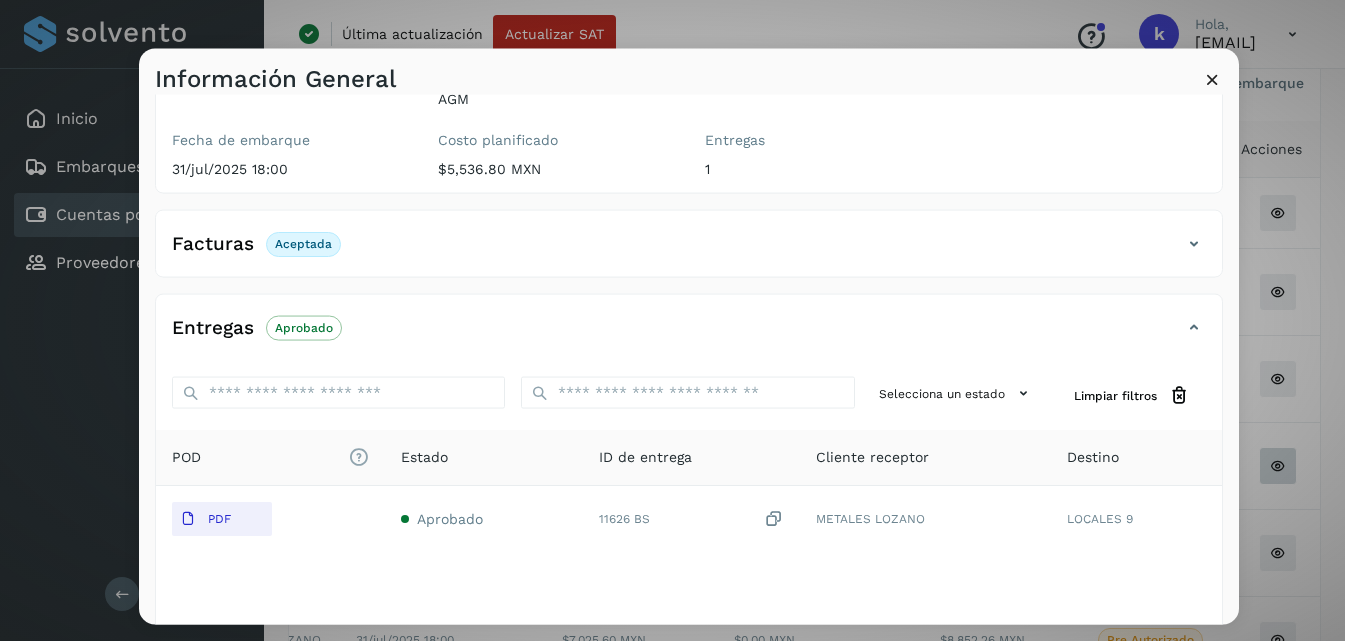 scroll, scrollTop: 300, scrollLeft: 0, axis: vertical 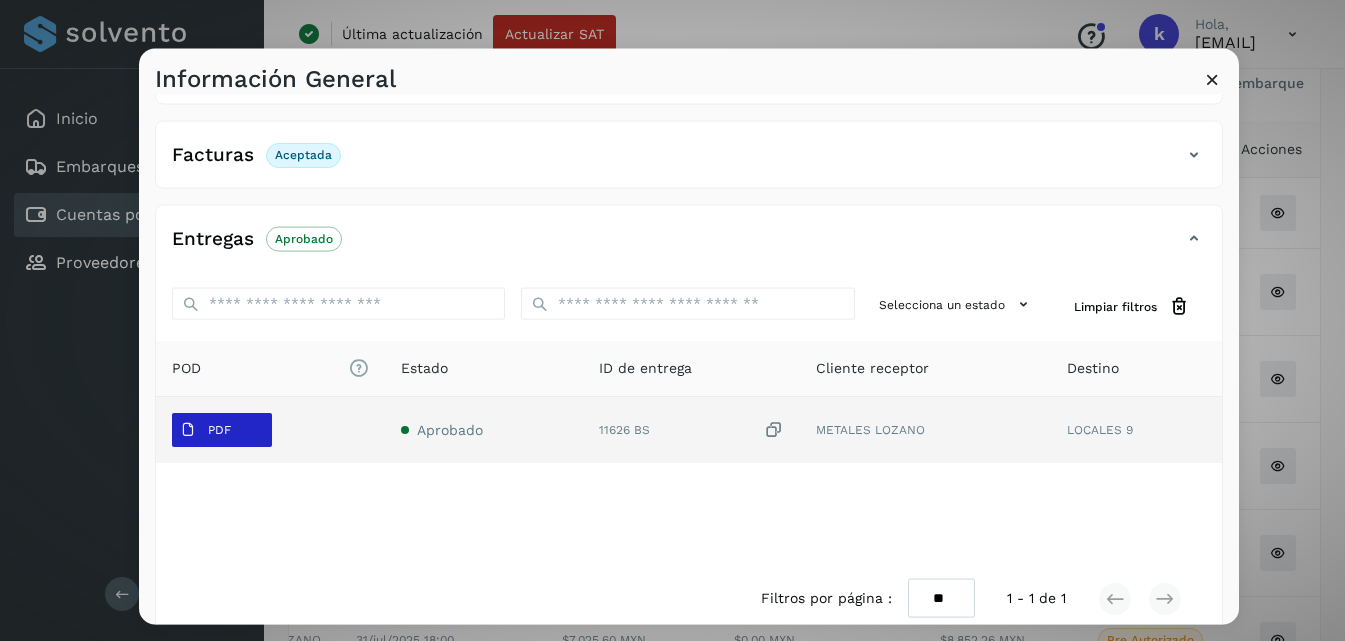 click on "PDF" at bounding box center (219, 430) 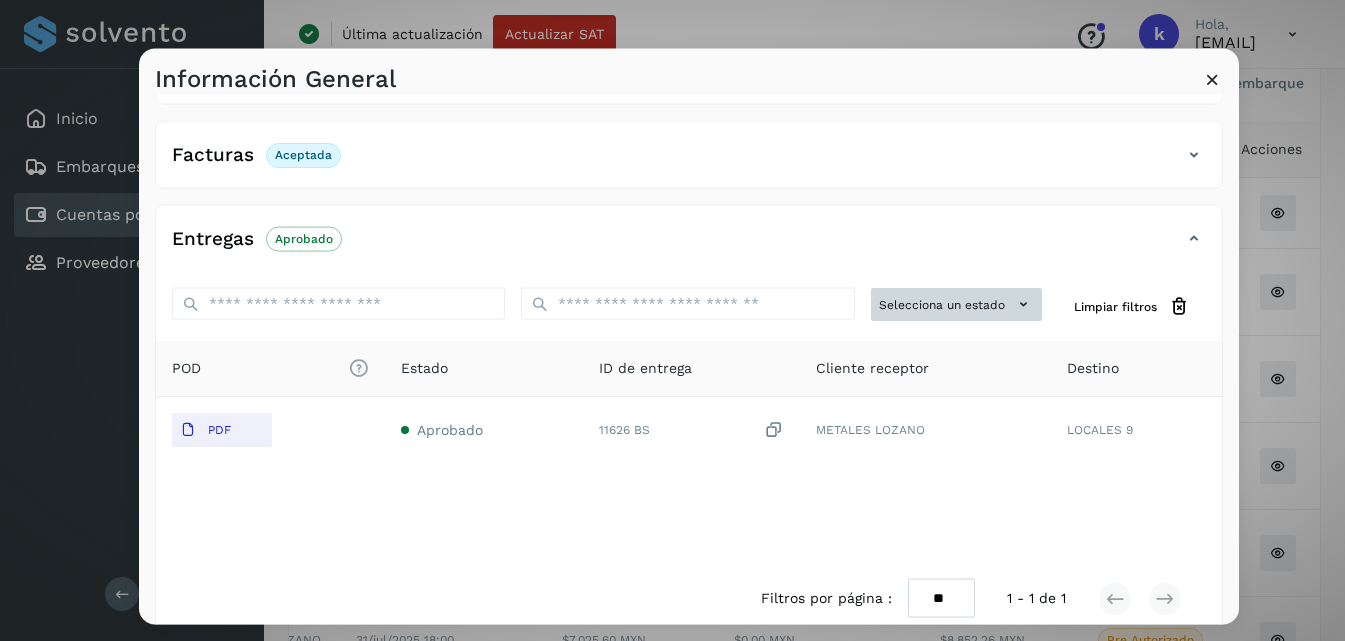 scroll, scrollTop: 0, scrollLeft: 0, axis: both 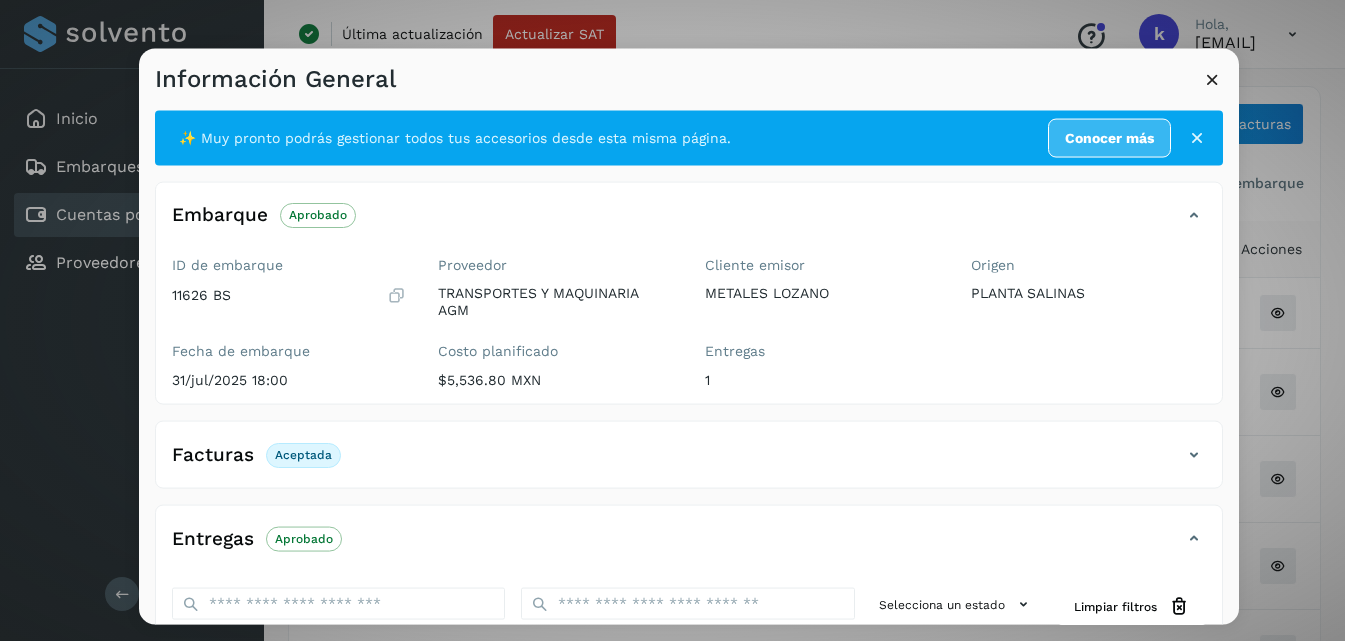click at bounding box center [1212, 78] 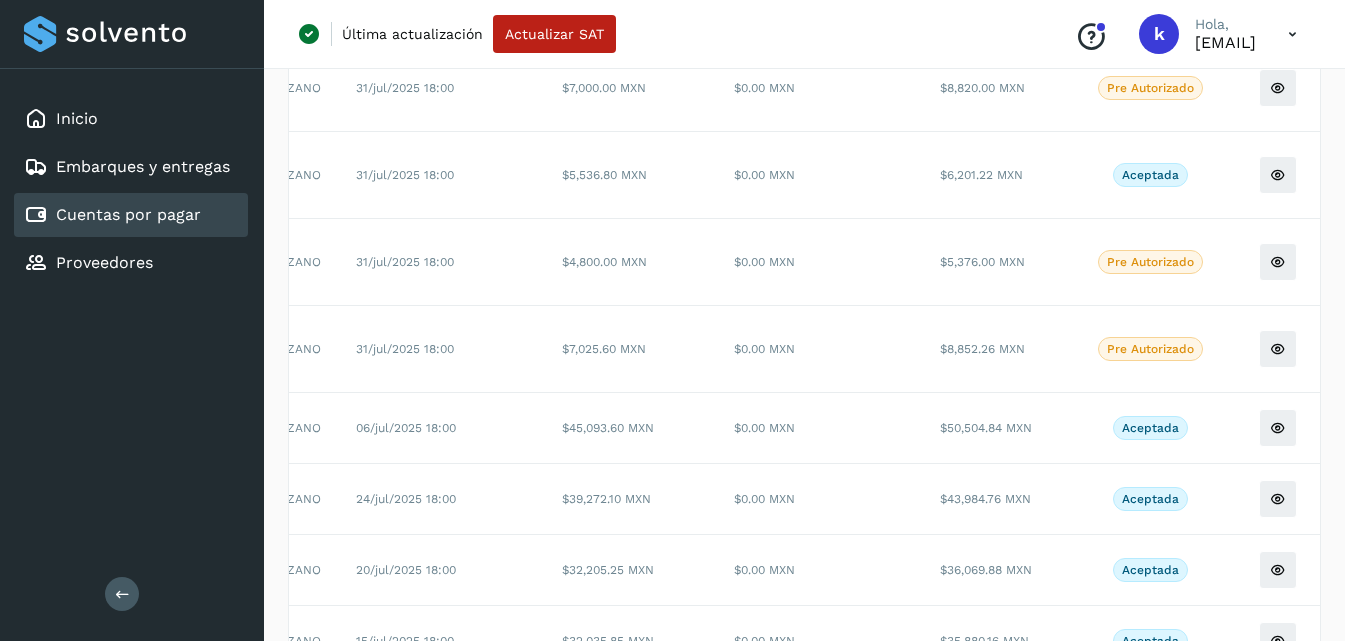 scroll, scrollTop: 400, scrollLeft: 0, axis: vertical 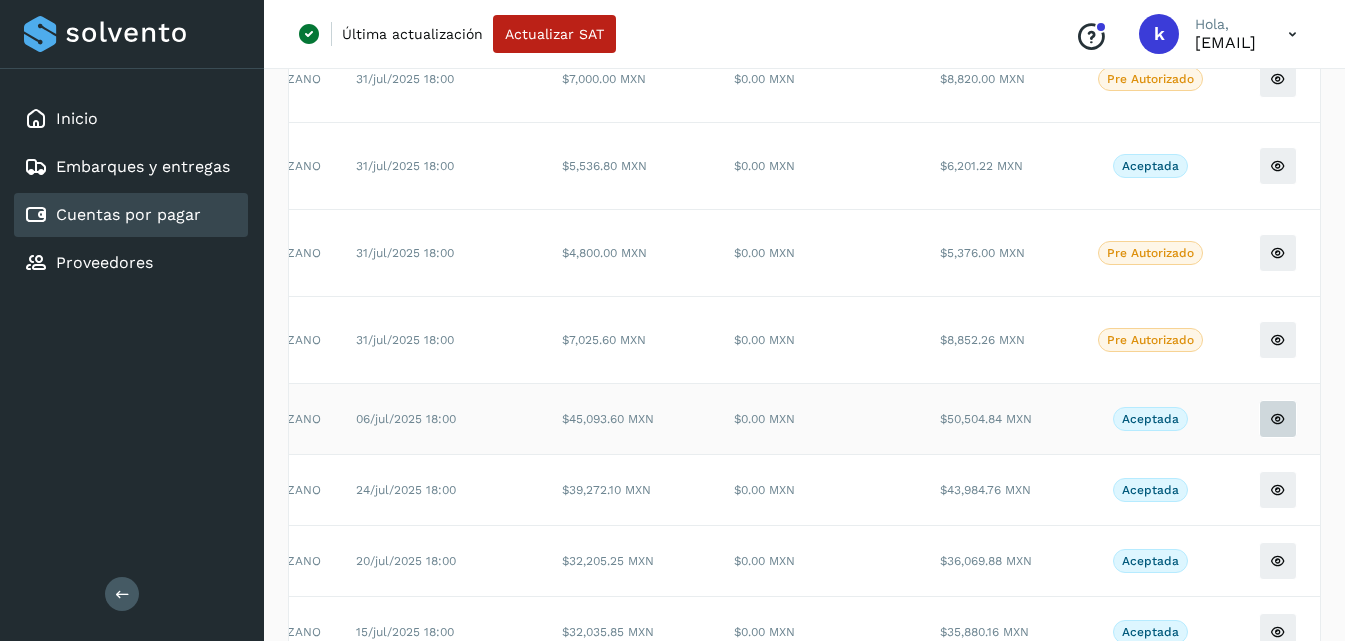 click at bounding box center (1278, -87) 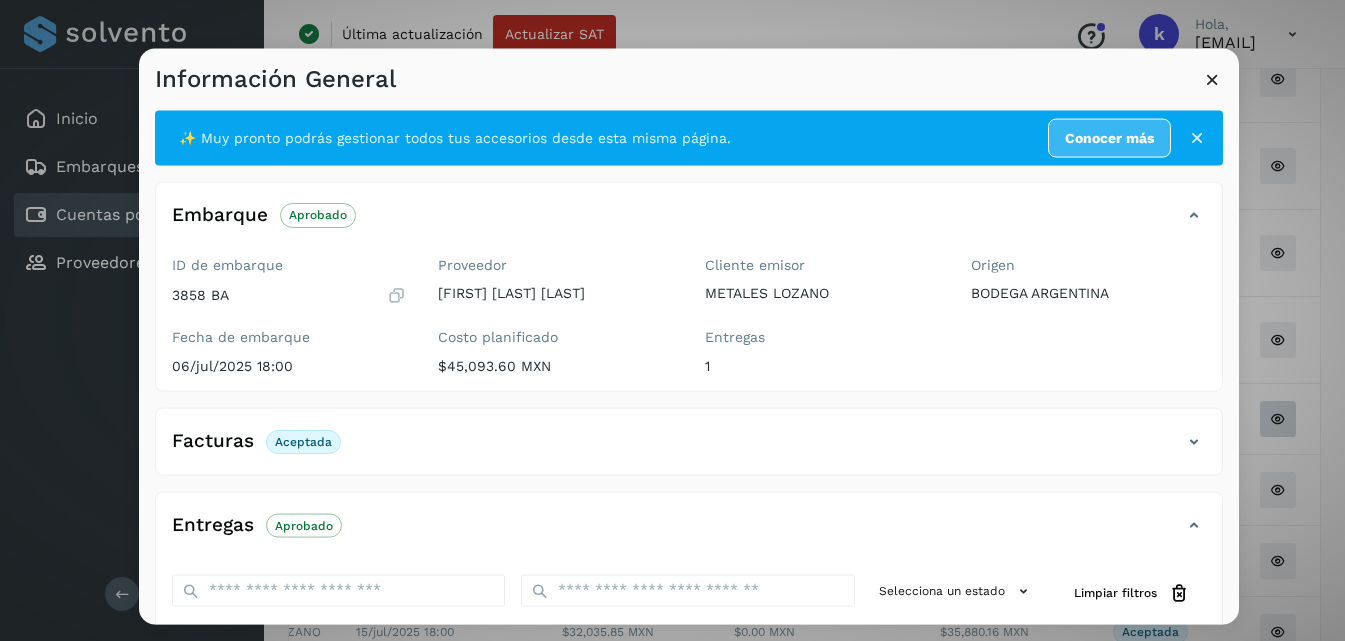 scroll, scrollTop: 300, scrollLeft: 0, axis: vertical 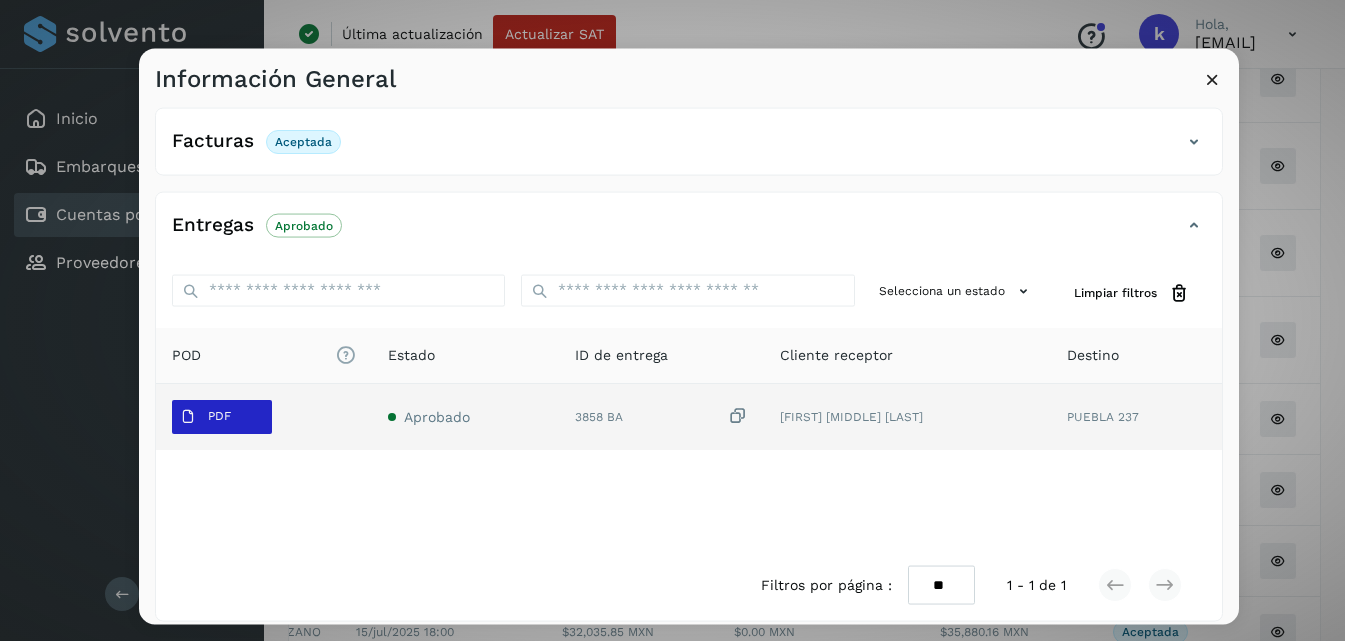 click on "PDF" at bounding box center (219, 416) 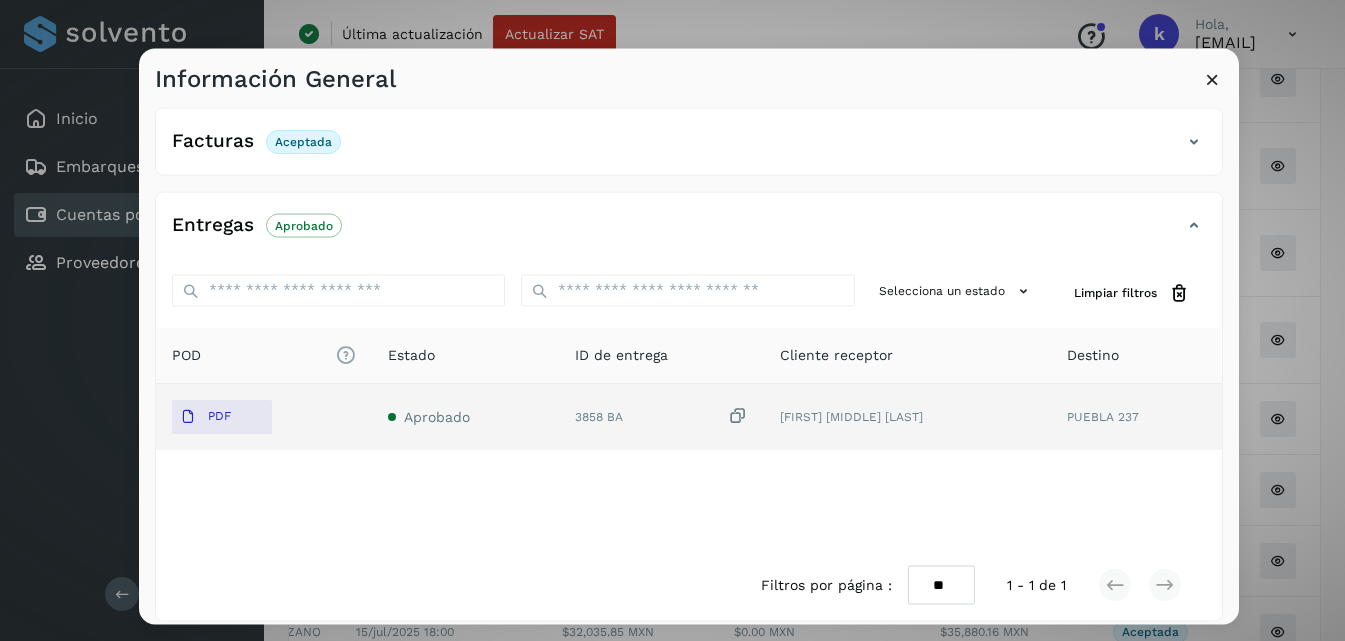 scroll, scrollTop: 312, scrollLeft: 0, axis: vertical 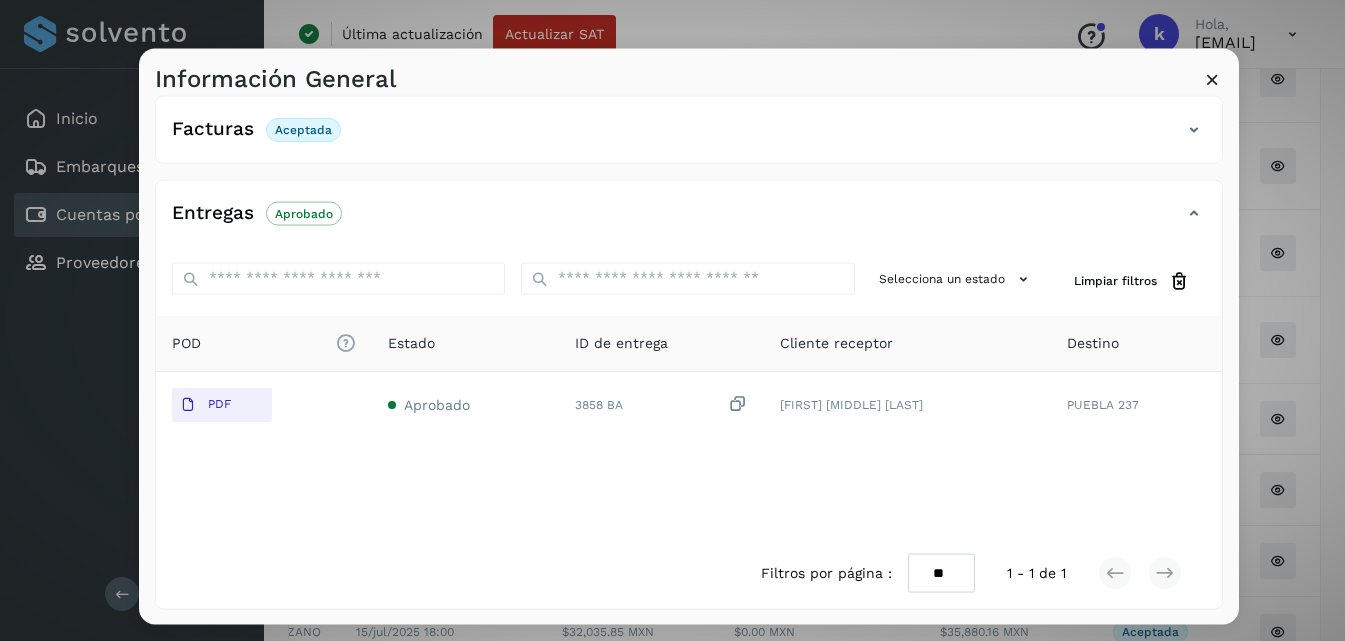click at bounding box center (1212, 78) 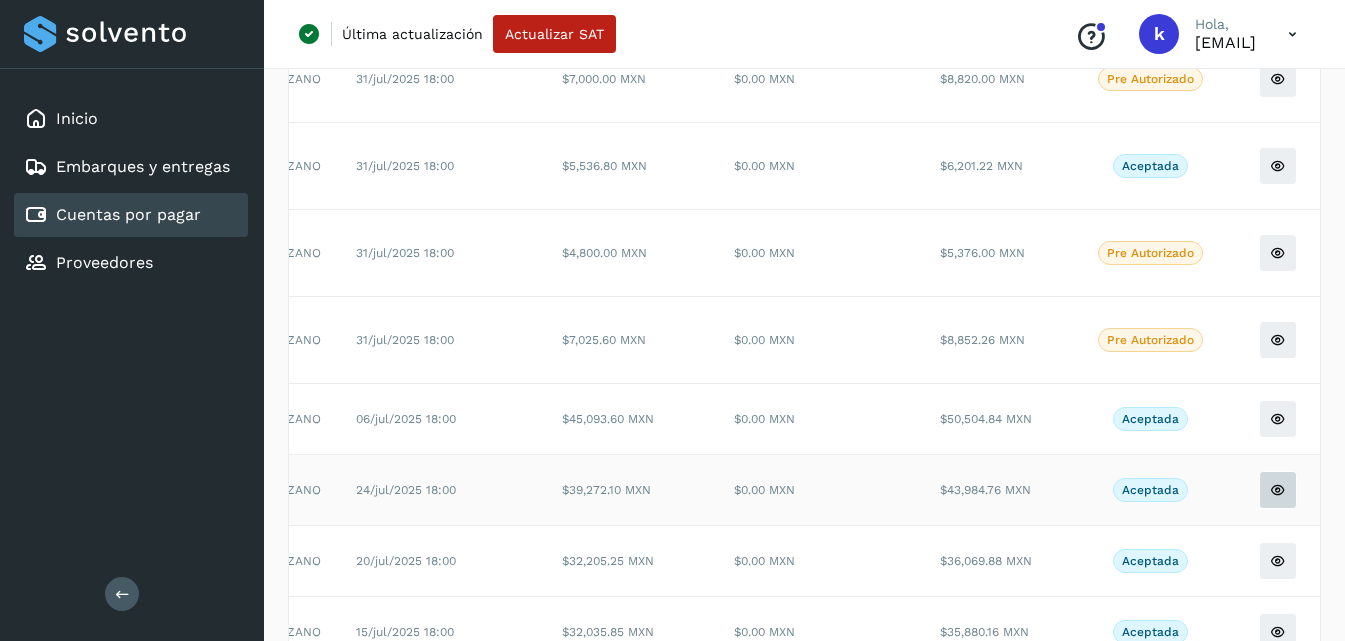 click at bounding box center [1278, -87] 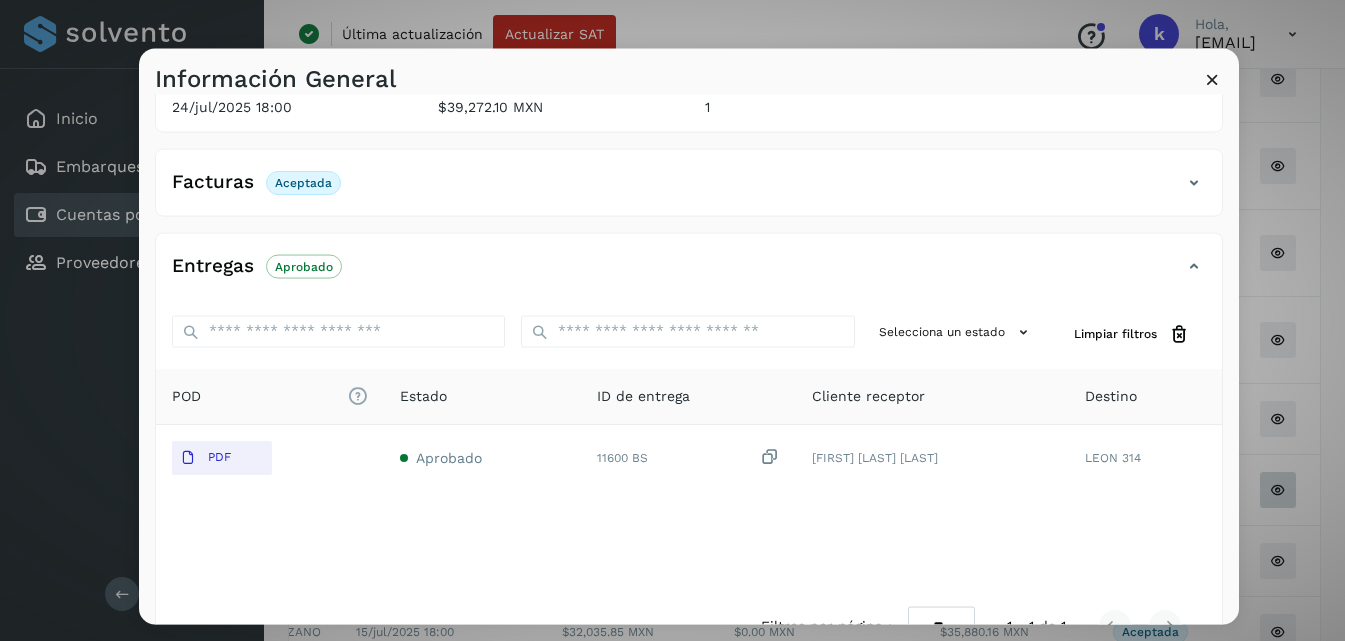 scroll, scrollTop: 300, scrollLeft: 0, axis: vertical 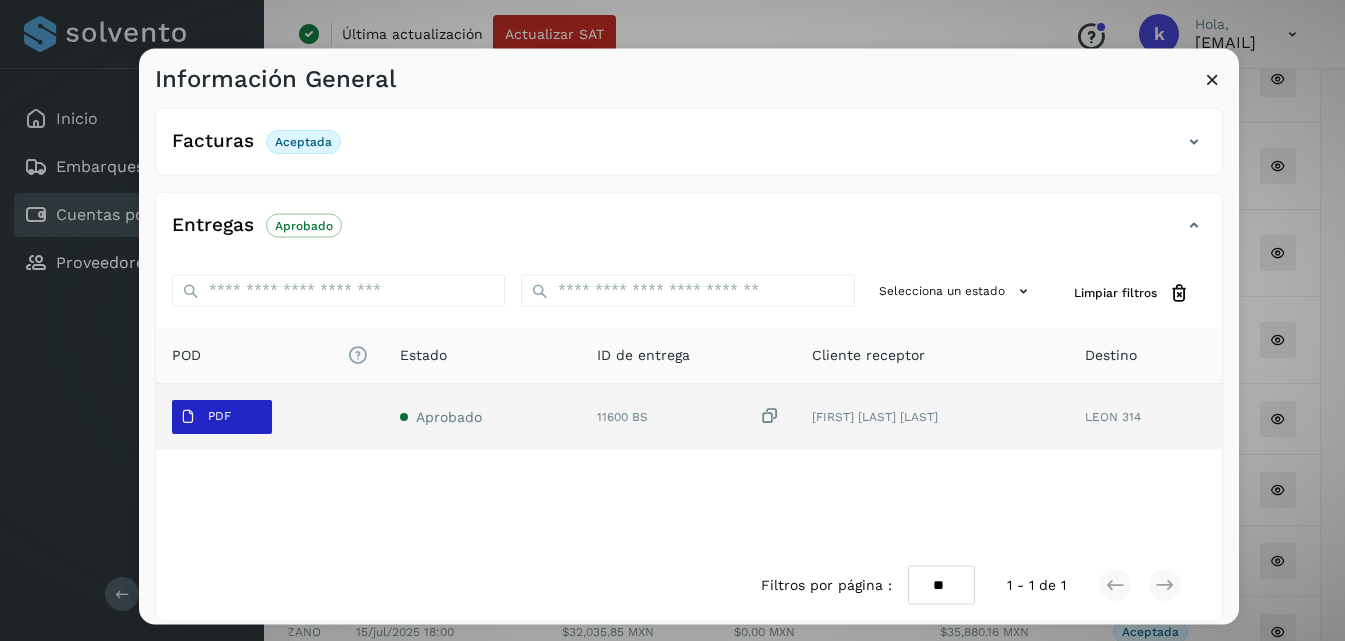 click on "PDF" at bounding box center [219, 416] 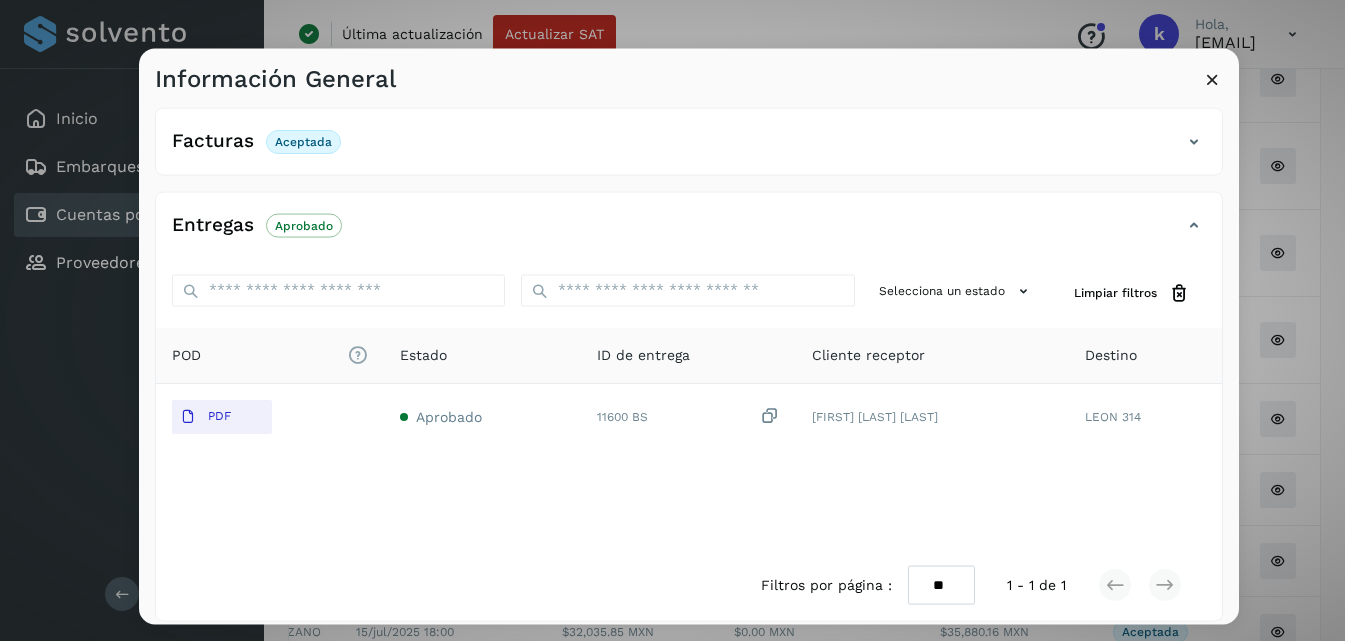 click at bounding box center [1212, 78] 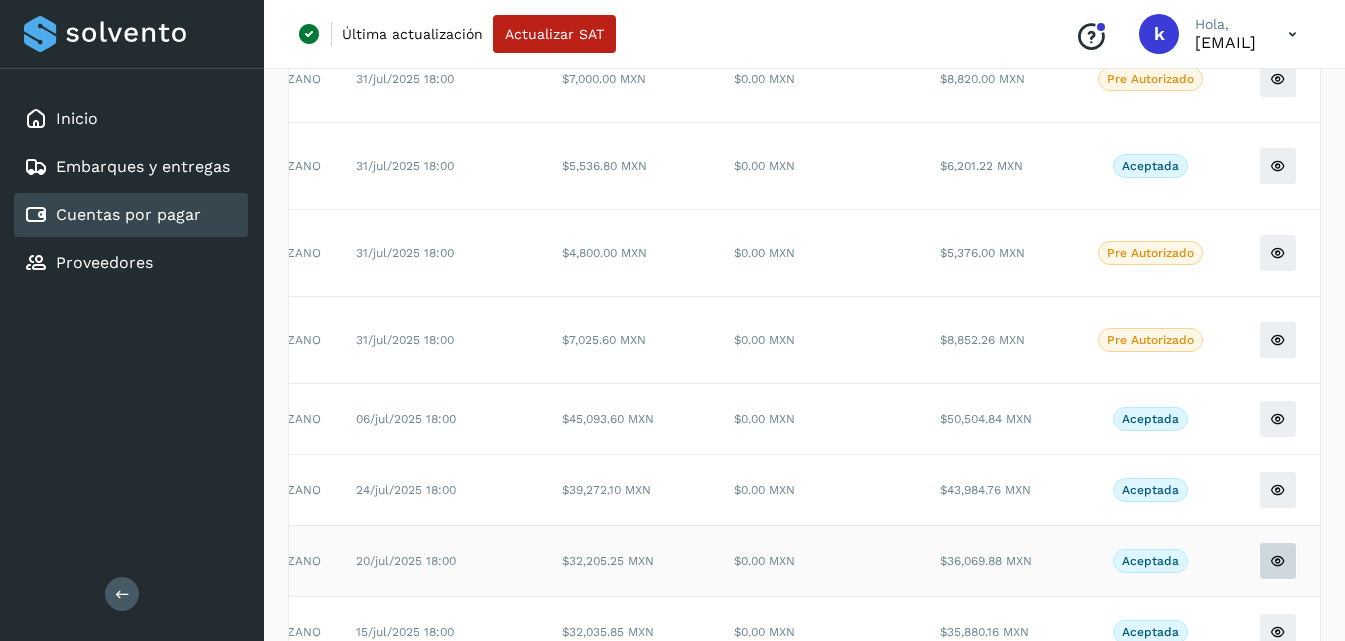 click 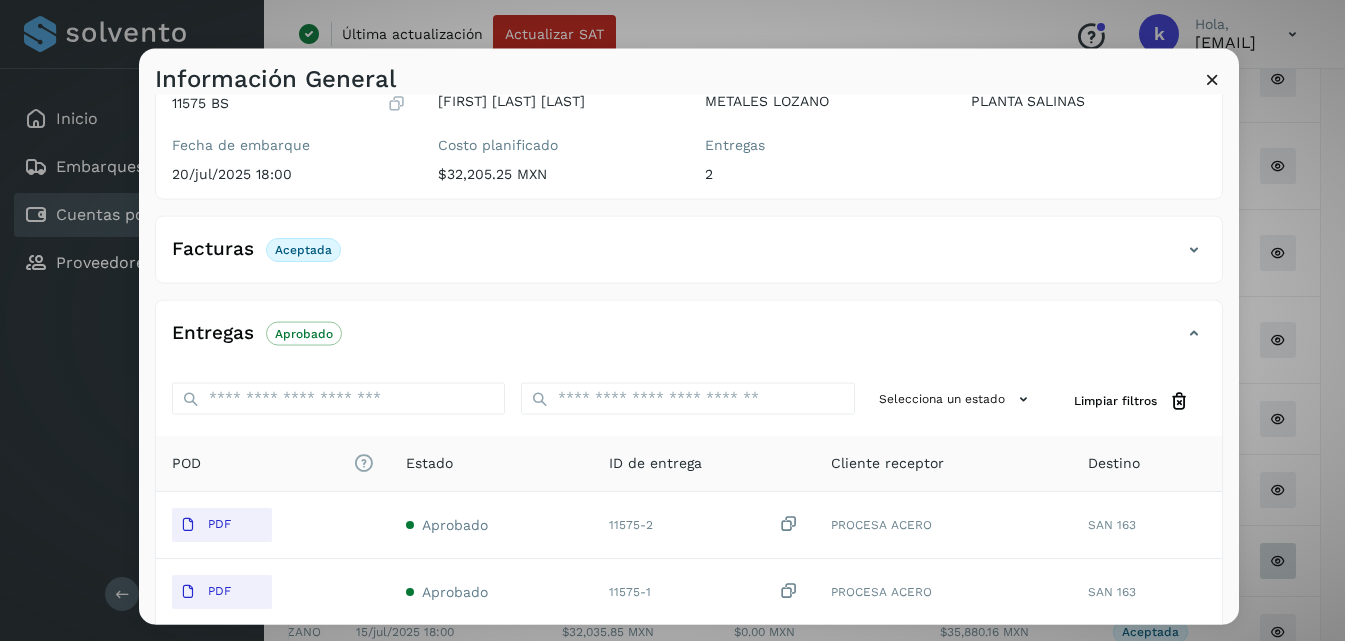 scroll, scrollTop: 200, scrollLeft: 0, axis: vertical 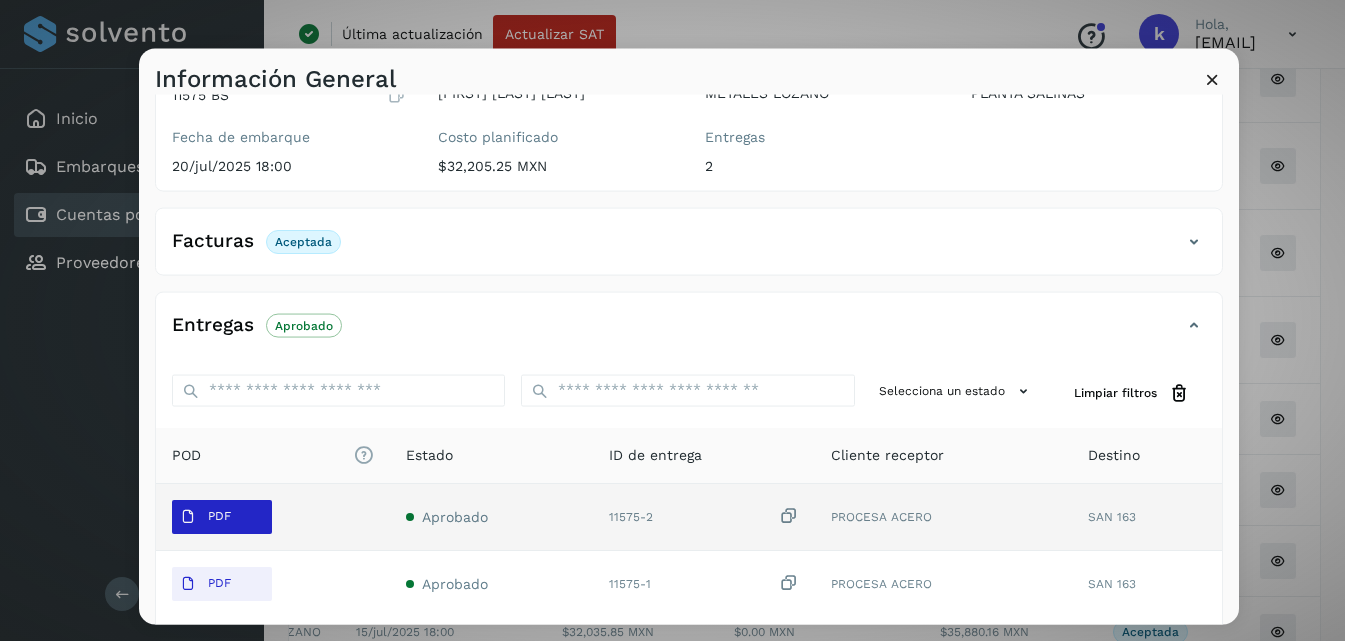 click on "PDF" at bounding box center (219, 516) 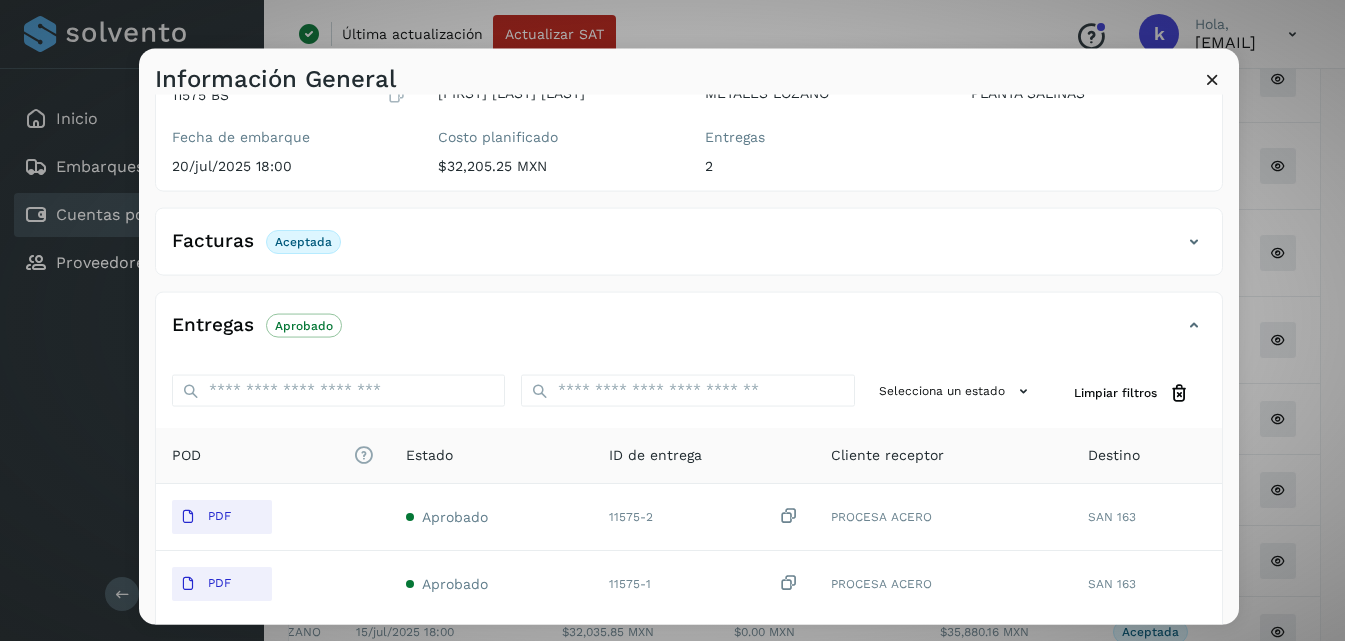 click at bounding box center [1212, 78] 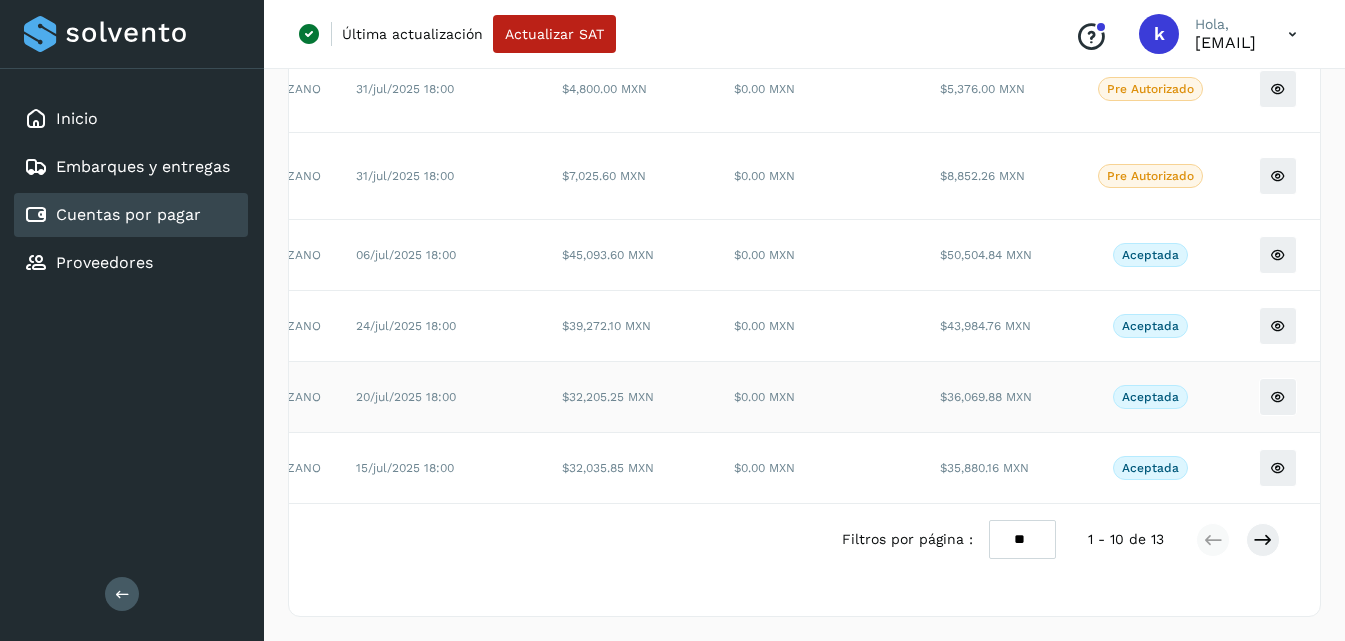 scroll, scrollTop: 600, scrollLeft: 0, axis: vertical 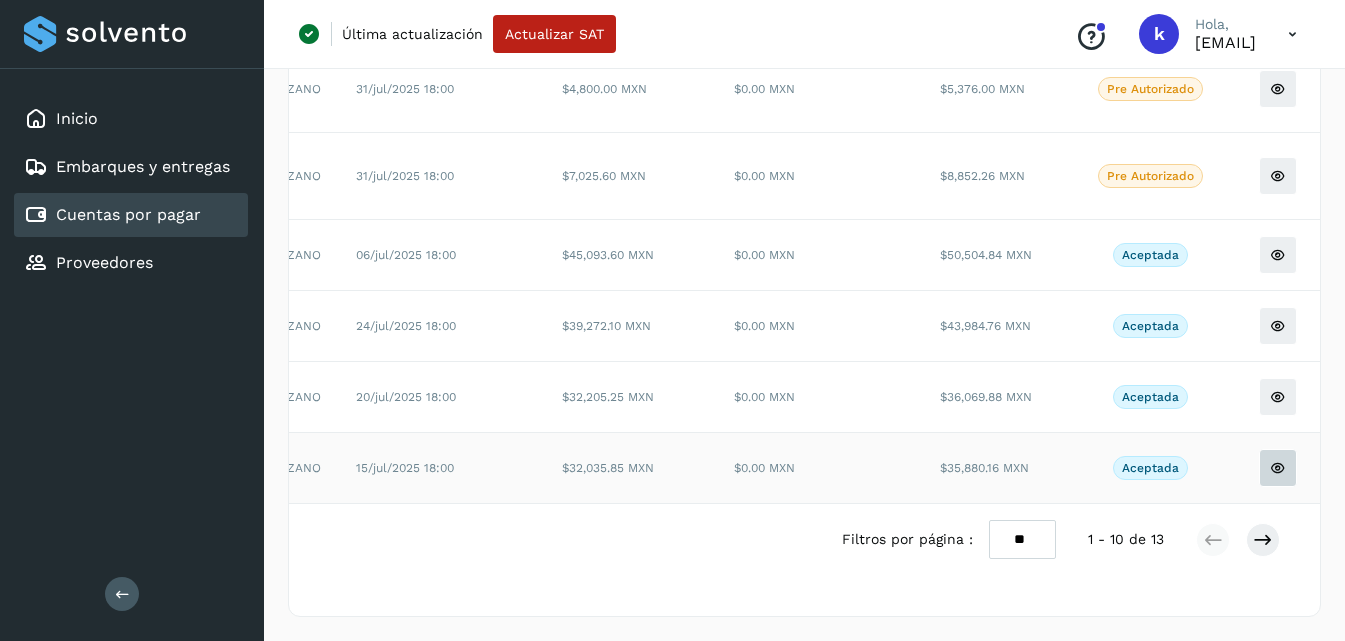 click at bounding box center (1278, -251) 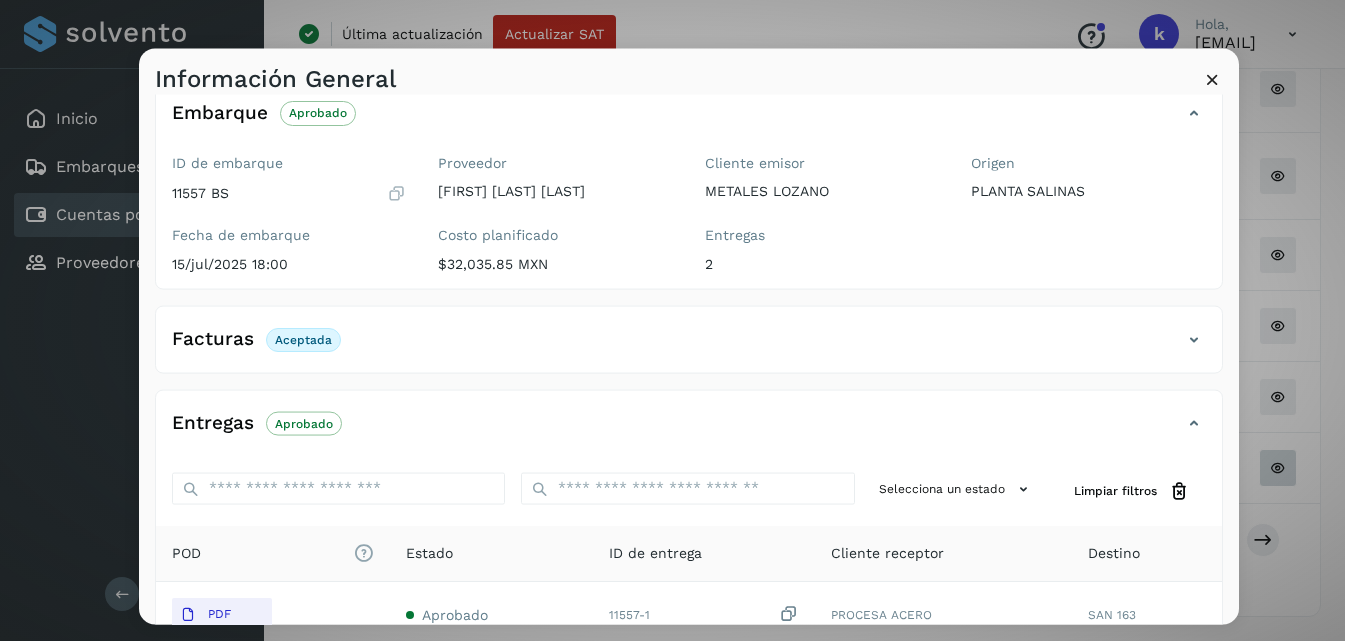scroll, scrollTop: 300, scrollLeft: 0, axis: vertical 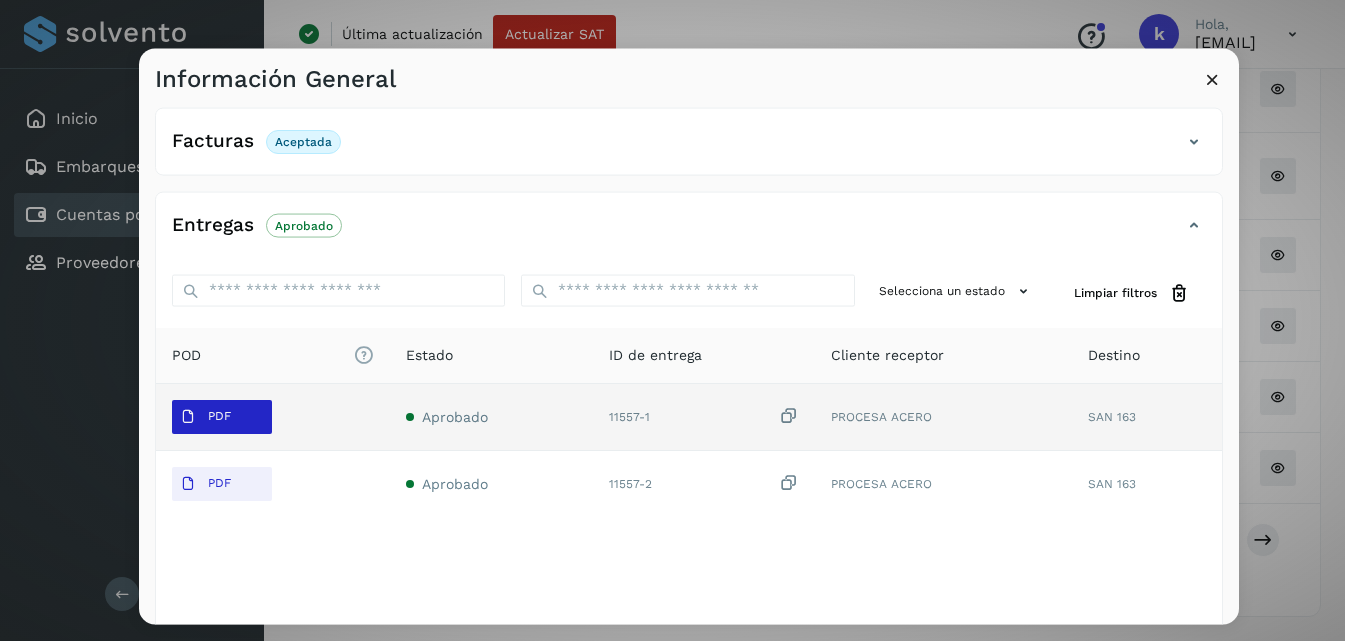 click on "PDF" at bounding box center (205, 416) 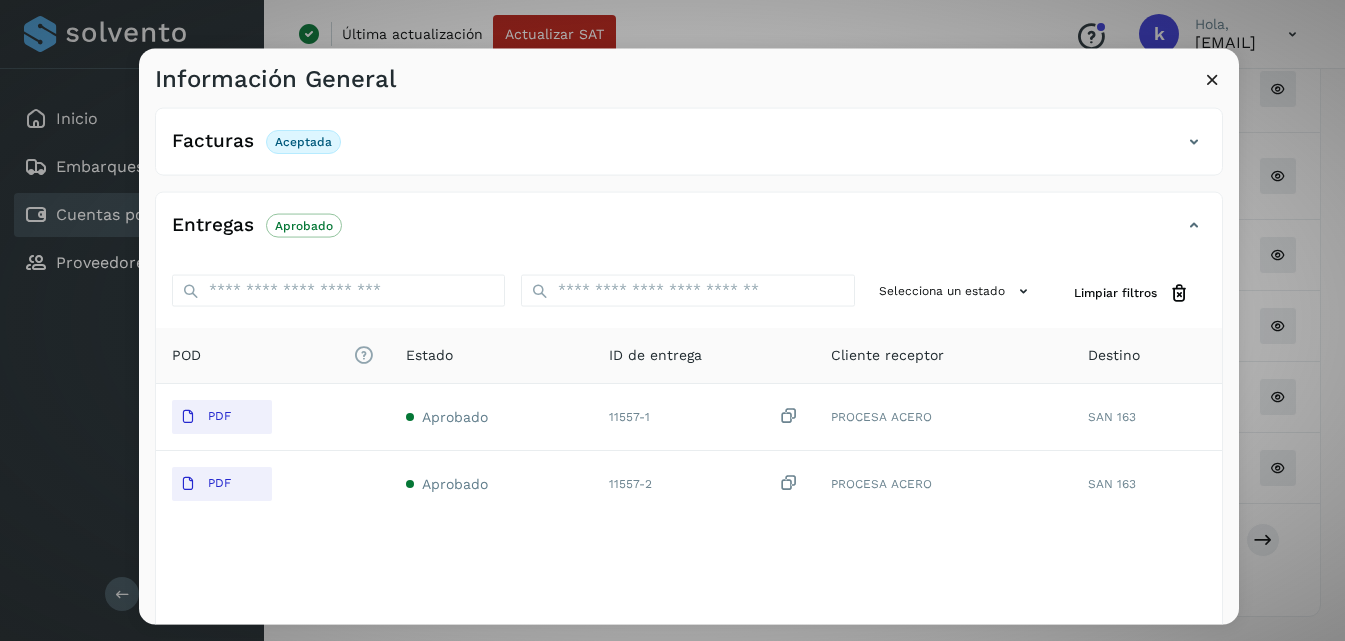 click at bounding box center (1212, 78) 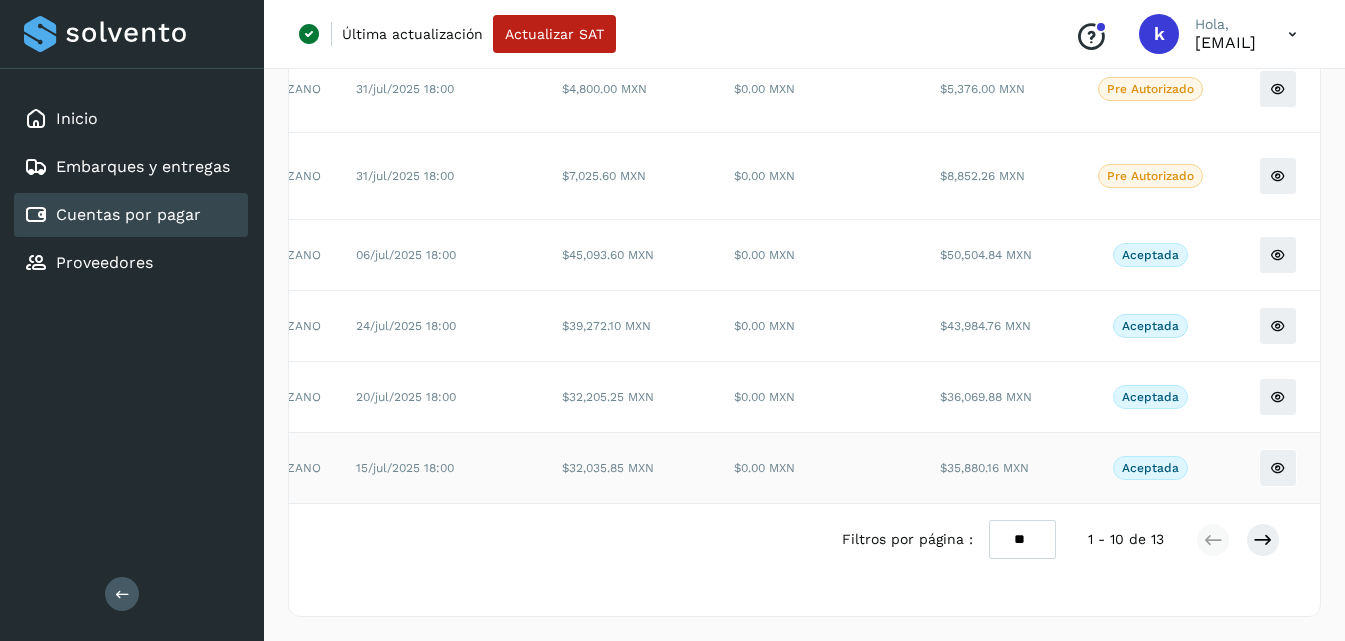 scroll, scrollTop: 627, scrollLeft: 0, axis: vertical 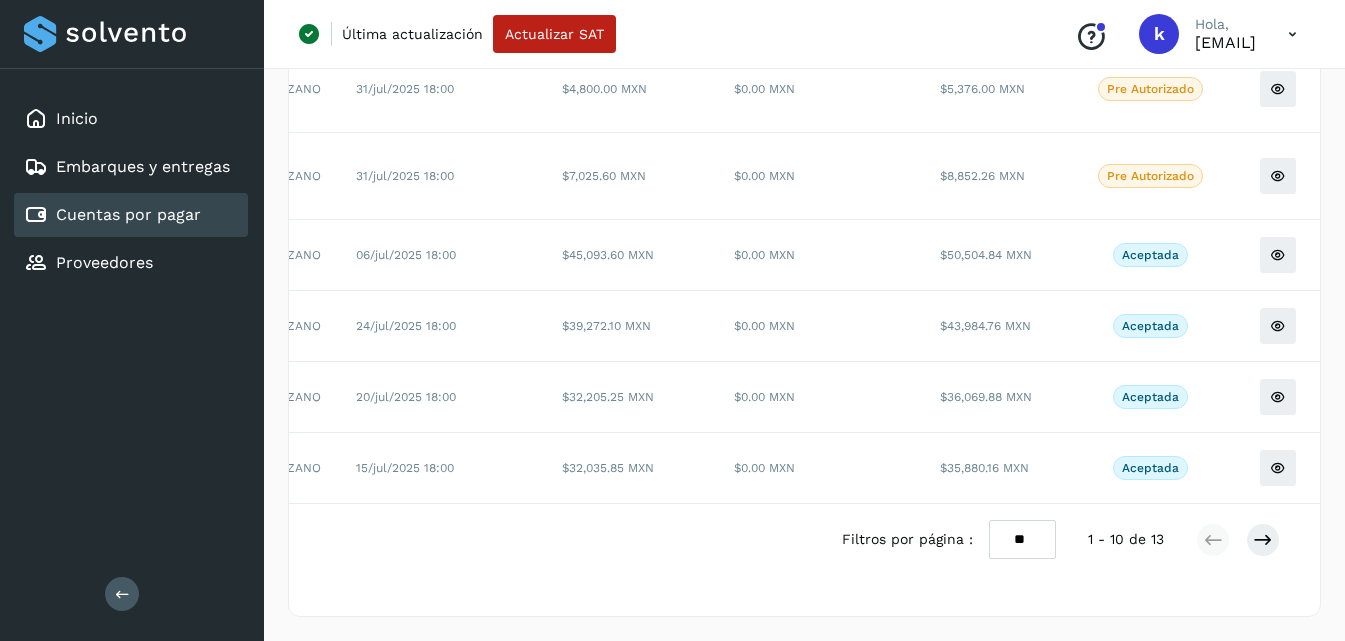 click on "** ** **" at bounding box center [1022, 539] 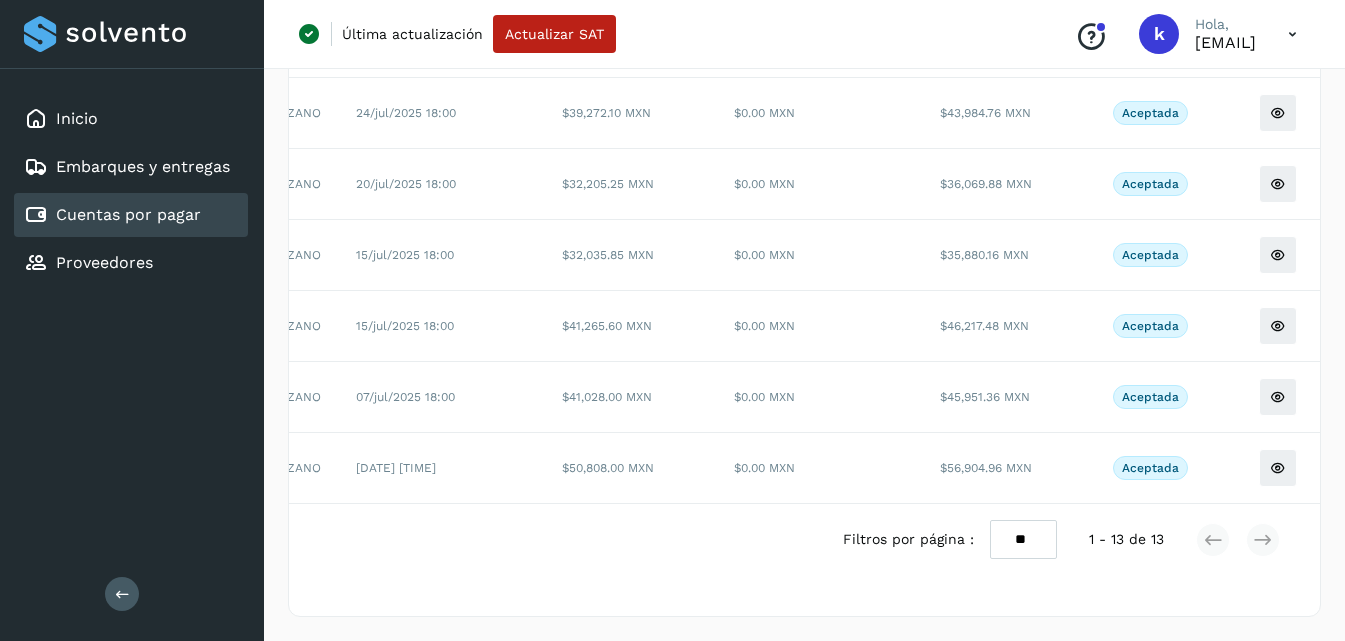 scroll, scrollTop: 840, scrollLeft: 0, axis: vertical 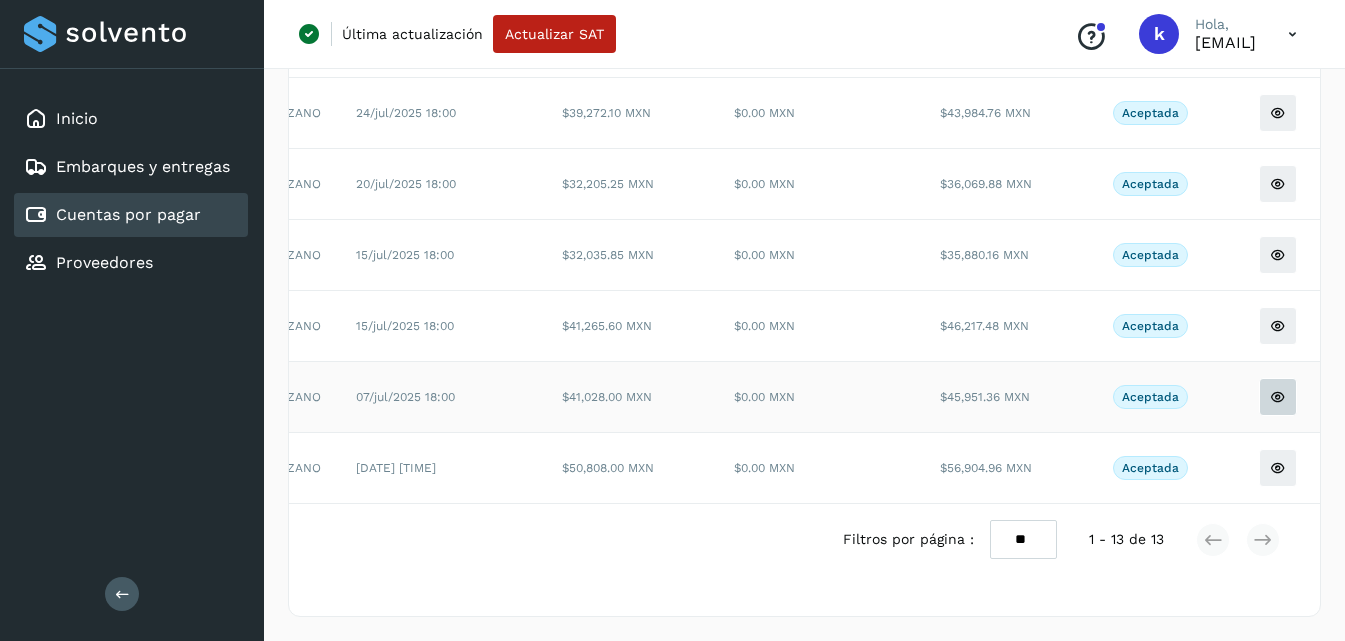 click at bounding box center [1278, -464] 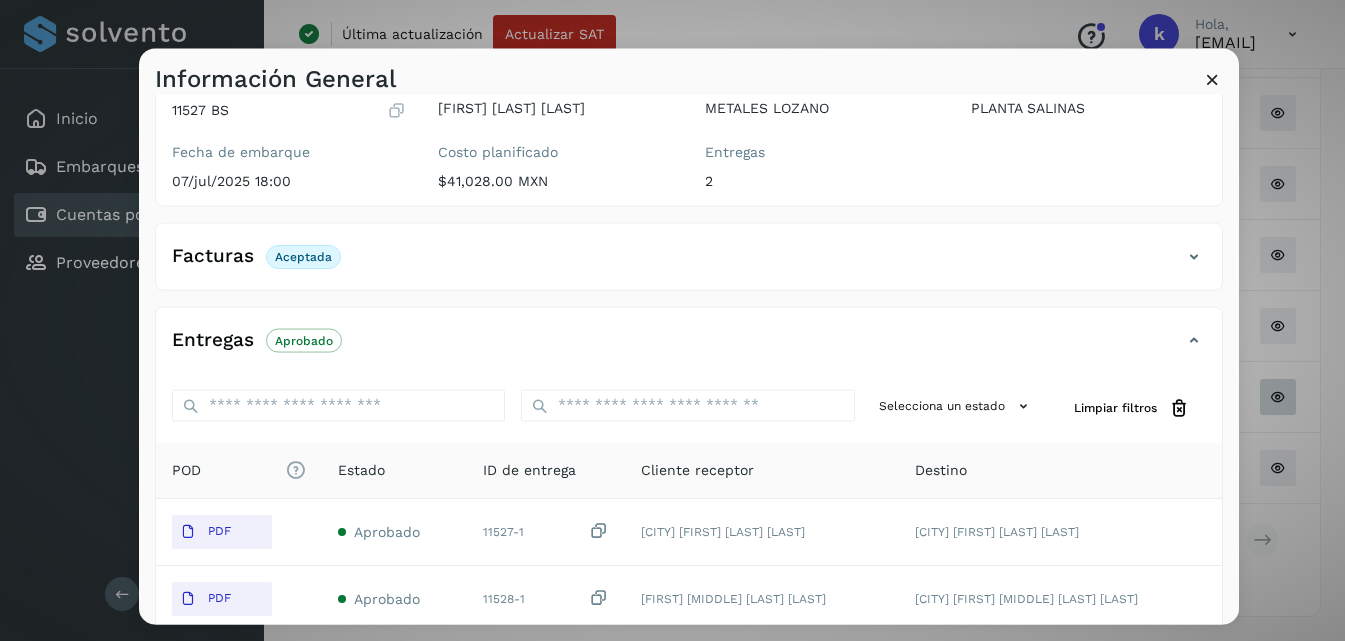 scroll, scrollTop: 379, scrollLeft: 0, axis: vertical 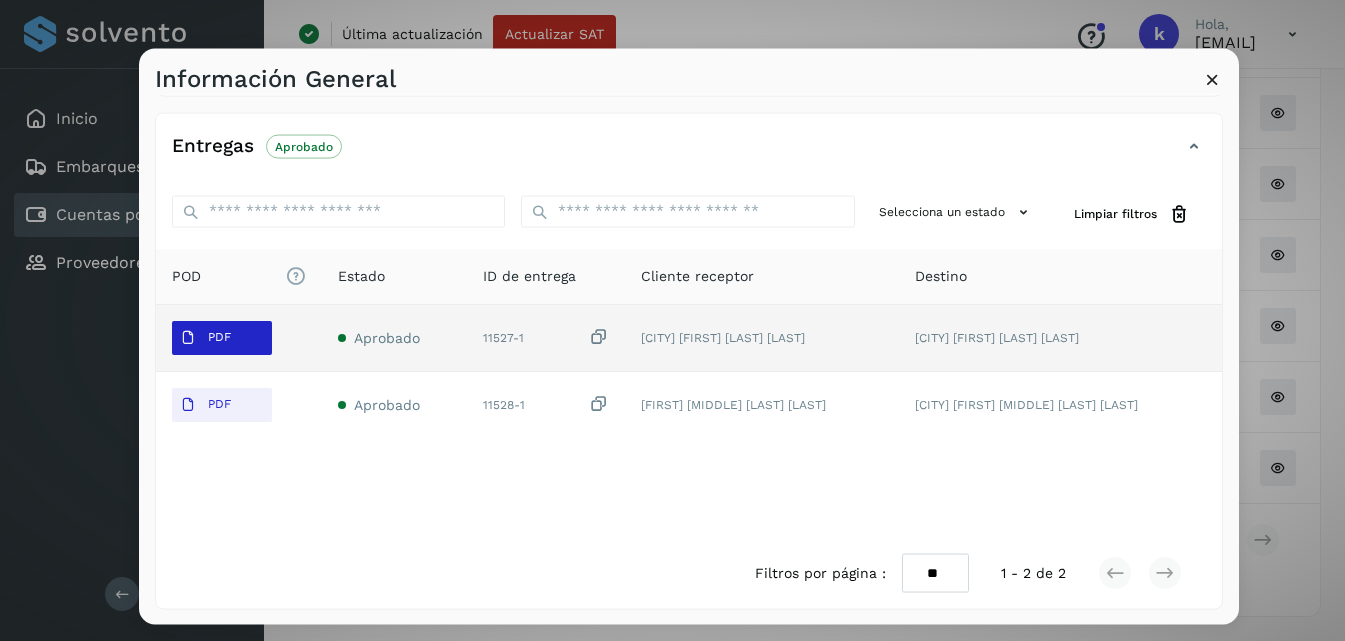 click on "PDF" at bounding box center [219, 337] 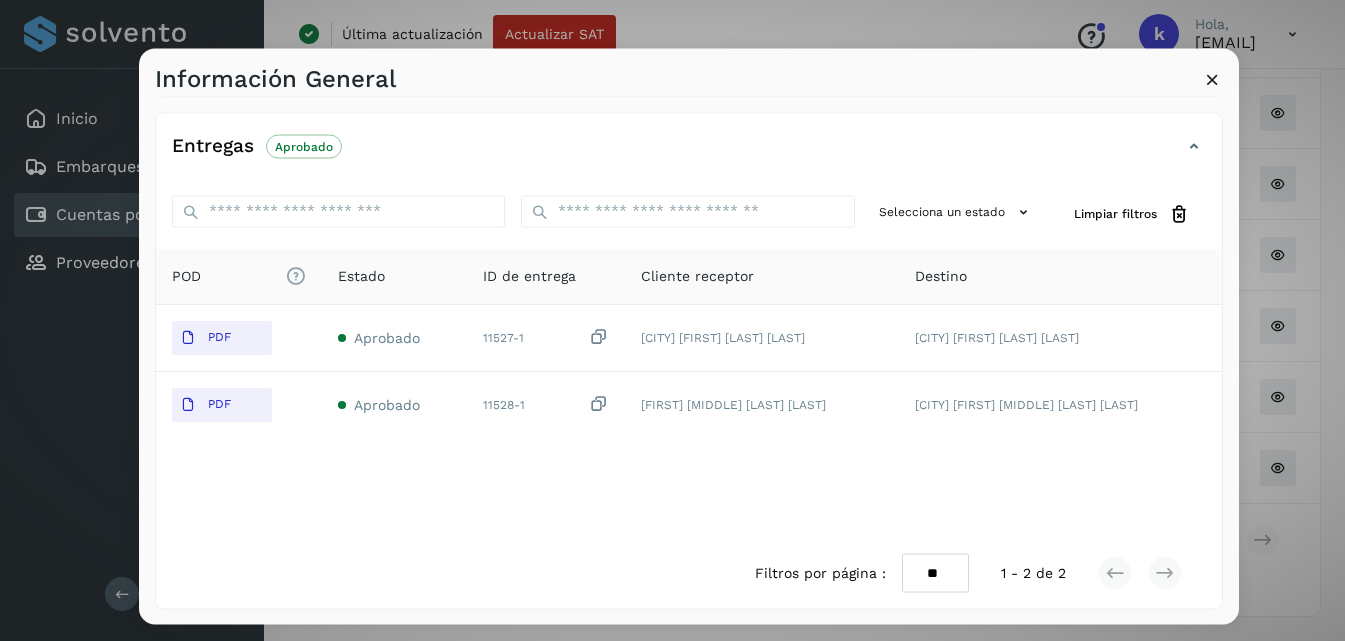 click at bounding box center [1212, 78] 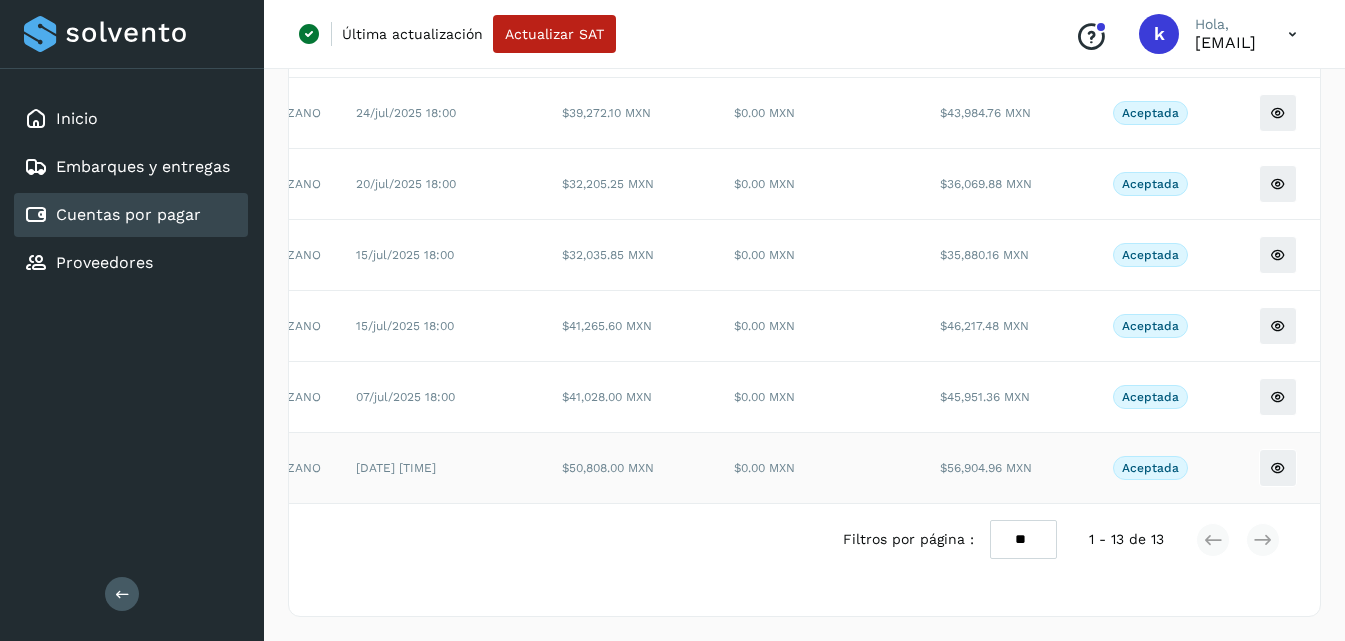 click on "Aceptada" 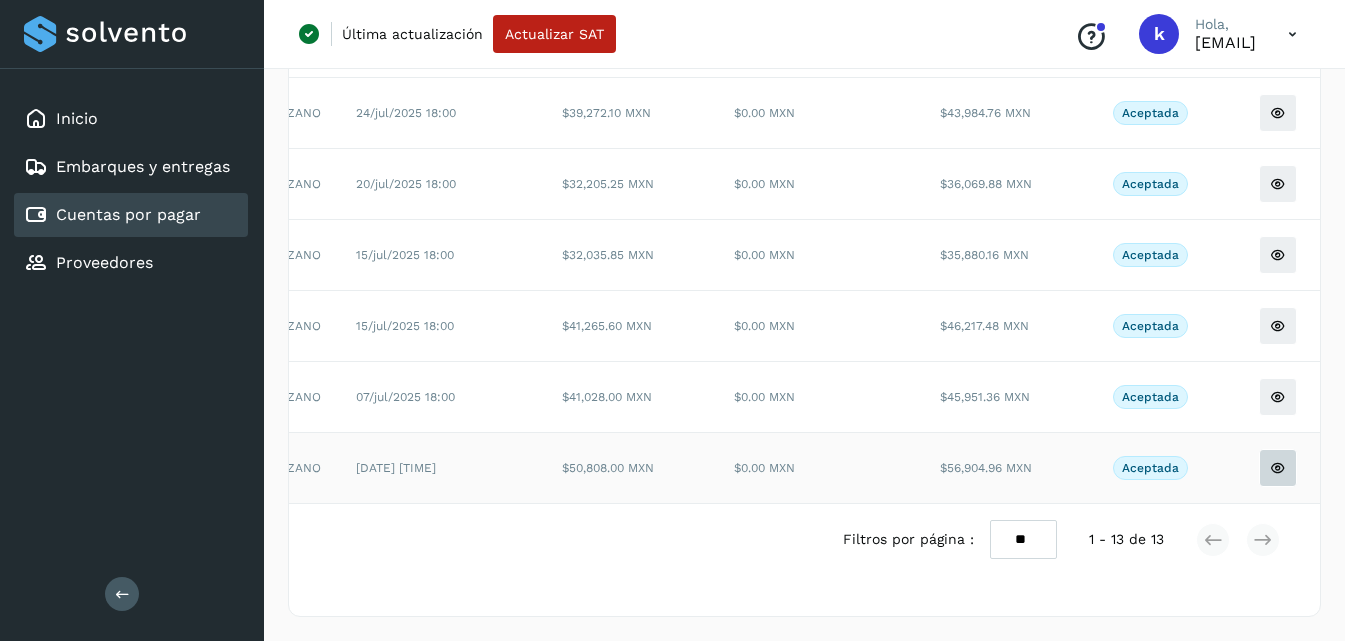 click 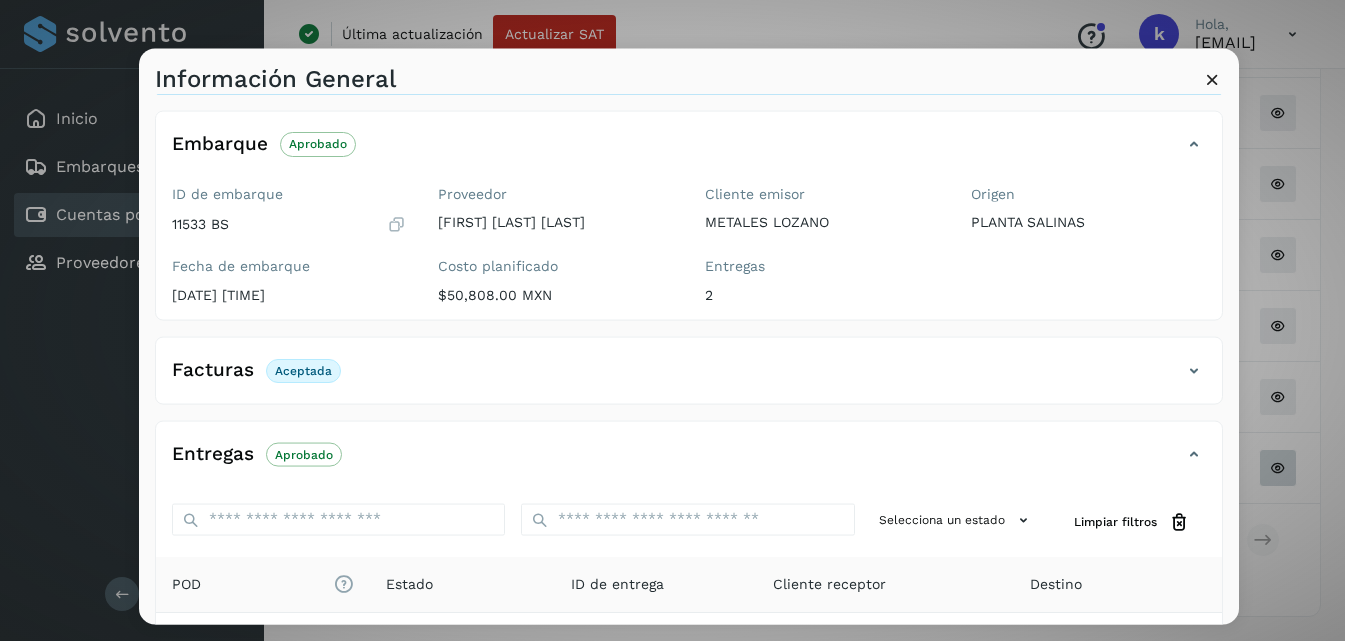 scroll, scrollTop: 300, scrollLeft: 0, axis: vertical 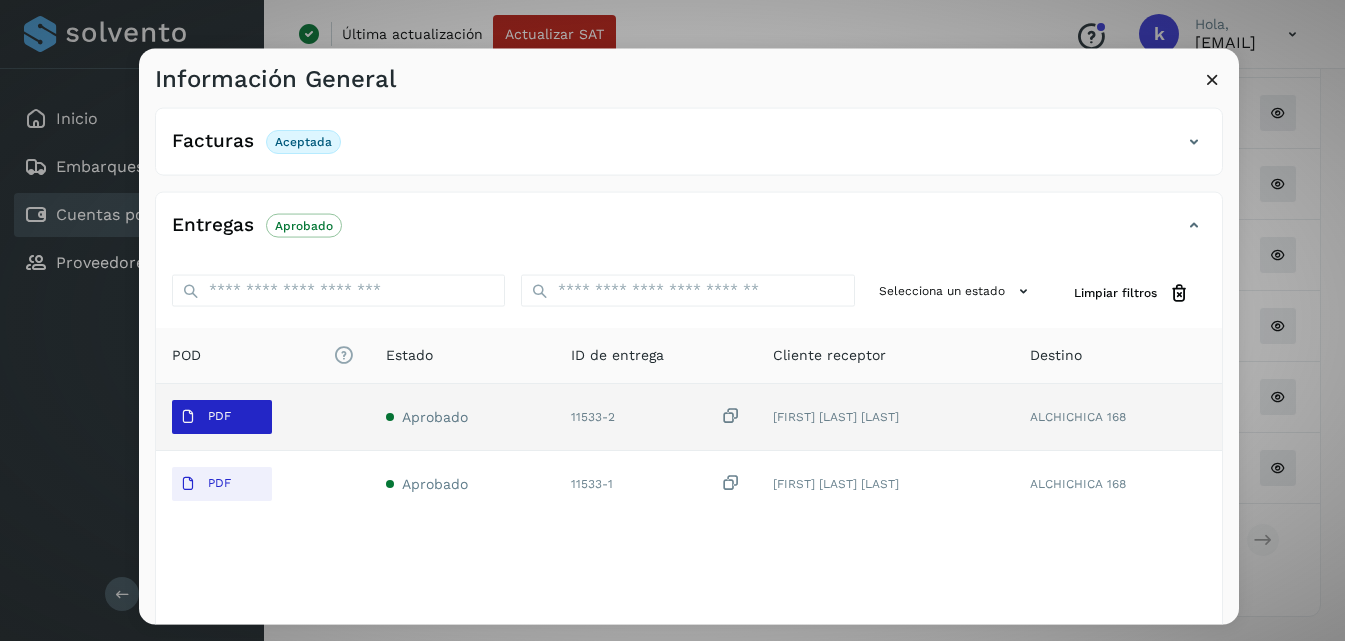 click on "PDF" at bounding box center [205, 416] 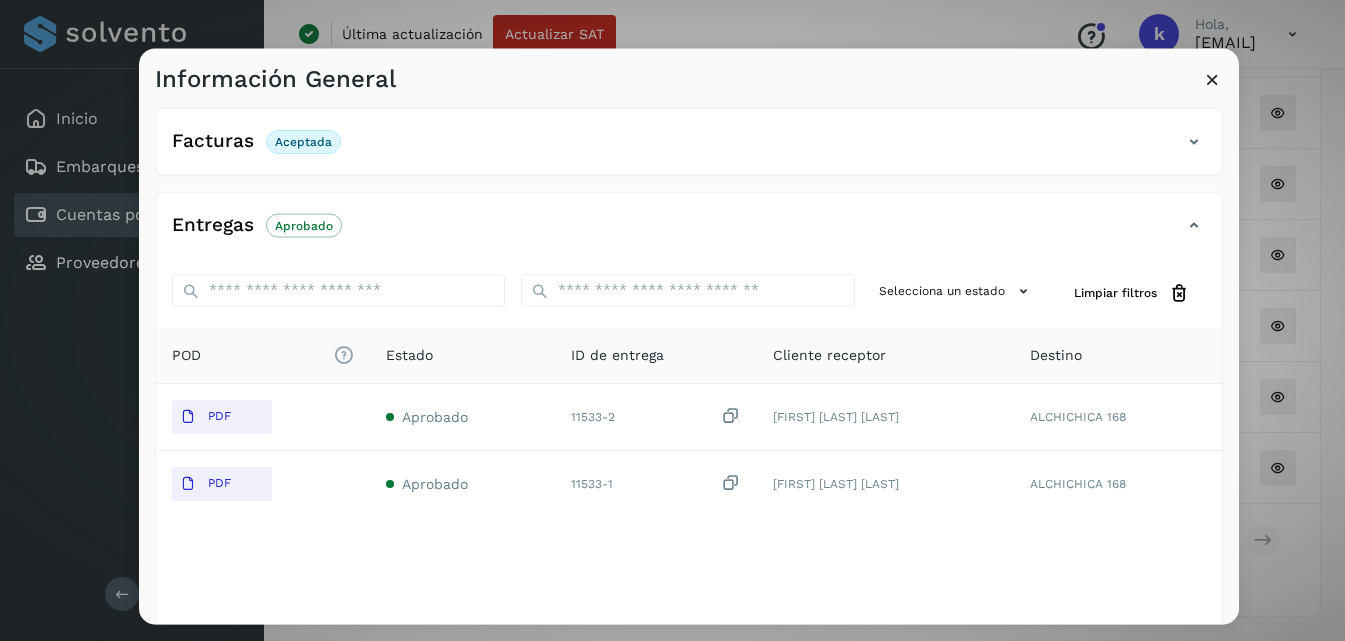 click at bounding box center (1212, 78) 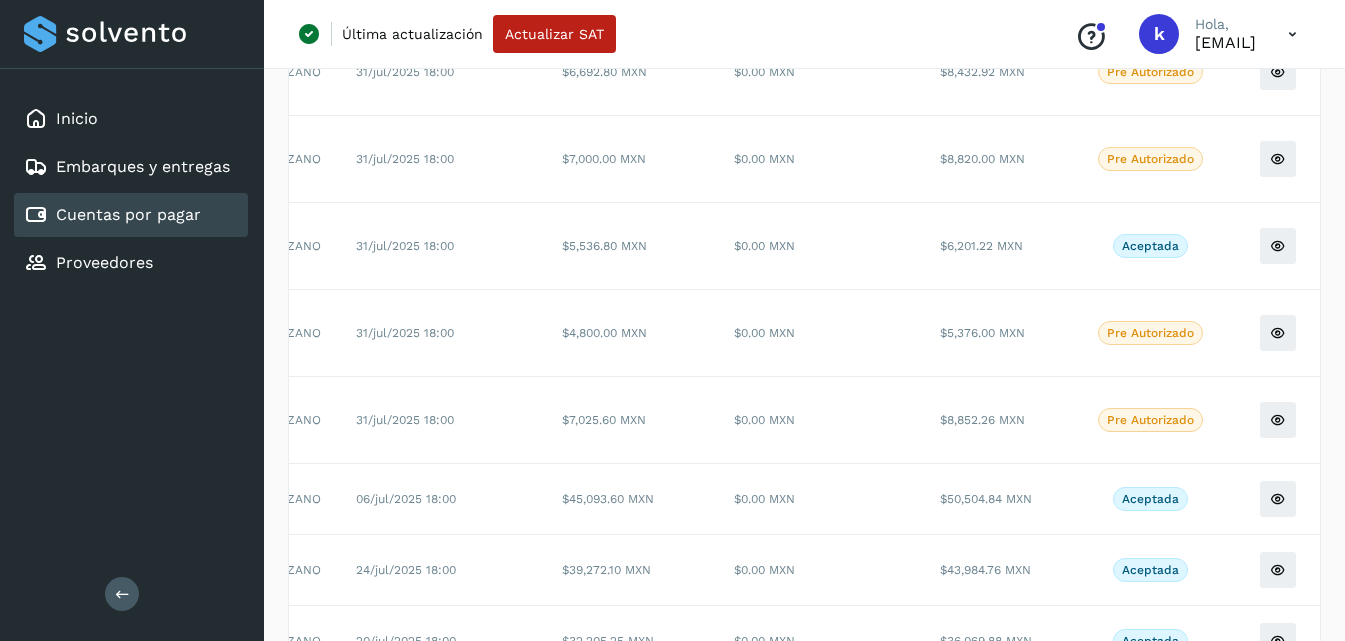 scroll, scrollTop: 240, scrollLeft: 0, axis: vertical 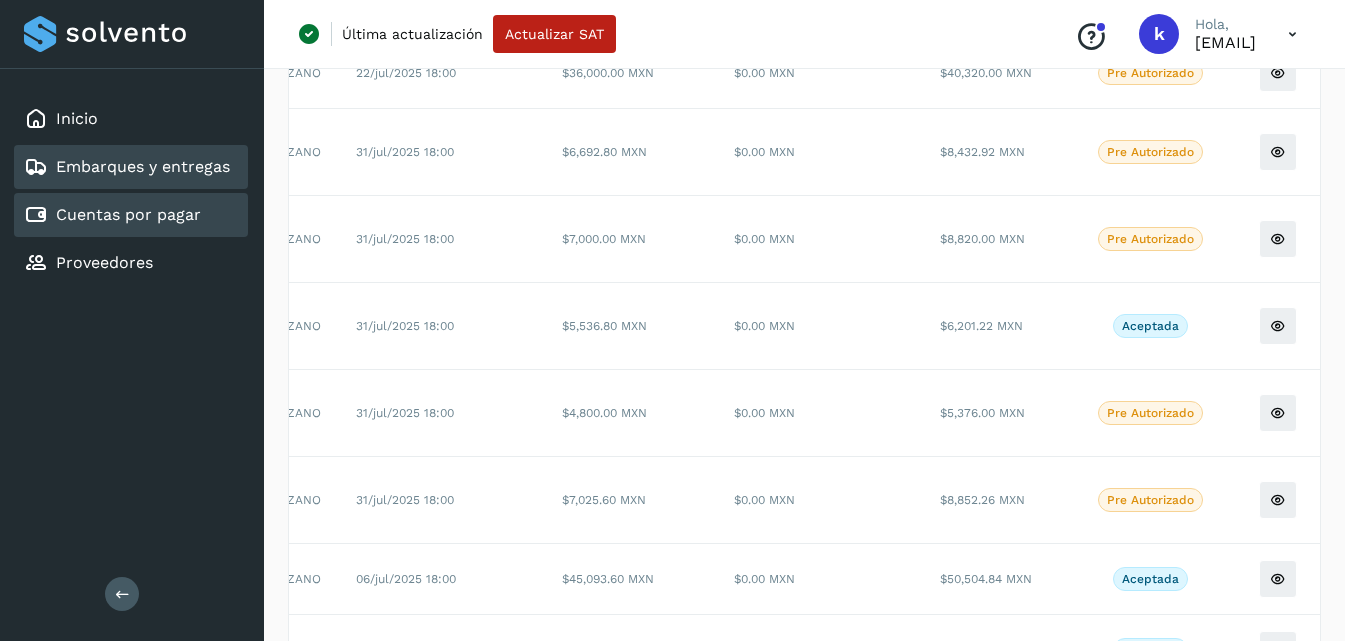 click on "Embarques y entregas" 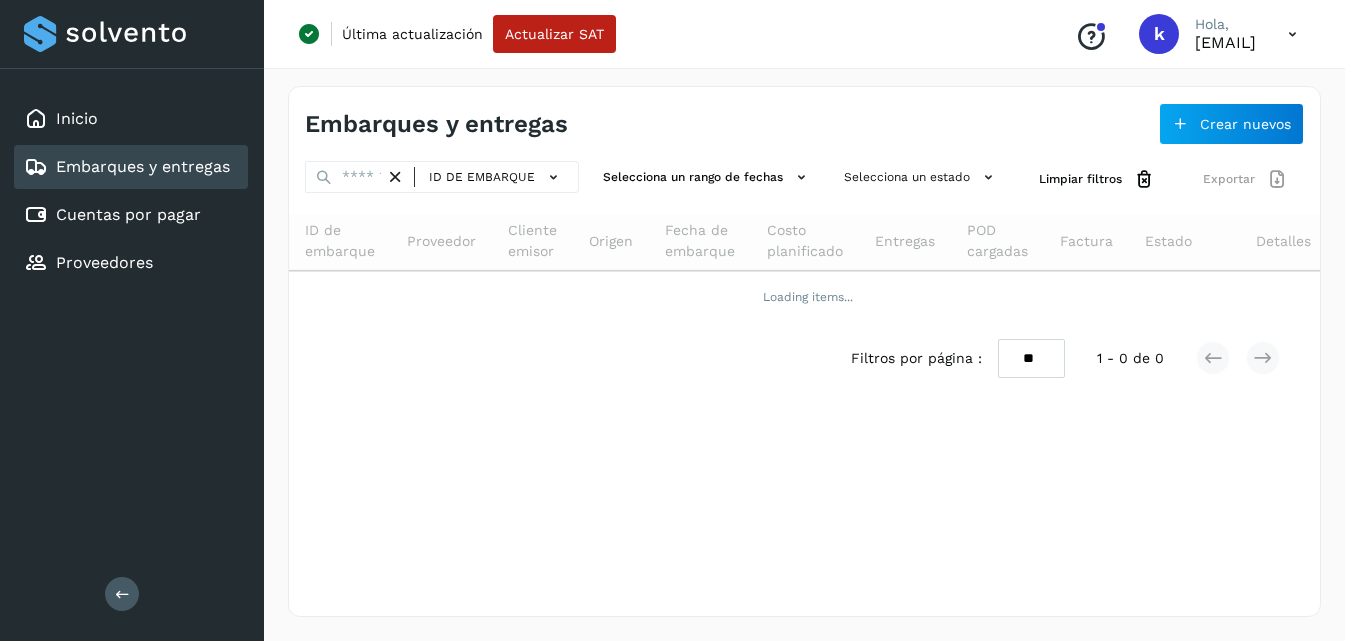scroll, scrollTop: 0, scrollLeft: 0, axis: both 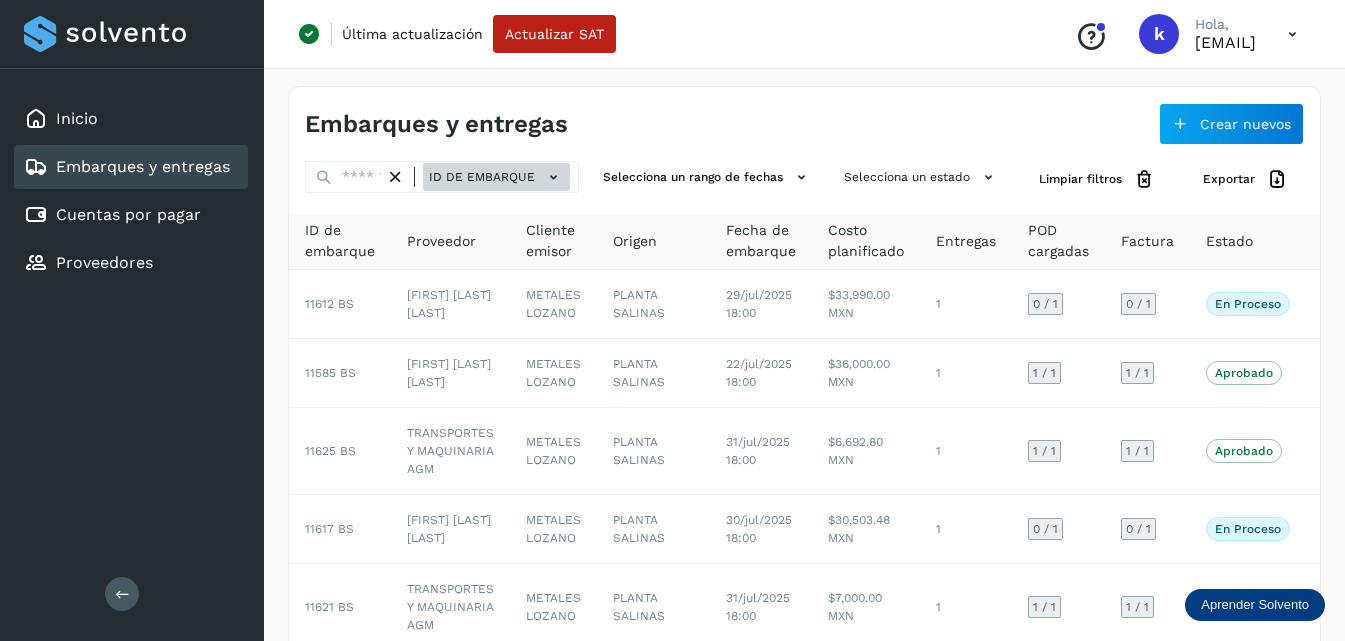 click on "ID de embarque" 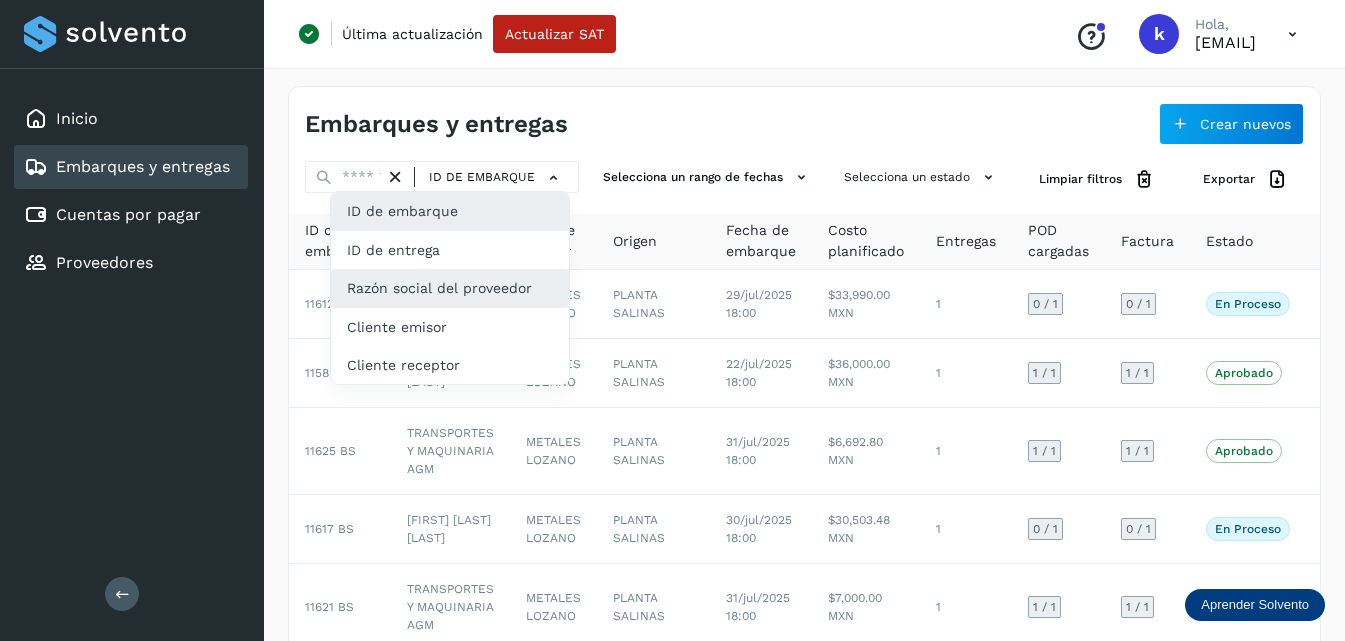 click on "Razón social del proveedor" 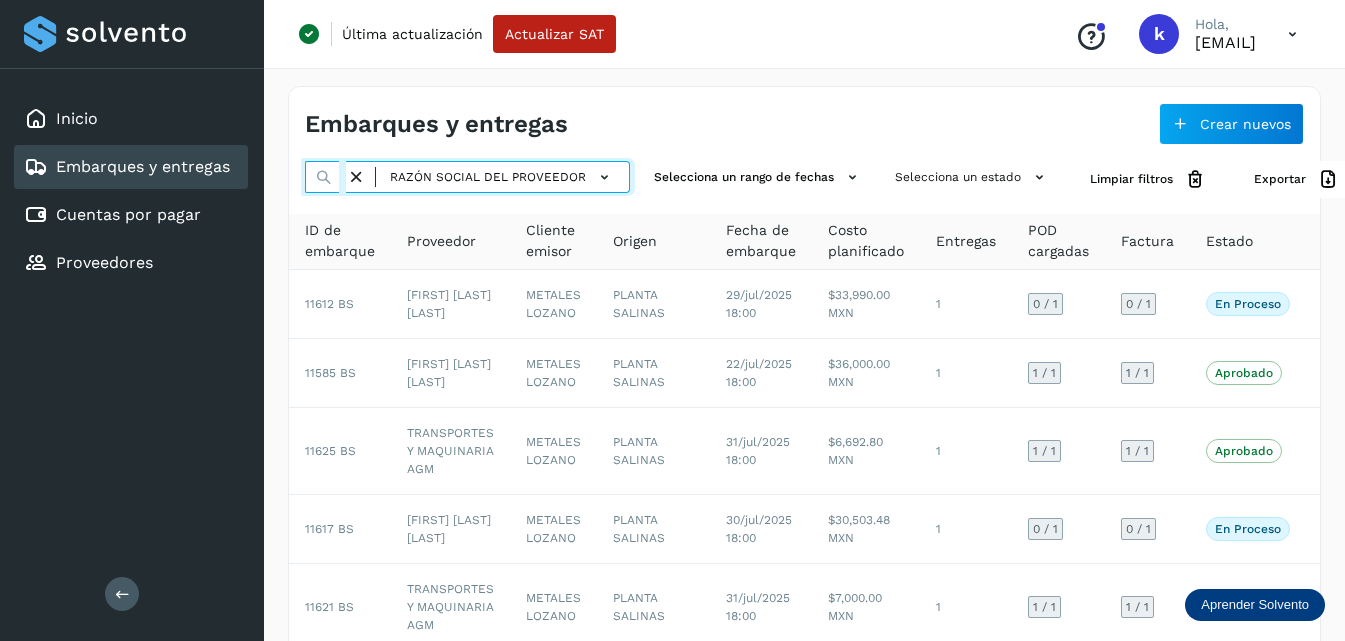 click at bounding box center (325, 177) 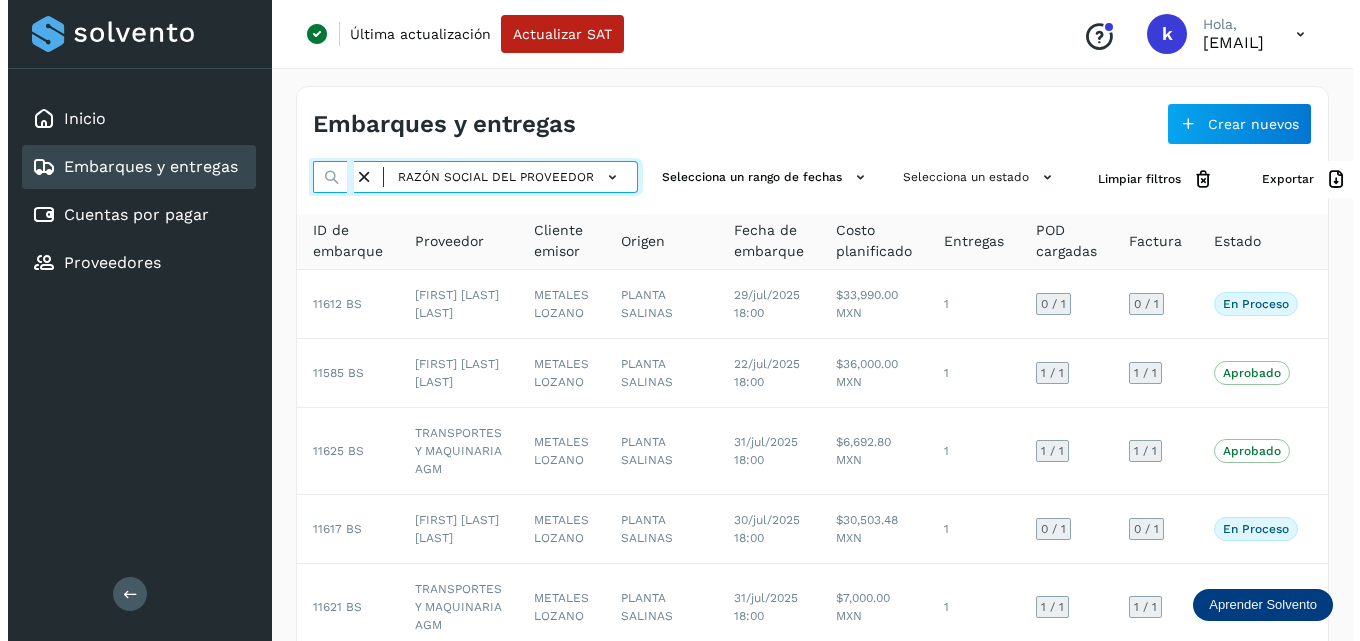 scroll, scrollTop: 0, scrollLeft: 80, axis: horizontal 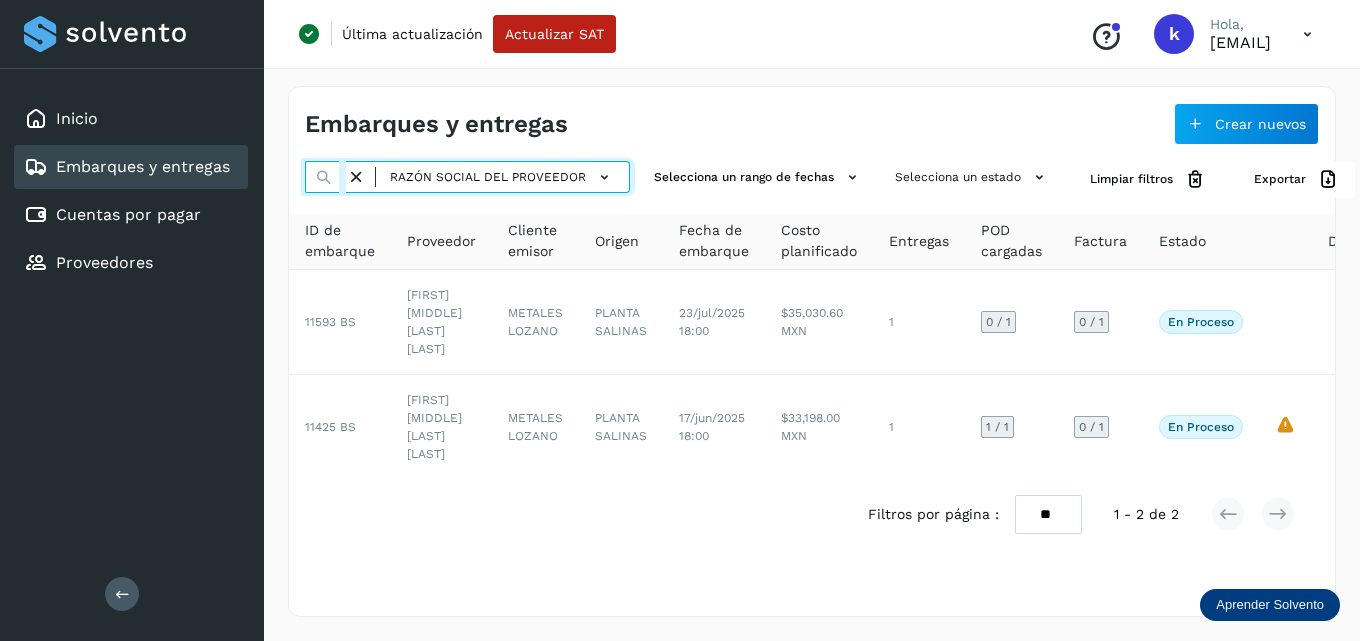 type on "**********" 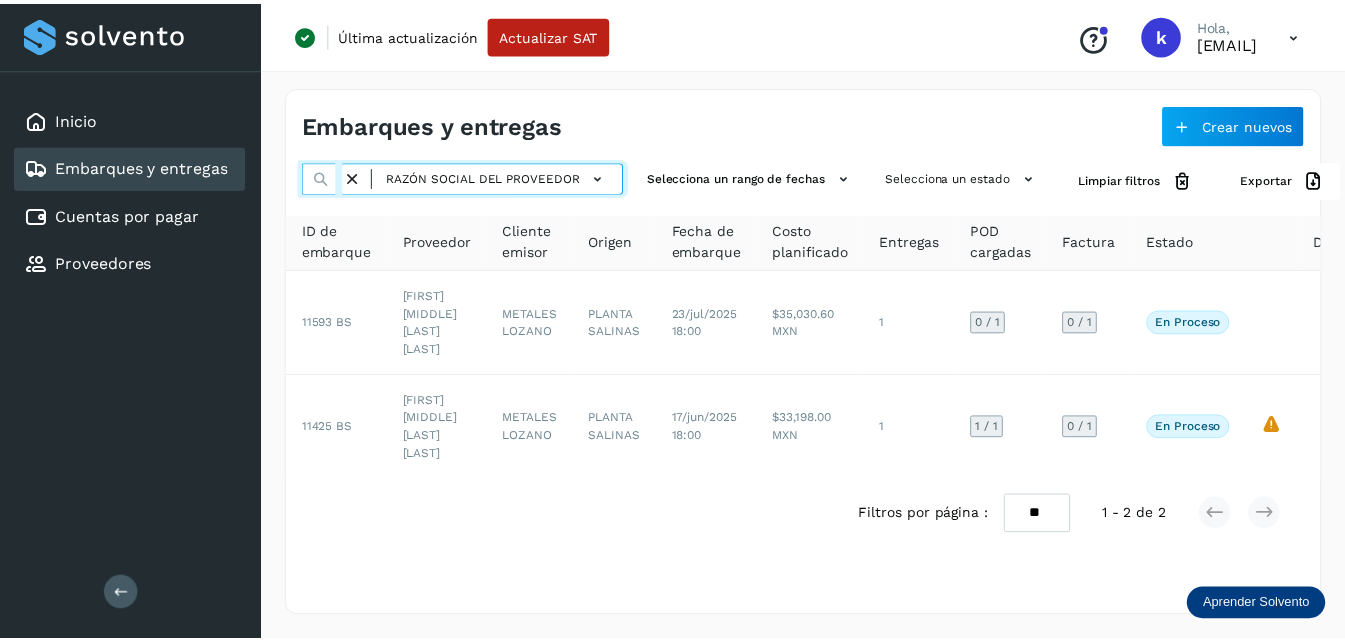 scroll, scrollTop: 0, scrollLeft: 0, axis: both 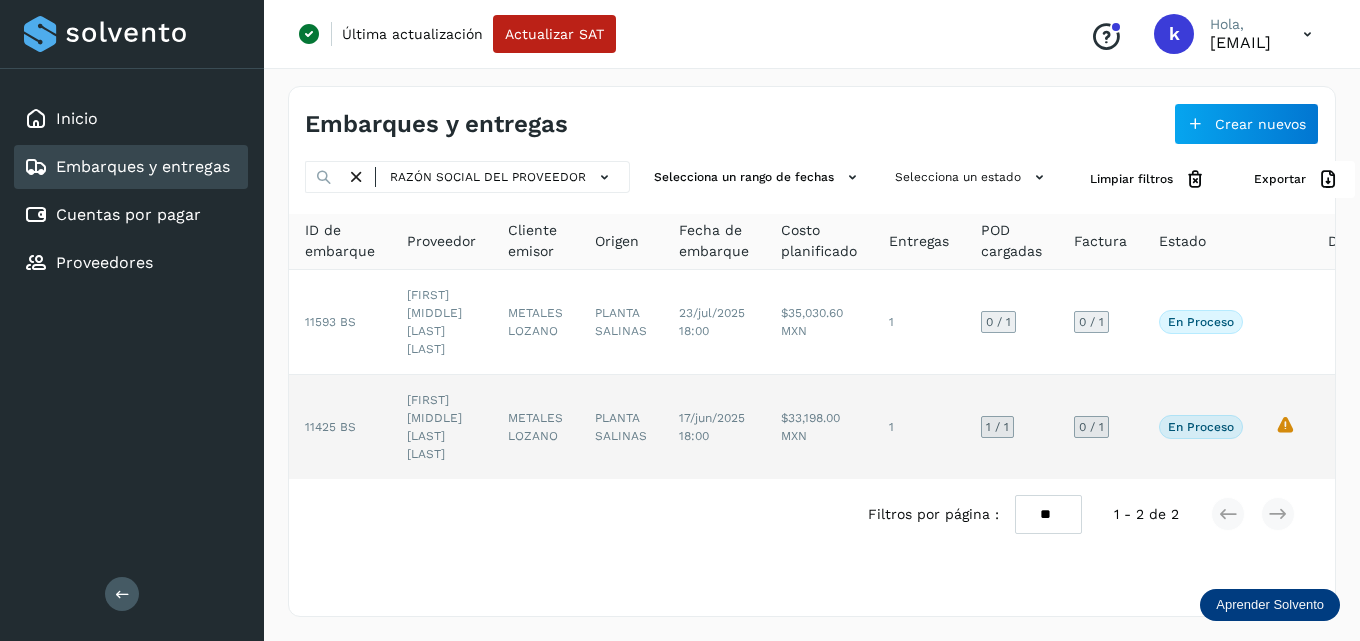 click on "11425 BS" 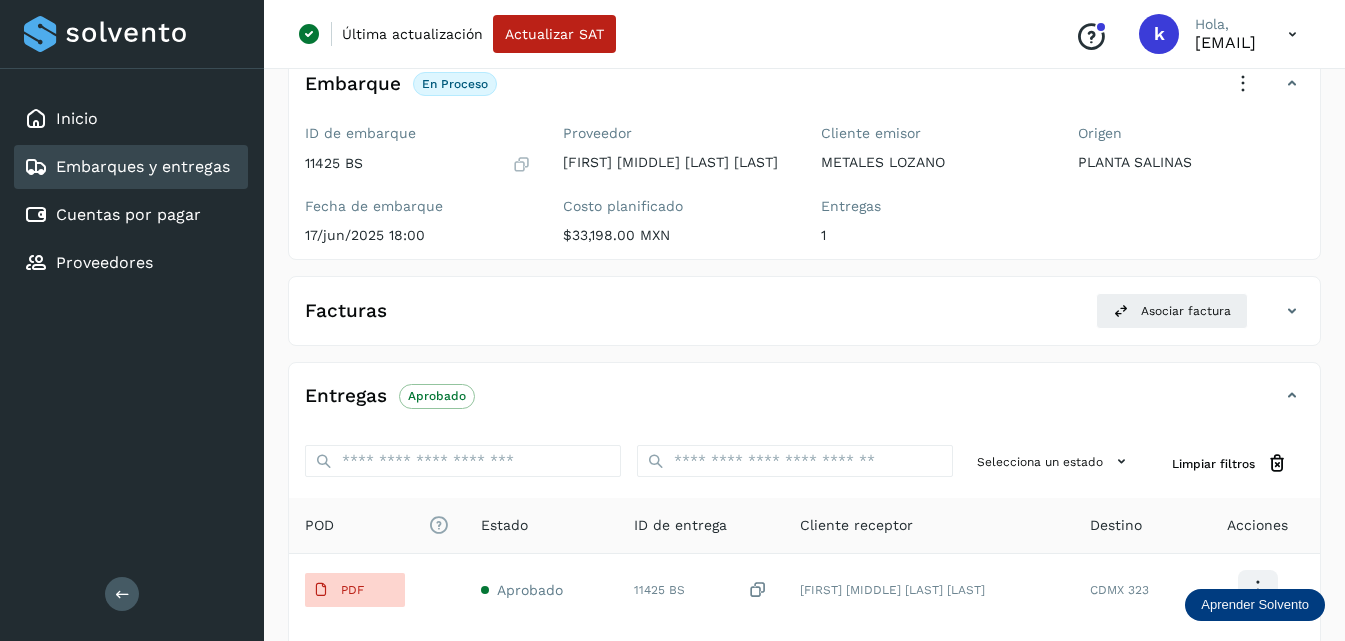 scroll, scrollTop: 300, scrollLeft: 0, axis: vertical 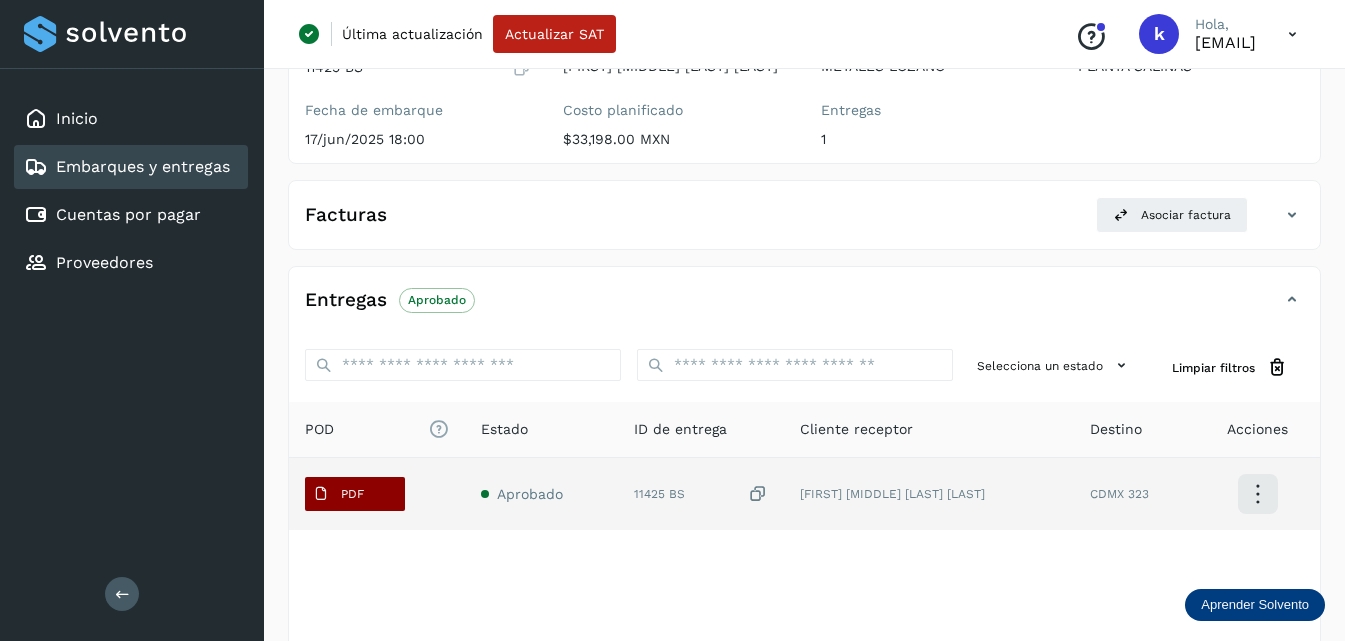 click on "PDF" at bounding box center (352, 494) 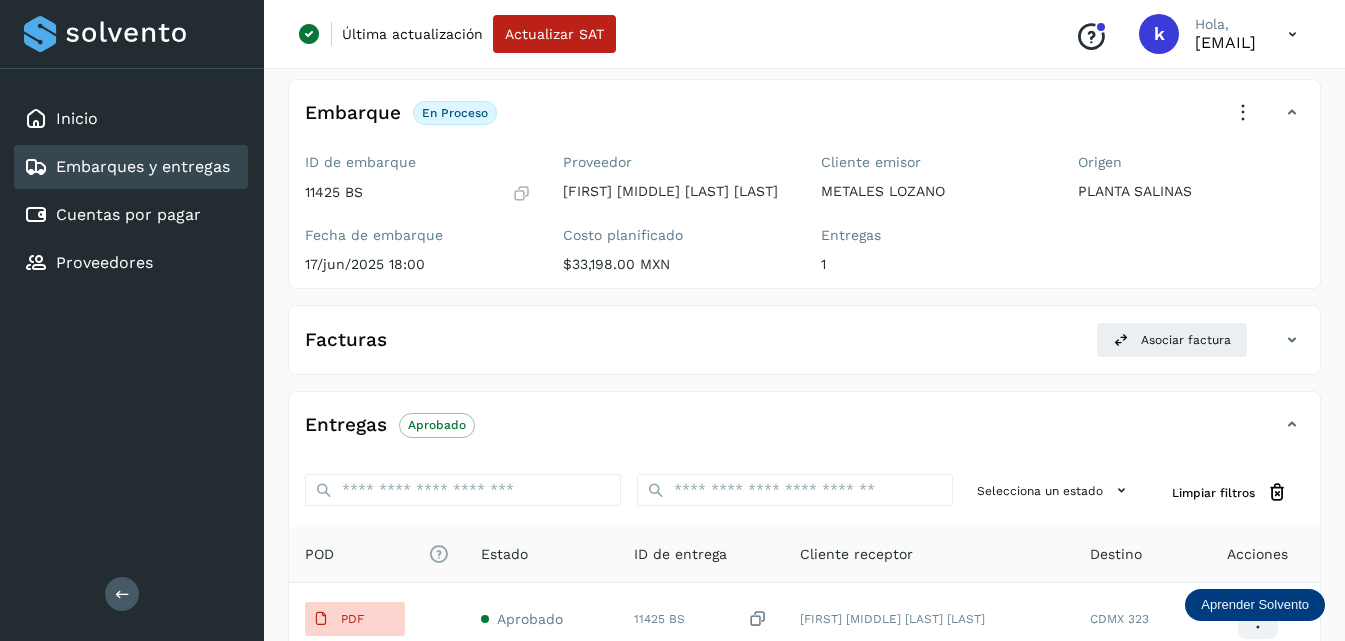 scroll, scrollTop: 0, scrollLeft: 0, axis: both 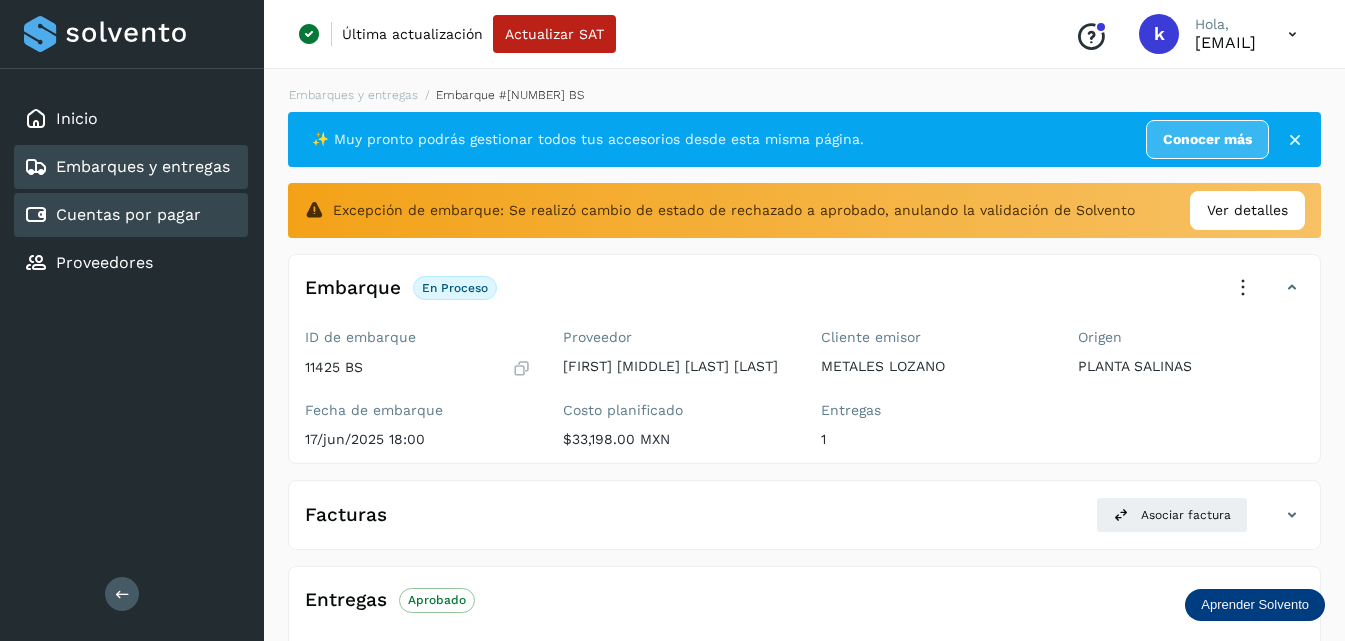click on "Cuentas por pagar" 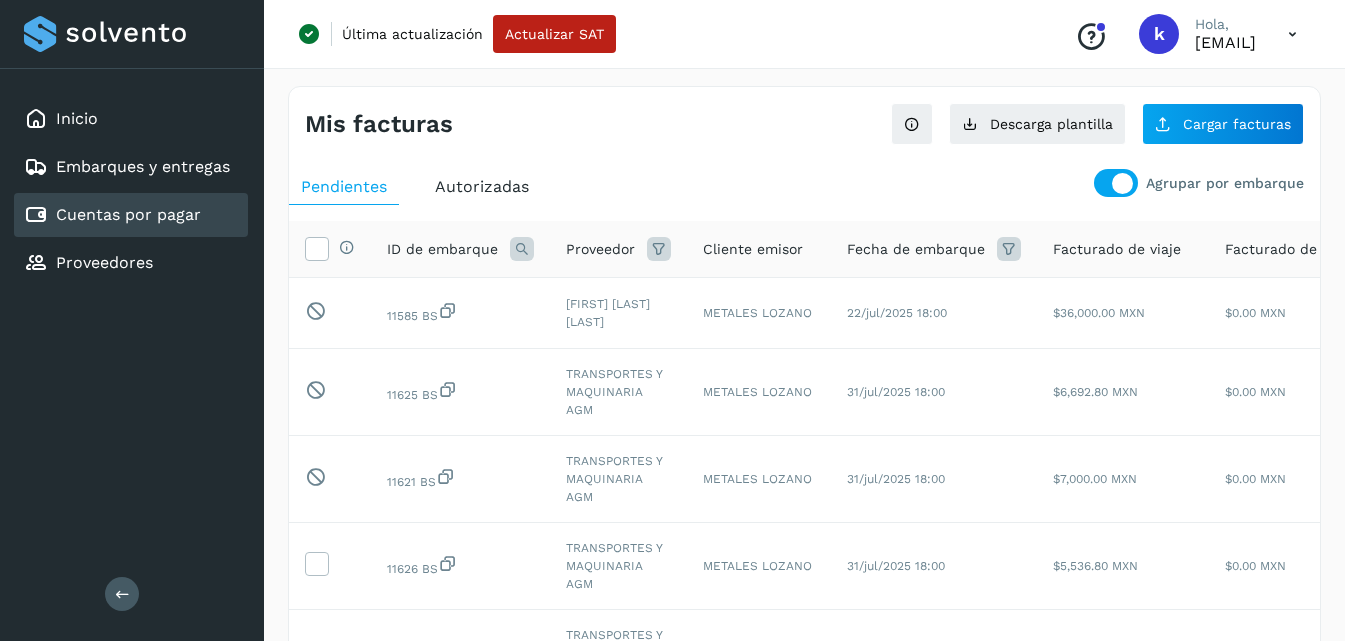 click on "Proveedor" at bounding box center [600, 249] 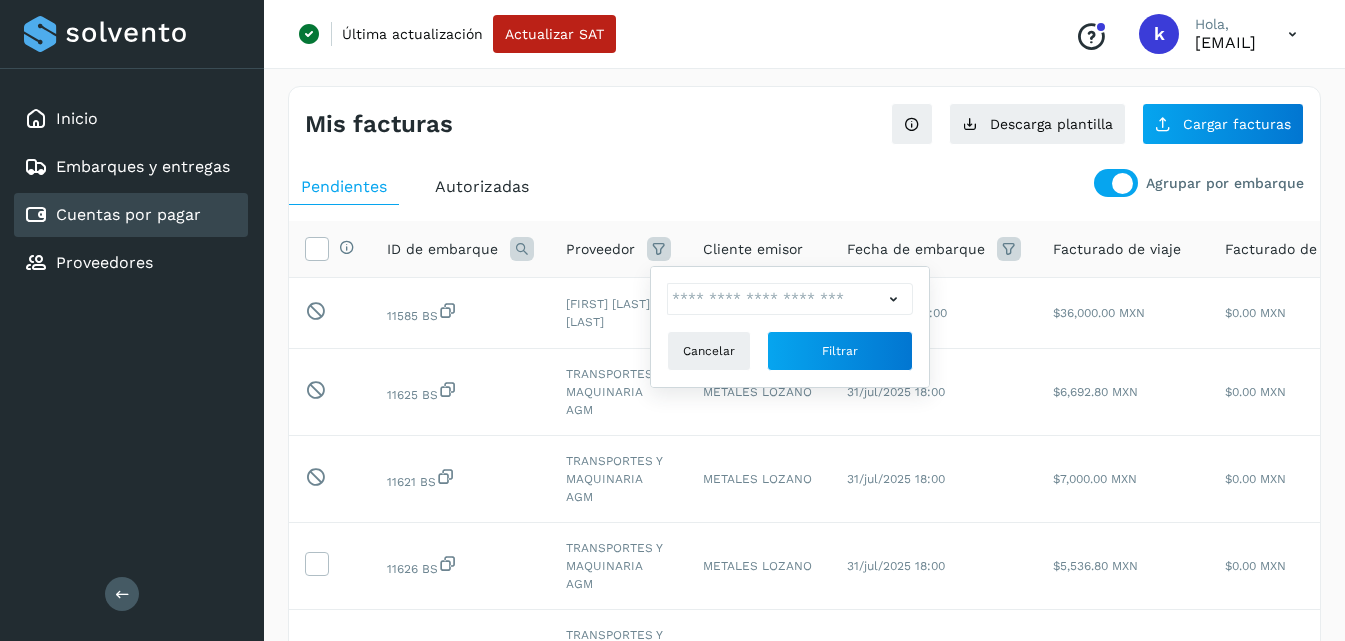 click 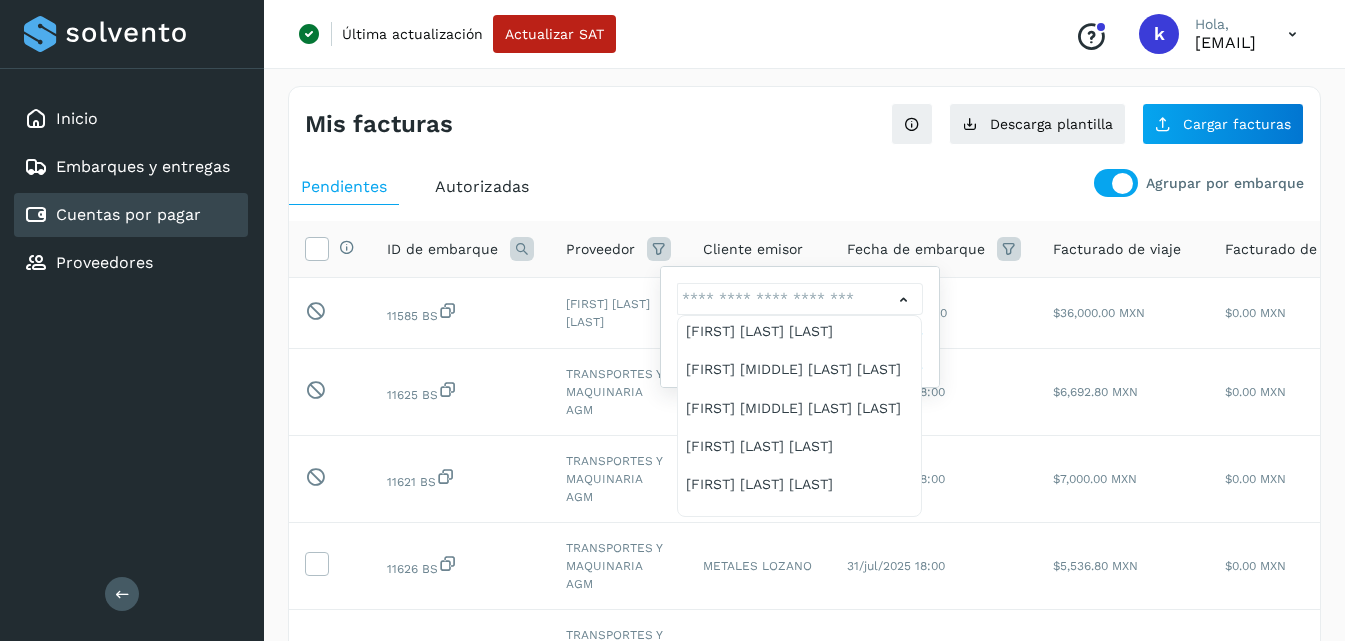 scroll, scrollTop: 500, scrollLeft: 0, axis: vertical 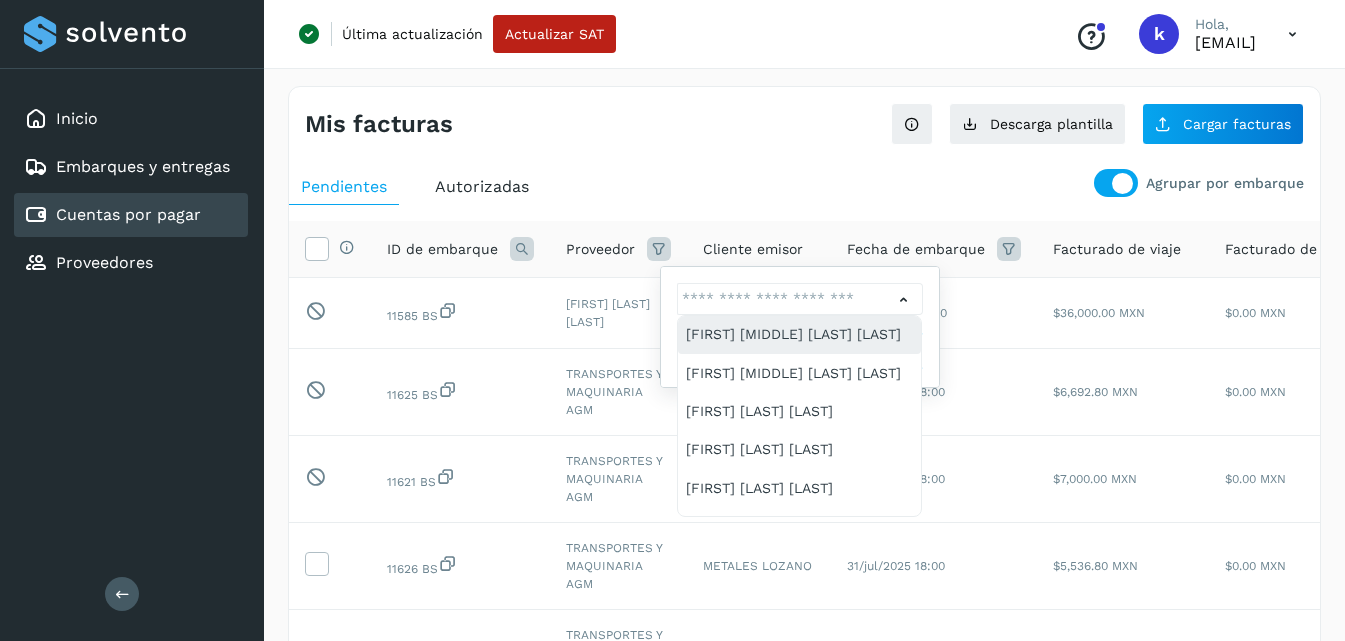 click on "[FIRST] [MIDDLE] [LAST] [LAST]" 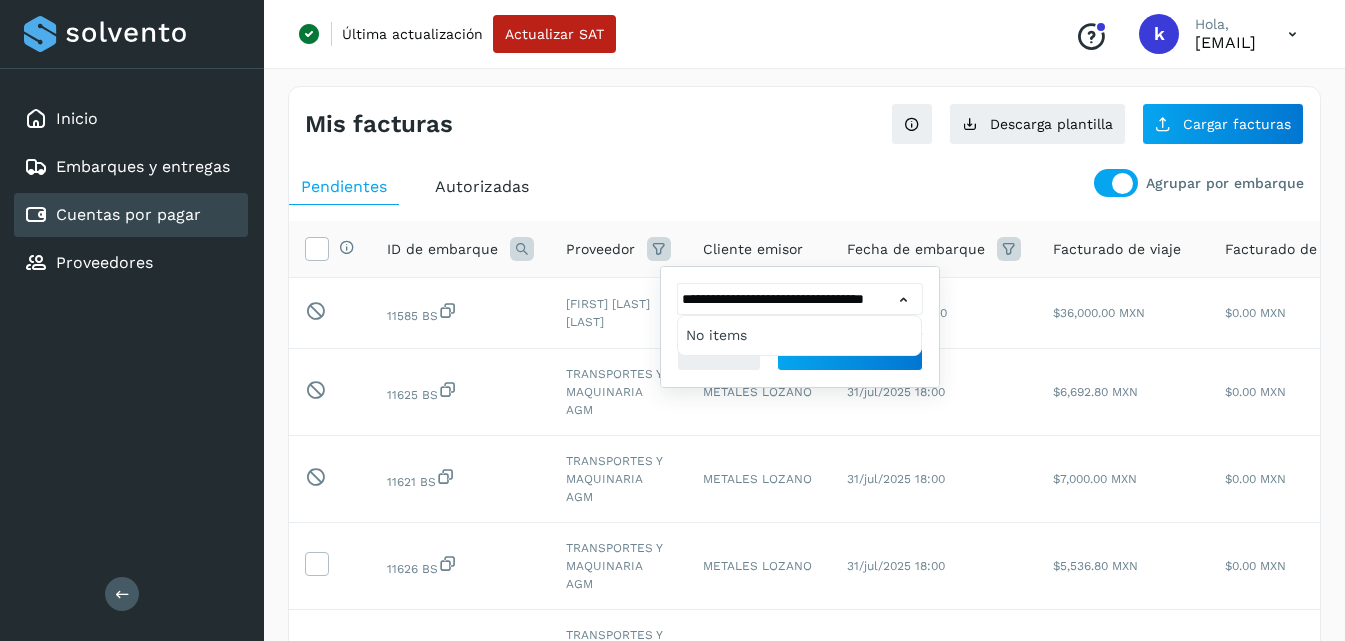 type 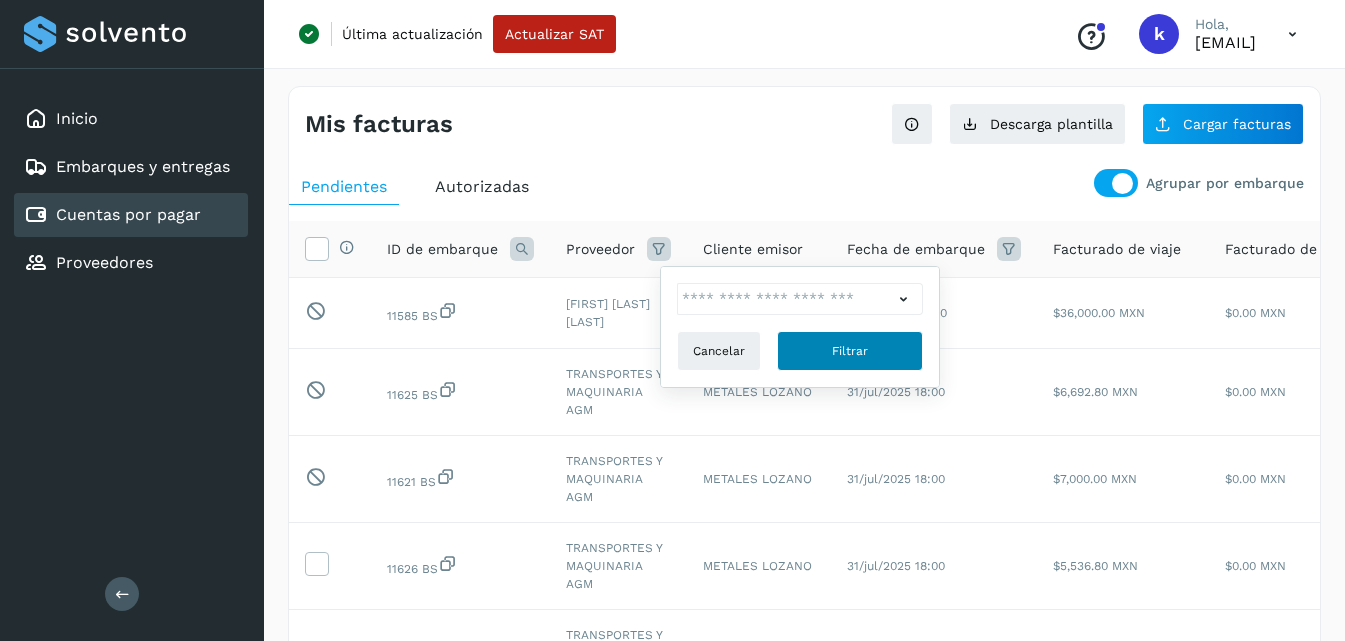 click on "Filtrar" at bounding box center [850, 351] 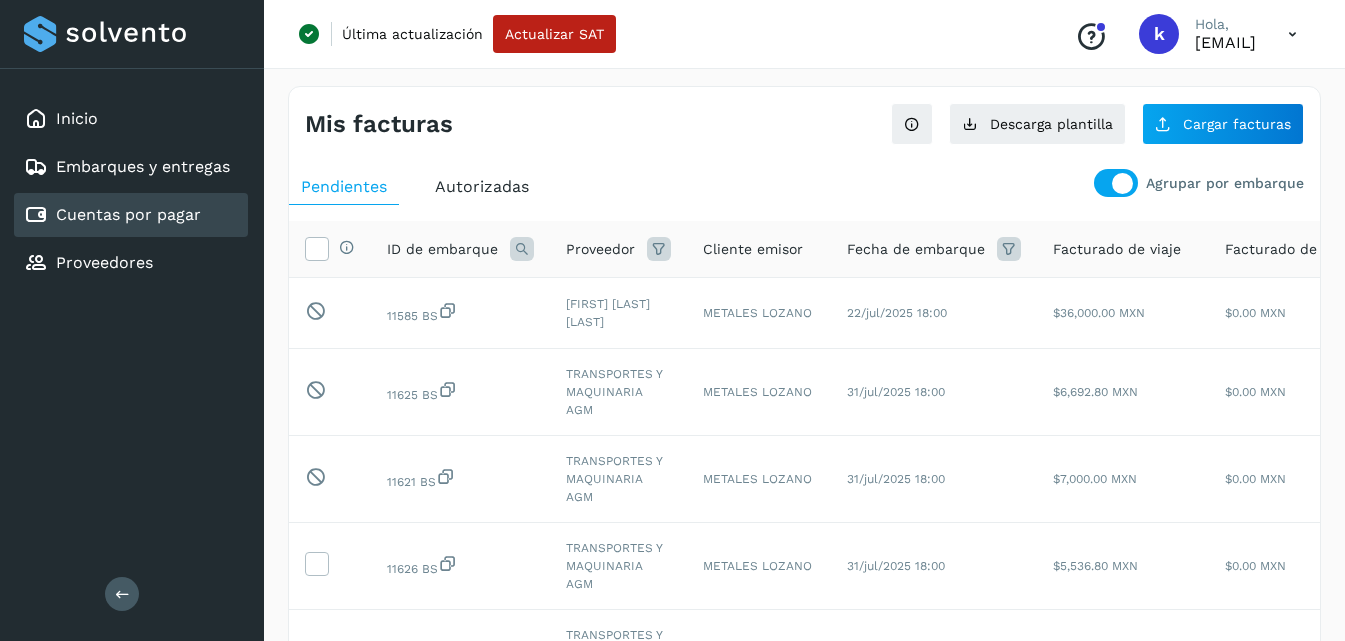 click at bounding box center (659, 249) 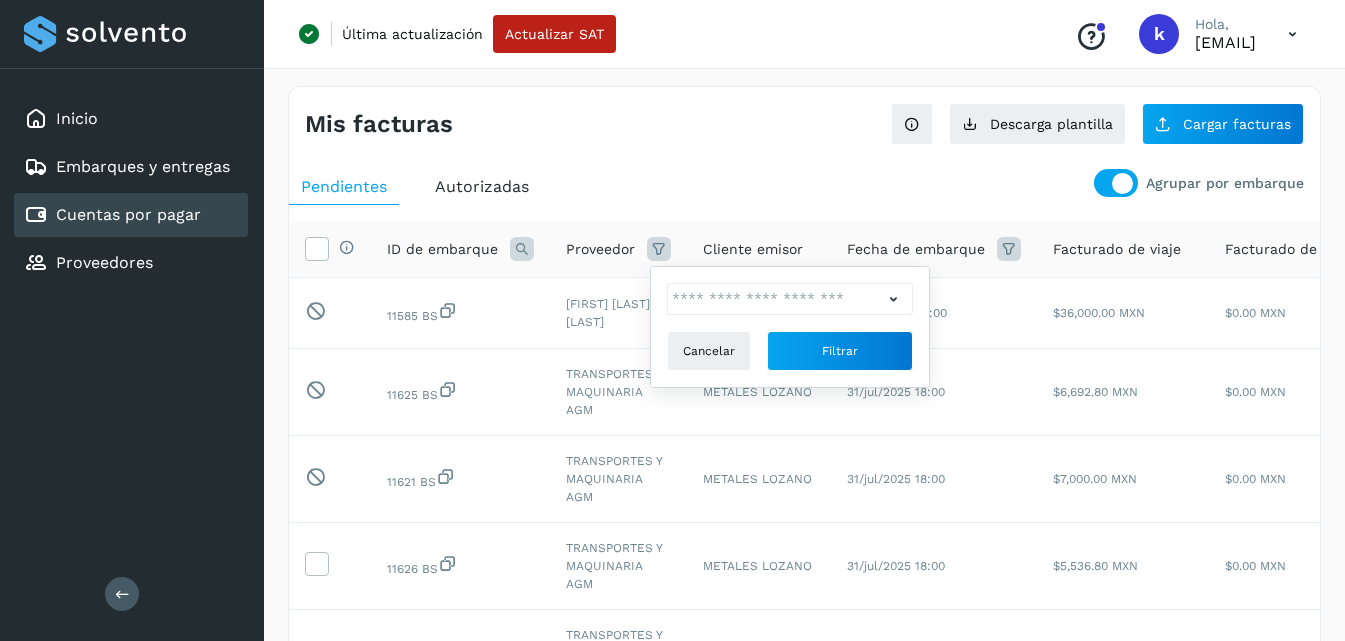 click 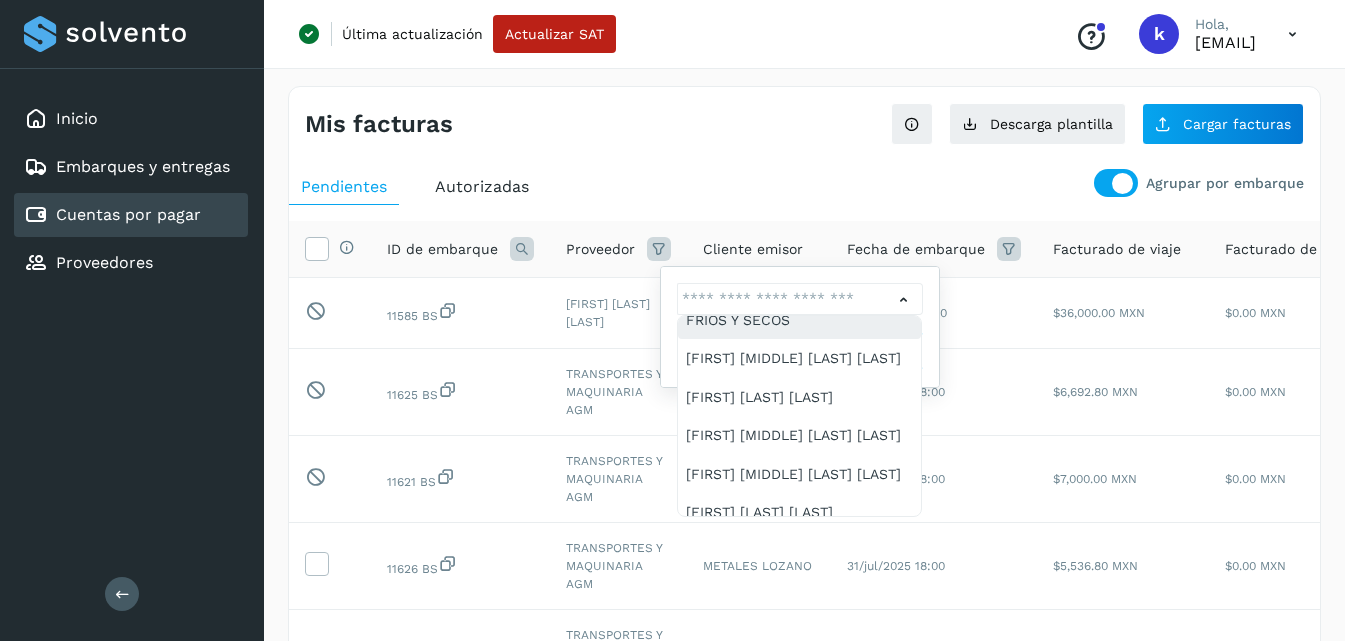 scroll, scrollTop: 400, scrollLeft: 0, axis: vertical 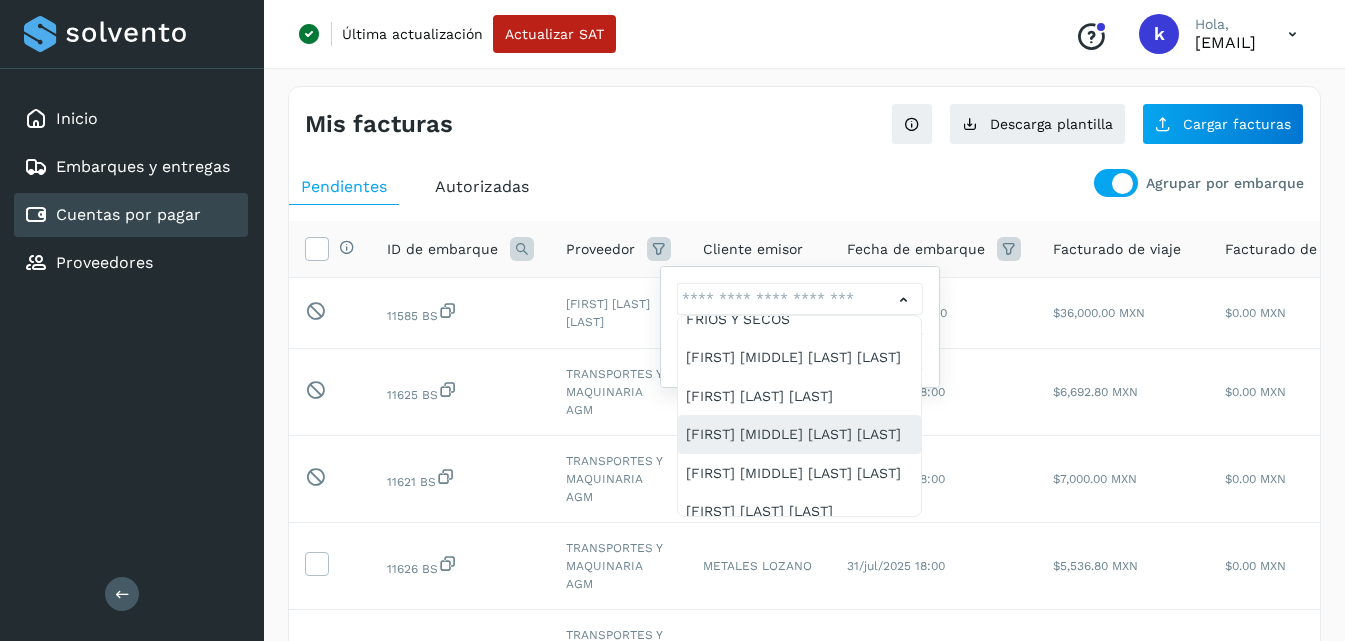 click on "[FIRST] [MIDDLE] [LAST] [LAST]" 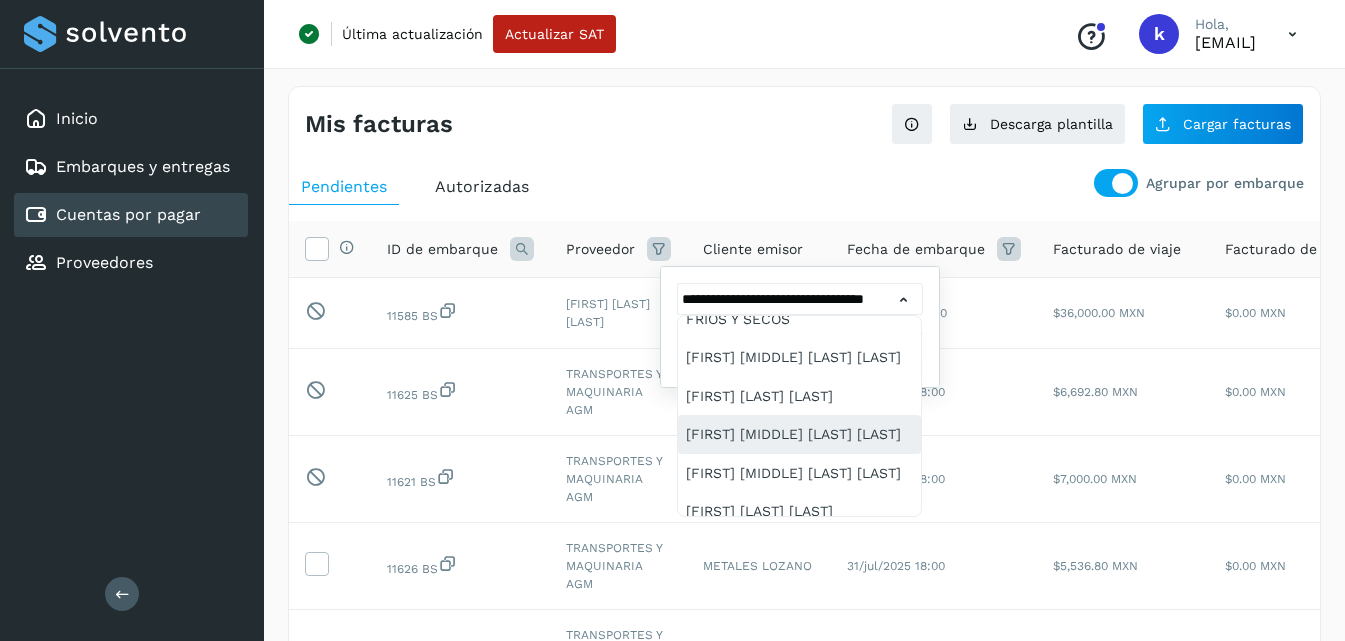 type 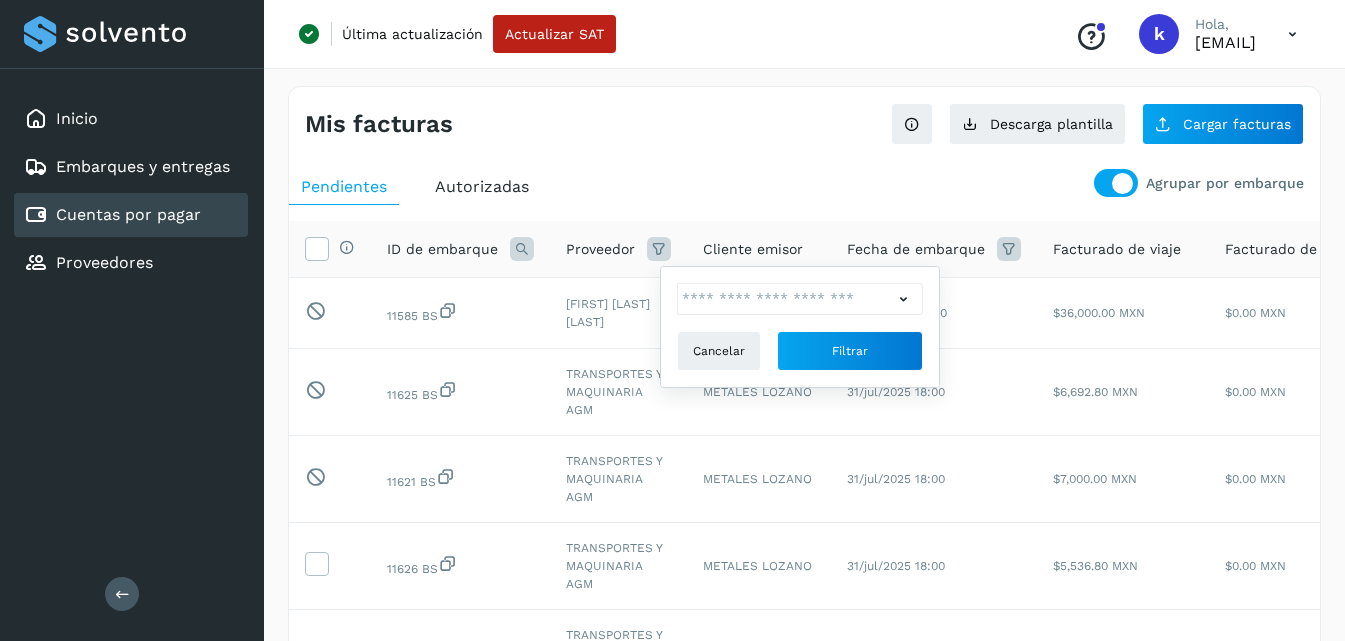 click on "Mis facturas
Ver instrucciones para cargar Facturas
Descarga plantilla Cargar facturas Agrupar por embarque Pendientes Autorizadas Selecciona todas las facturas con estado de embarque válido ID de embarque Proveedor Cancelar Filtrar Cliente emisor Fecha de embarque Facturado de viaje Facturado de accesorio Facturado total Estado de pago Acciones Pendiente de autorización final por el usuario autorizador. 11585 BS  [FIRST] [LAST] [COMPANY] [DATE] [TIME] [PRICE] [PRICE] [PRICE] Pre Autorizado Pendiente de autorización final por el usuario autorizador. 11625 BS  [COMPANY] [COMPANY] [COMPANY] [DATE] [TIME] [PRICE] [PRICE] [PRICE] Pre Autorizado Pendiente de autorización final por el usuario autorizador. 11621 BS  [COMPANY] [COMPANY] [COMPANY] [DATE] [TIME] [PRICE] [PRICE] [PRICE] Pre Autorizado 11626 BS  [COMPANY] [COMPANY] [COMPANY] [PRICE]" at bounding box center [804, 633] 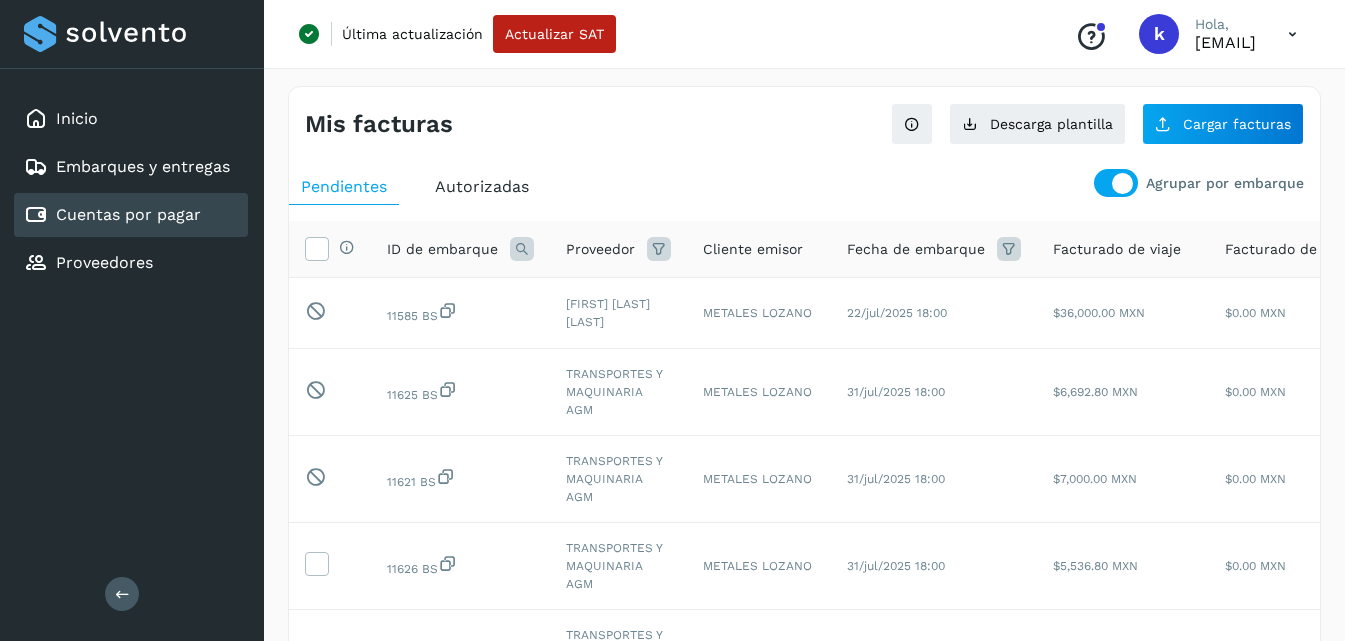 click at bounding box center (659, 249) 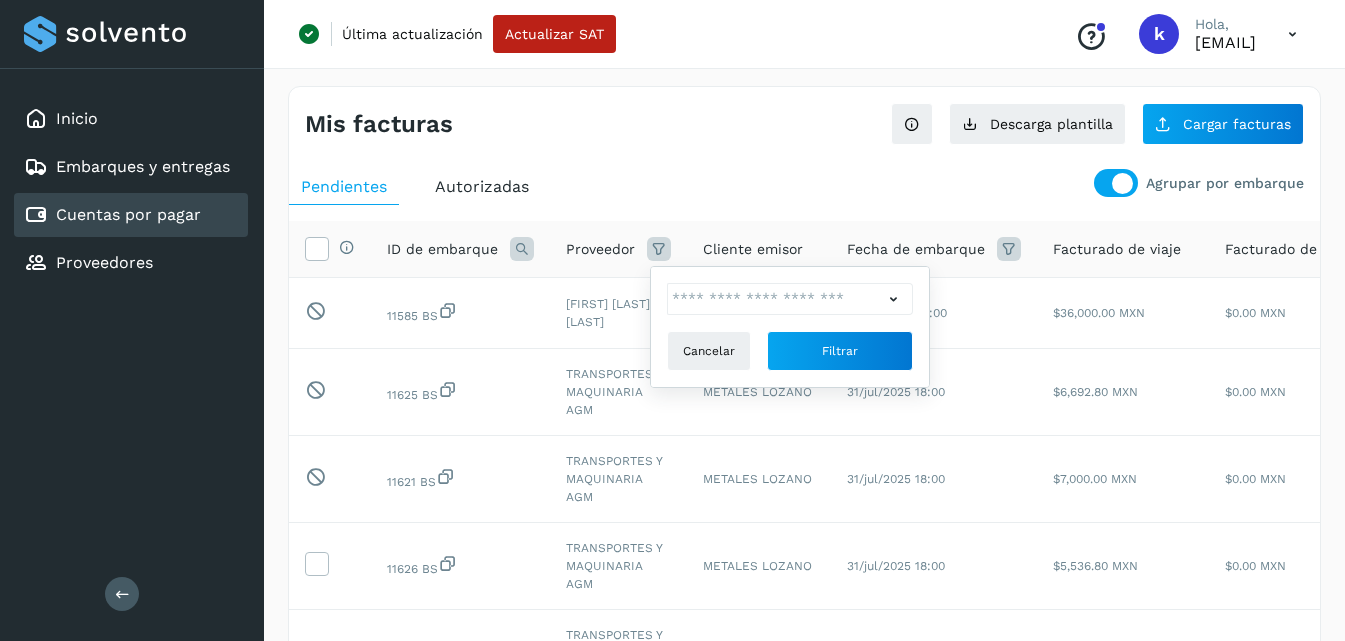 click at bounding box center [659, 249] 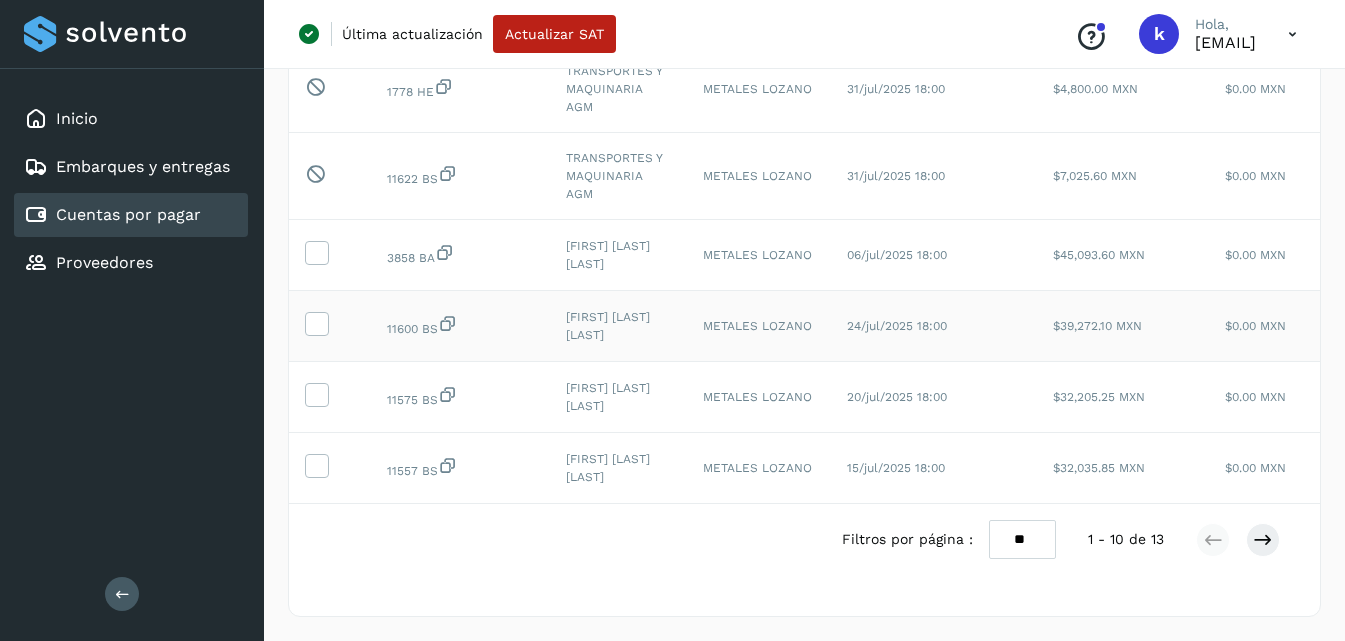 scroll, scrollTop: 627, scrollLeft: 0, axis: vertical 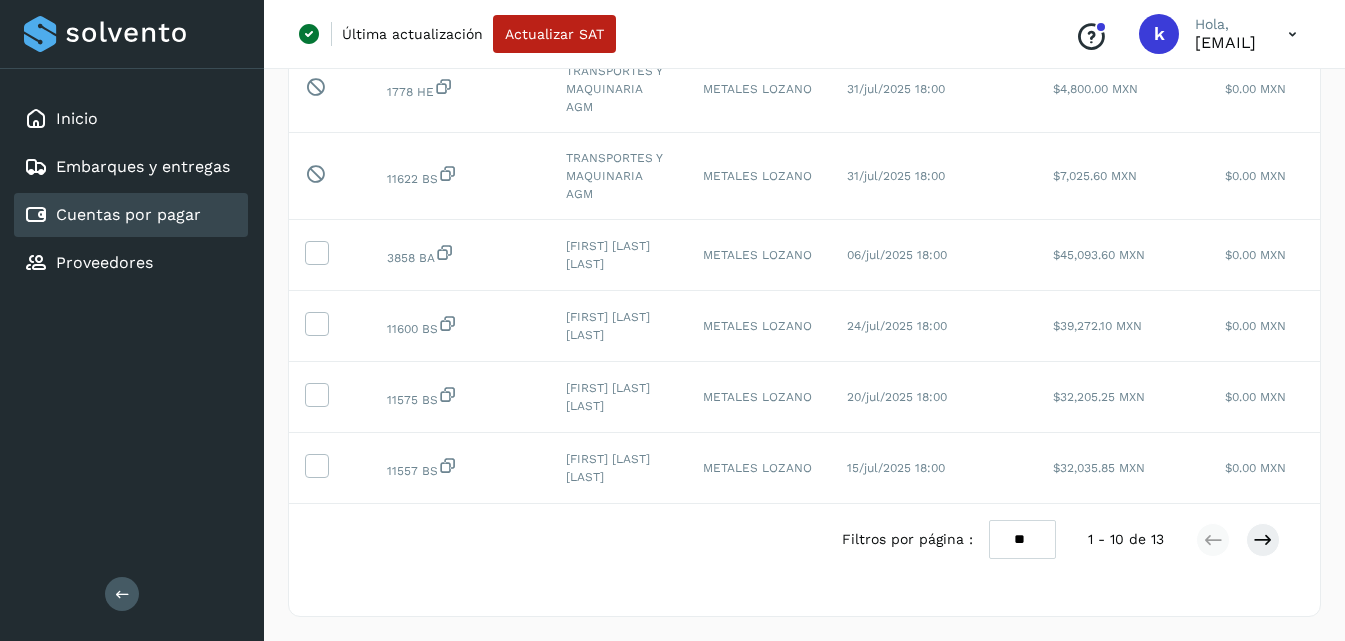 click on "** ** **" at bounding box center (1022, 539) 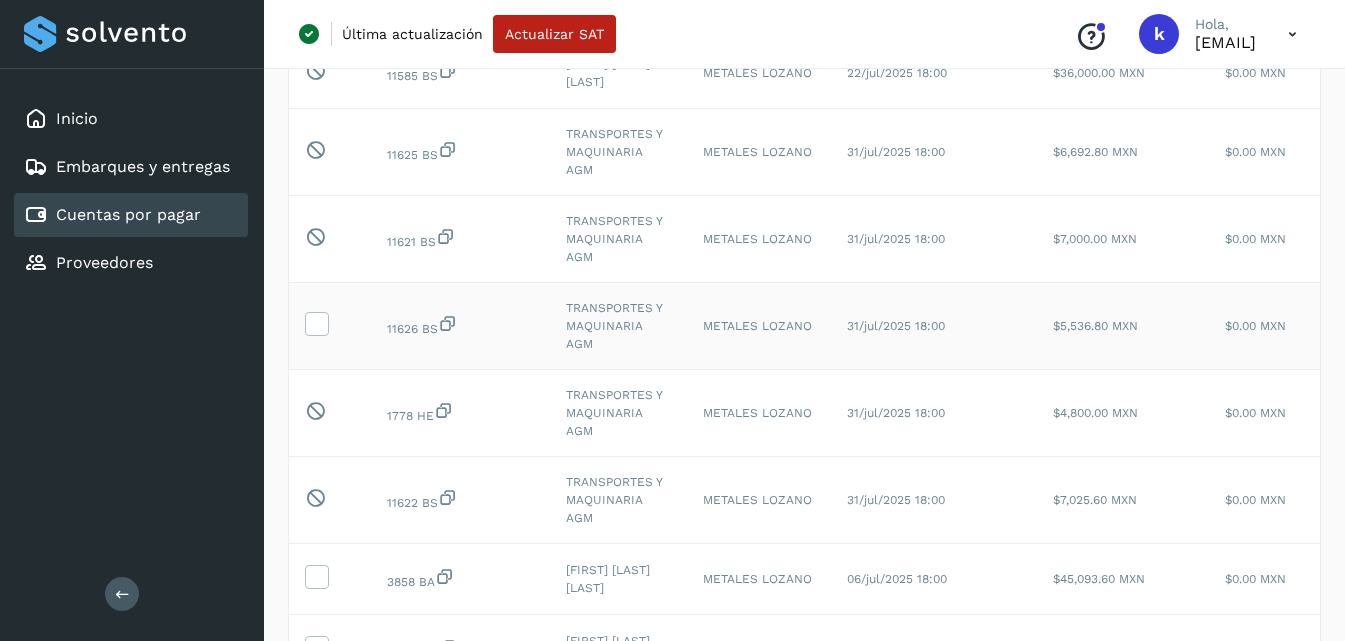 scroll, scrollTop: 0, scrollLeft: 0, axis: both 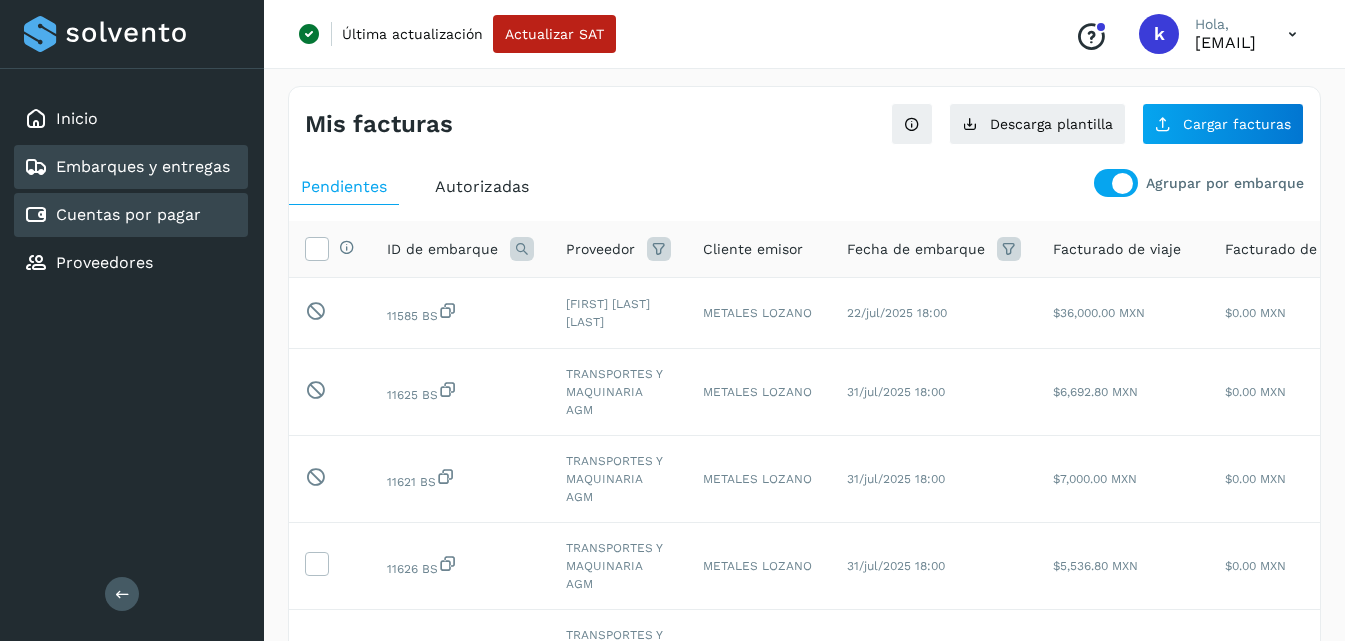 click on "Embarques y entregas" 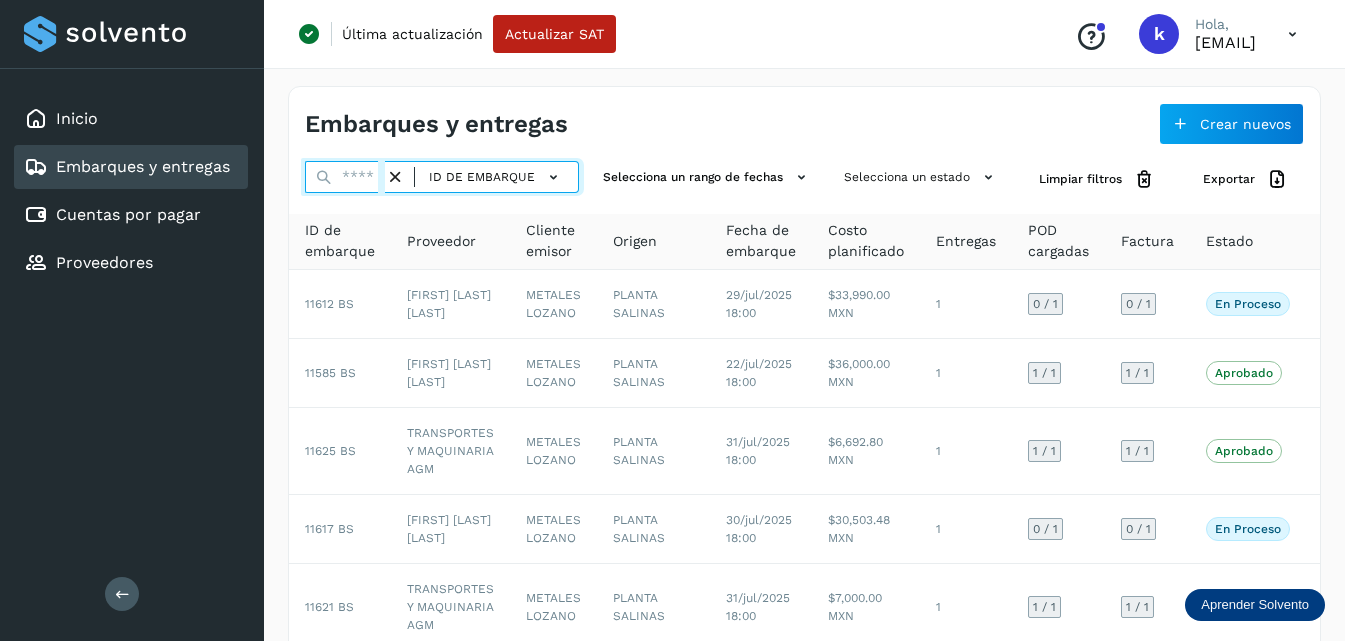 click at bounding box center (345, 177) 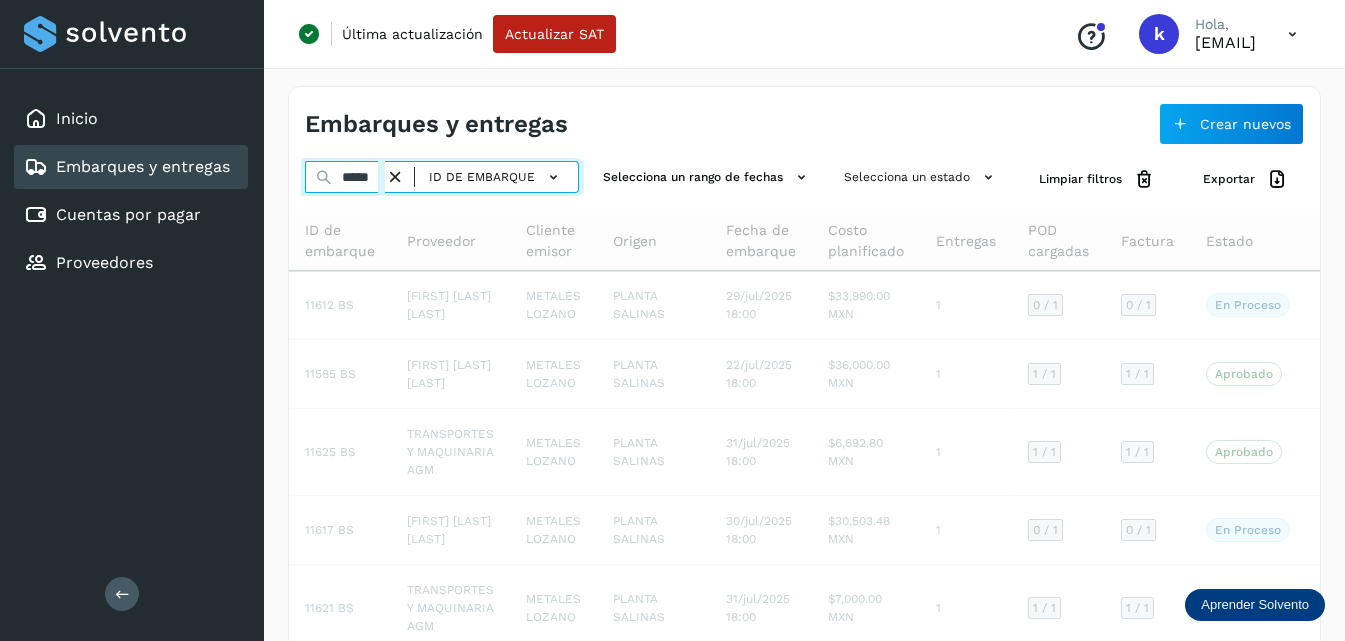 type on "*****" 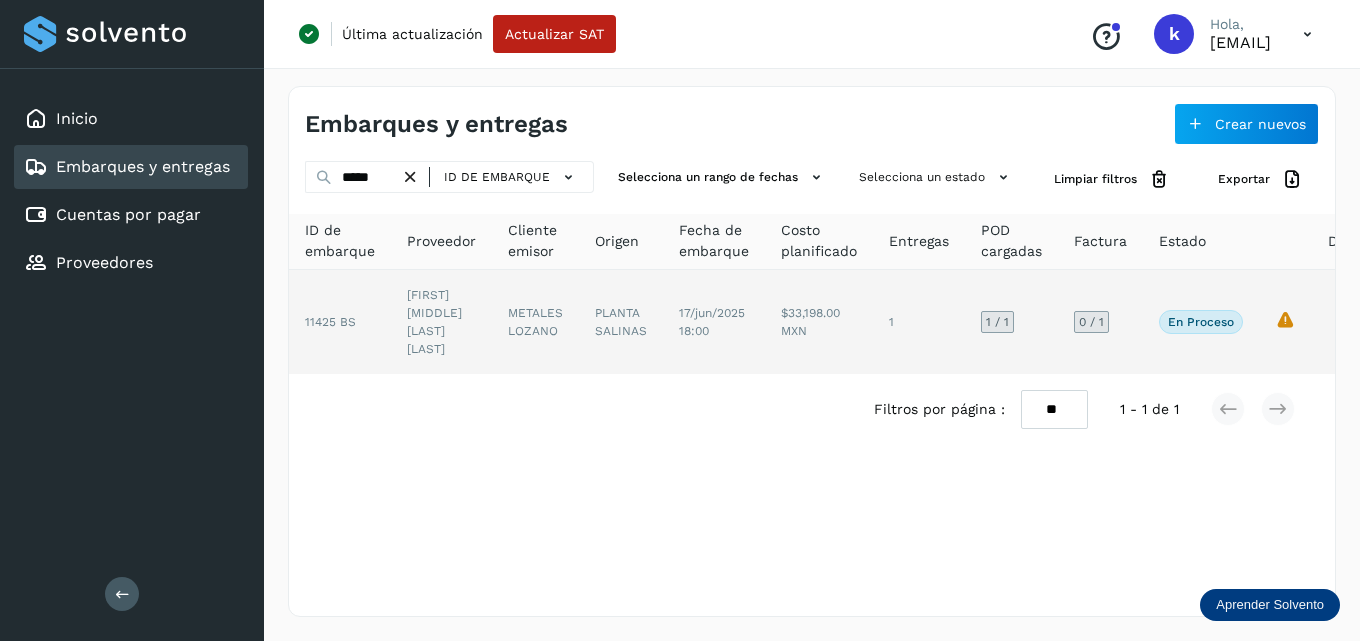 click on "[FIRST] [MIDDLE] [LAST] [LAST]" 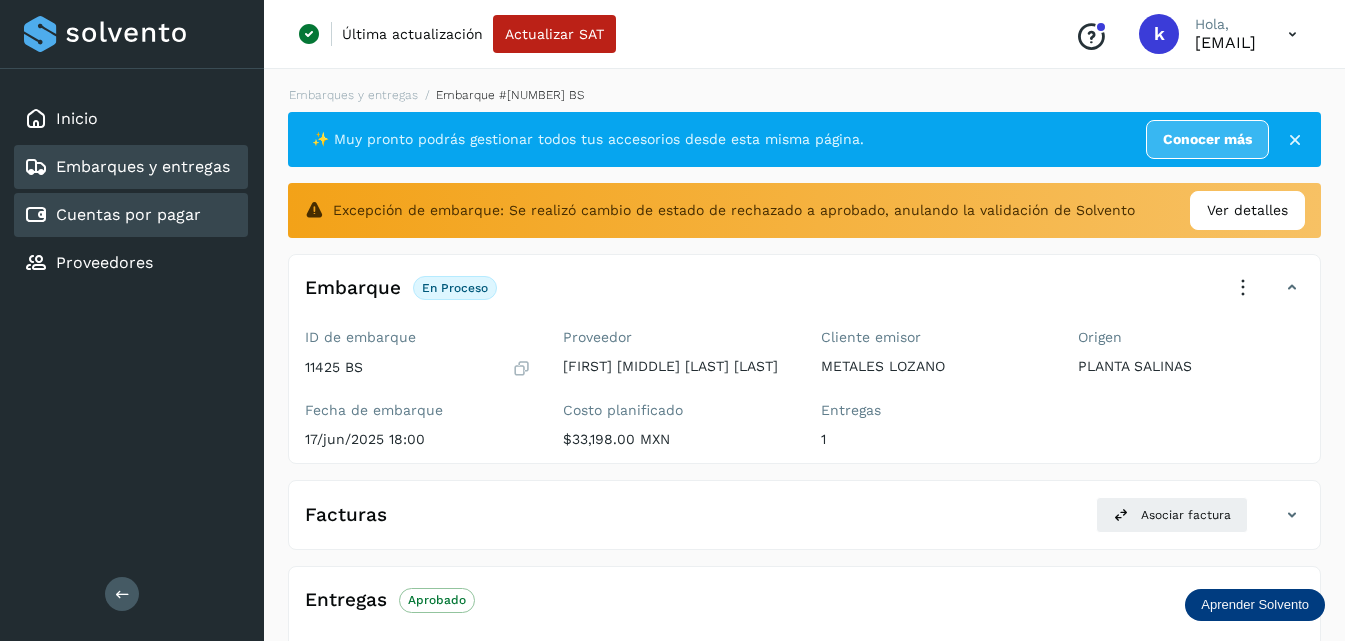 click on "Cuentas por pagar" at bounding box center (128, 214) 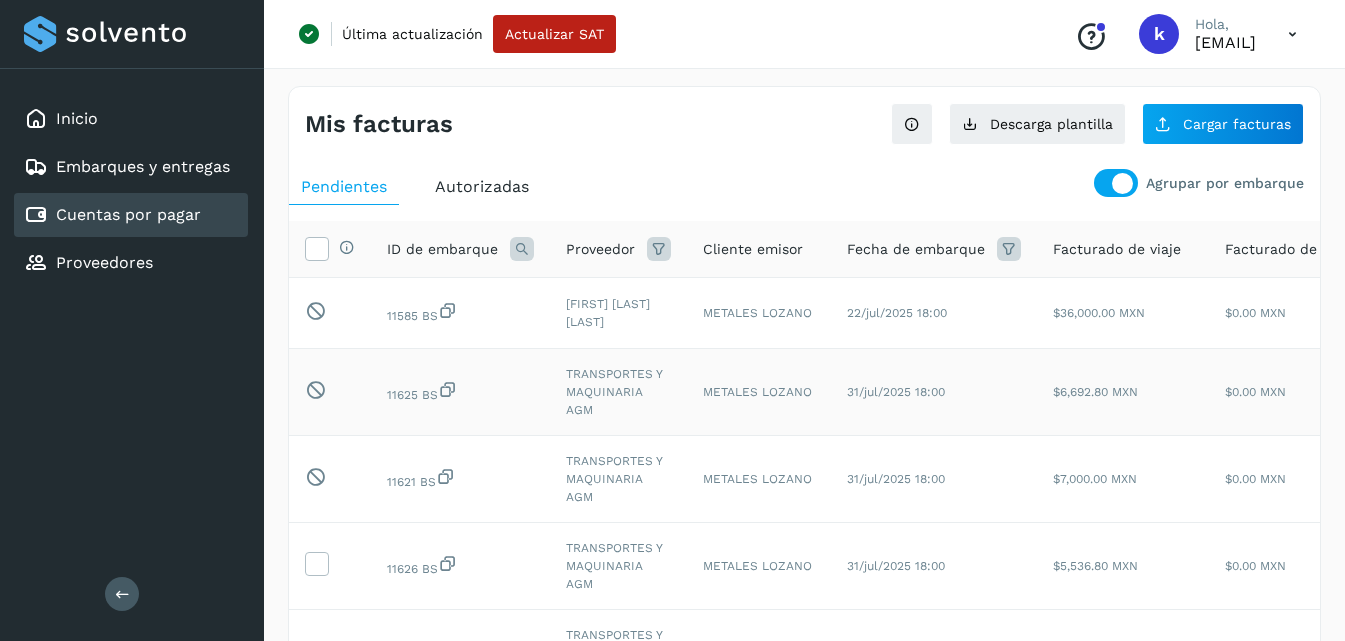 scroll, scrollTop: 100, scrollLeft: 0, axis: vertical 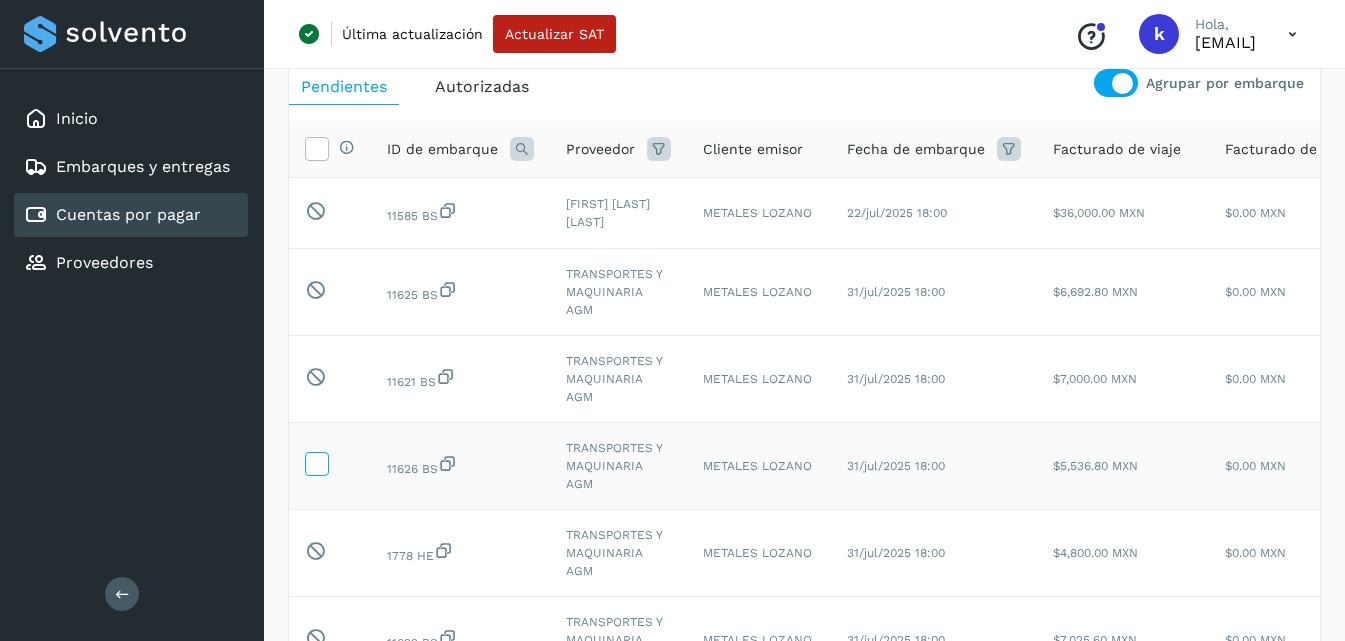 click at bounding box center (316, 462) 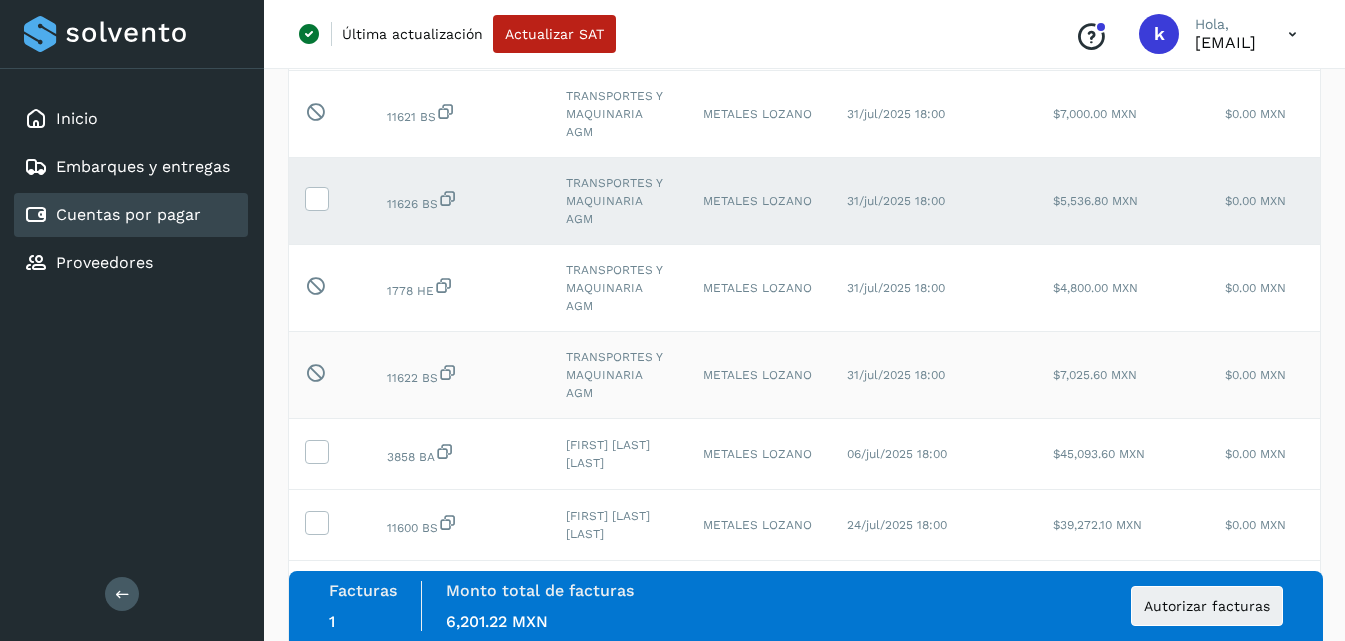 scroll, scrollTop: 400, scrollLeft: 0, axis: vertical 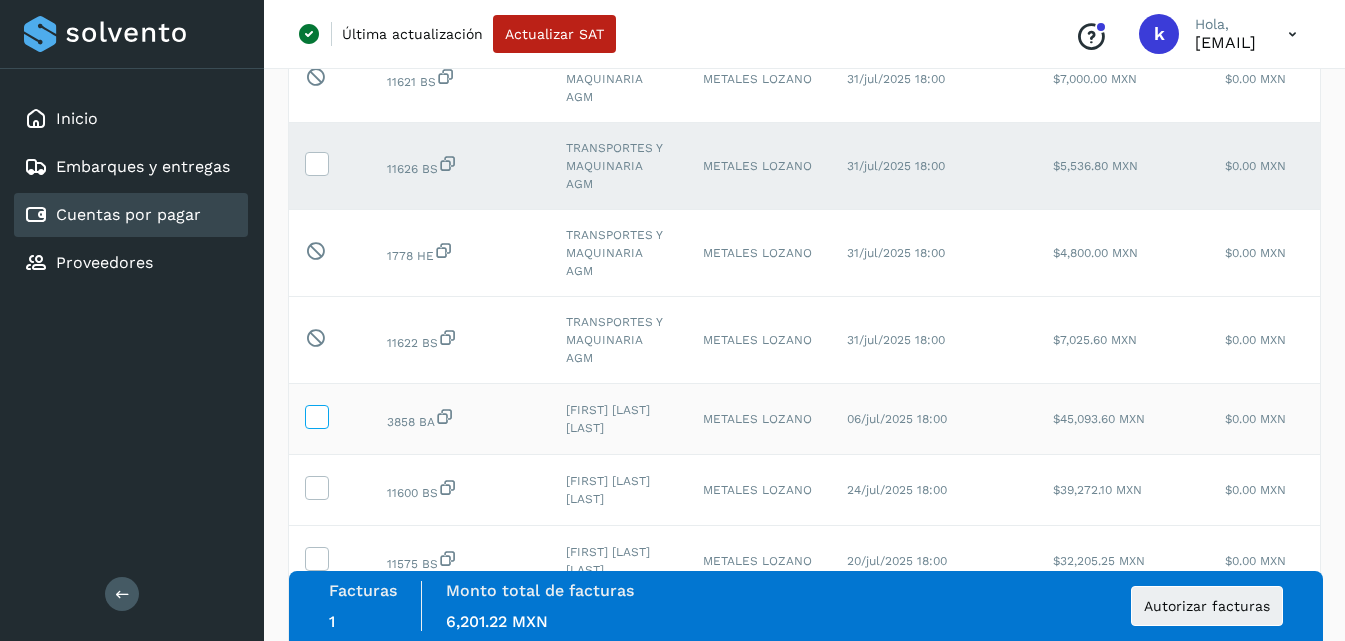 click at bounding box center (316, 415) 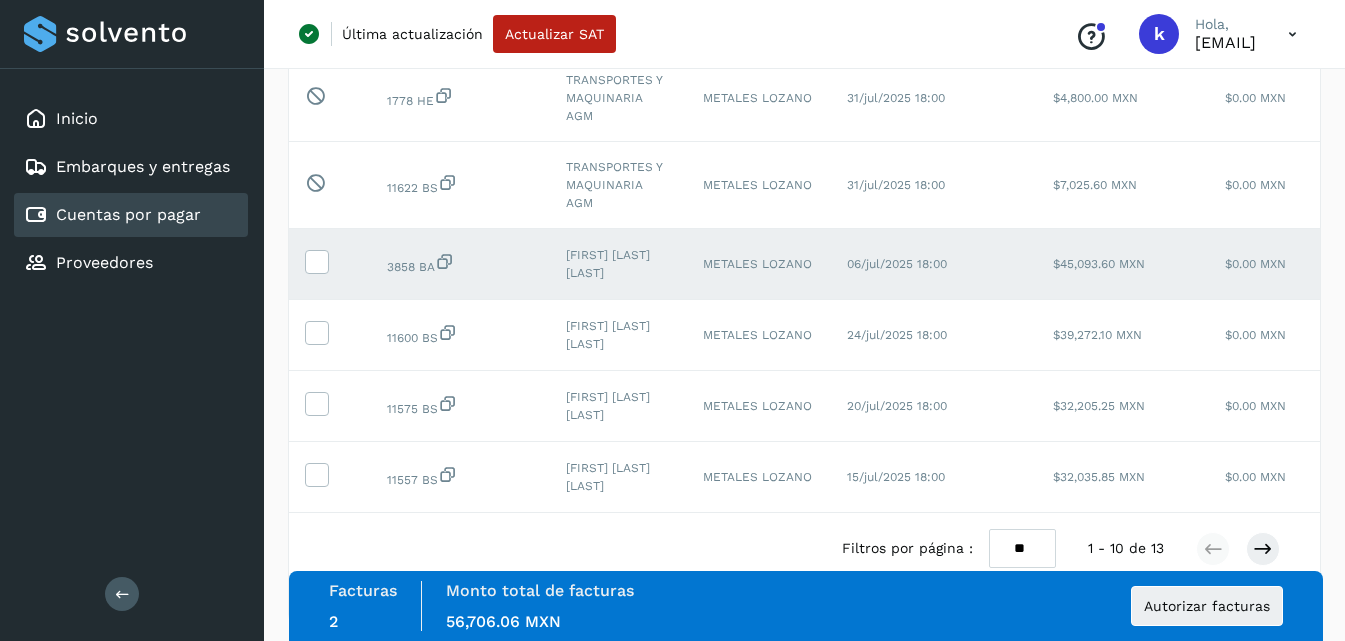 scroll, scrollTop: 600, scrollLeft: 0, axis: vertical 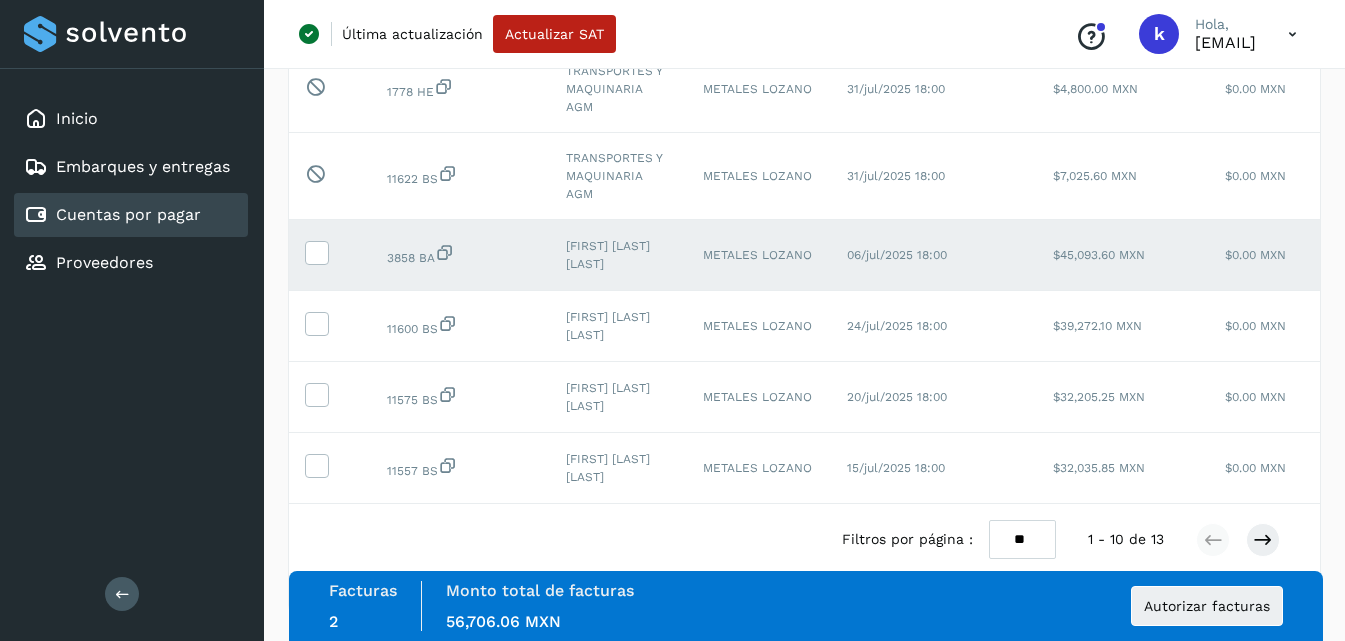 click on "Facturas 2 Monto total de facturas Monto total [PRICE] Autorizar facturas" at bounding box center [806, 606] 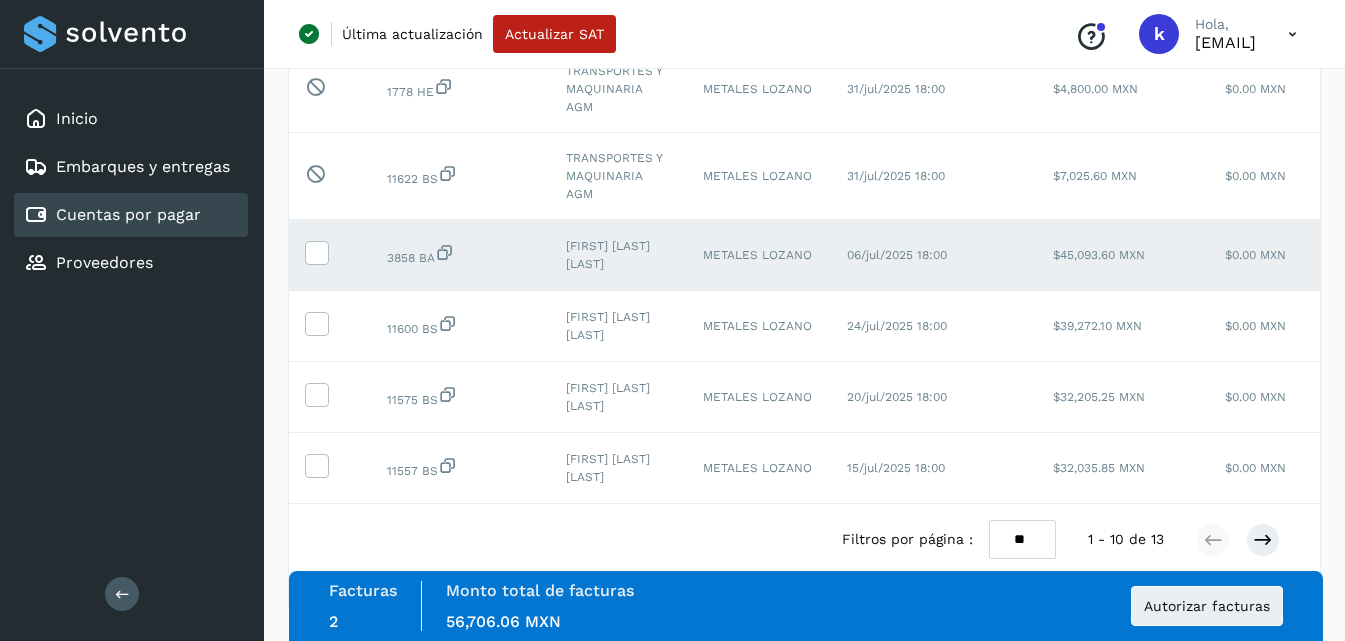click on "** ** **" at bounding box center (1022, 539) 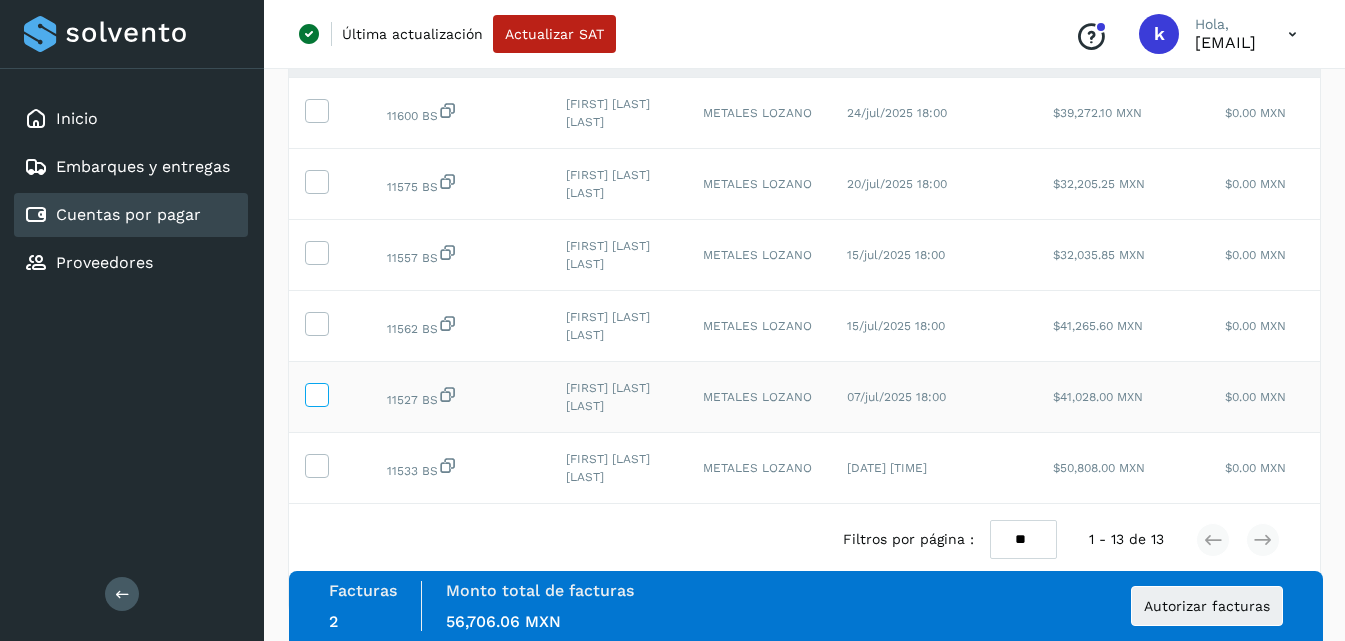 scroll, scrollTop: 840, scrollLeft: 0, axis: vertical 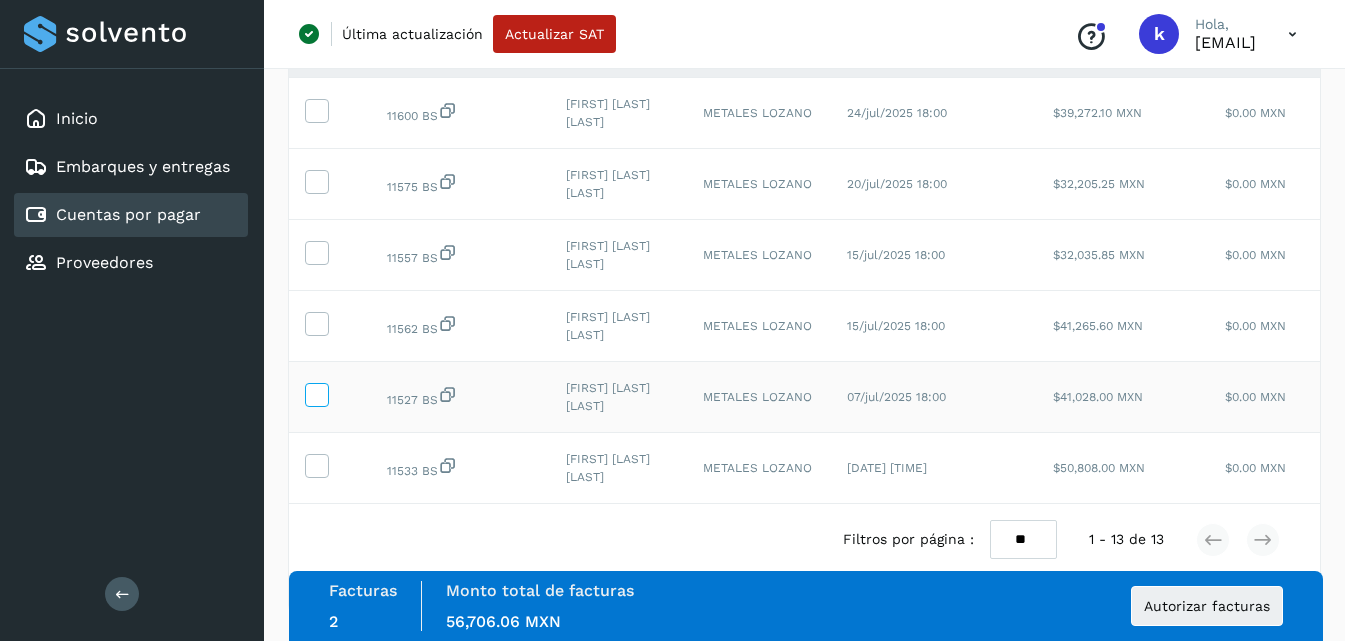 click at bounding box center (316, 393) 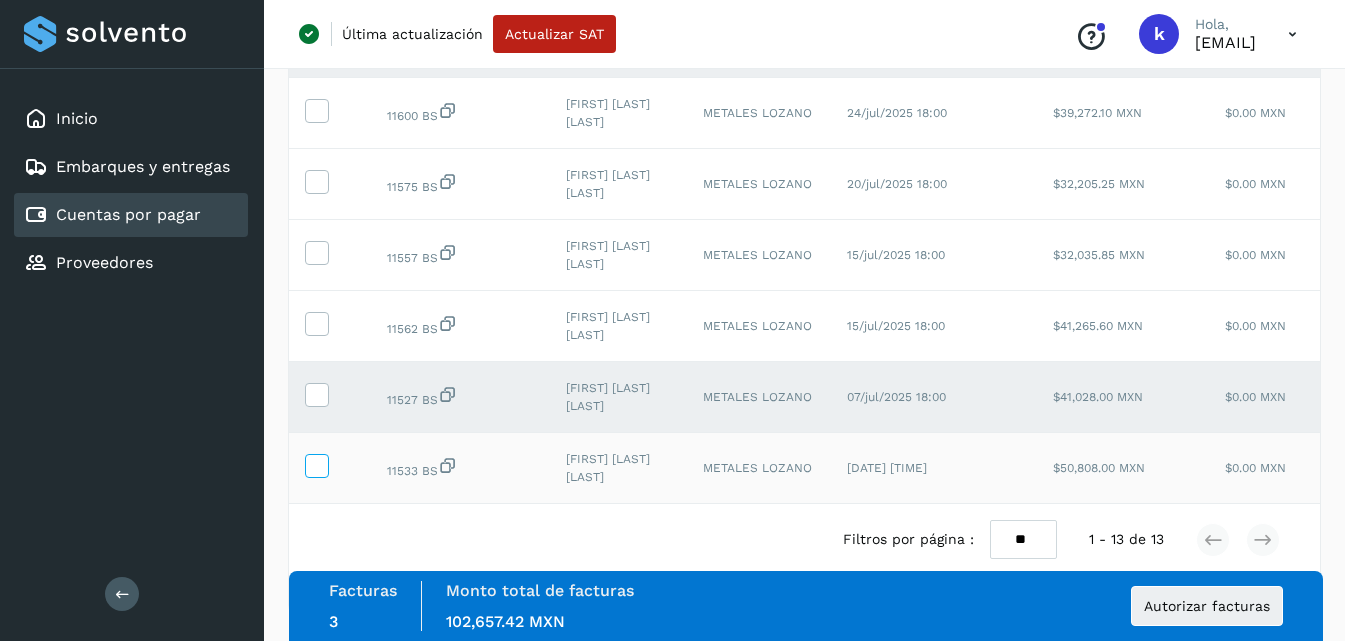 click at bounding box center (316, 464) 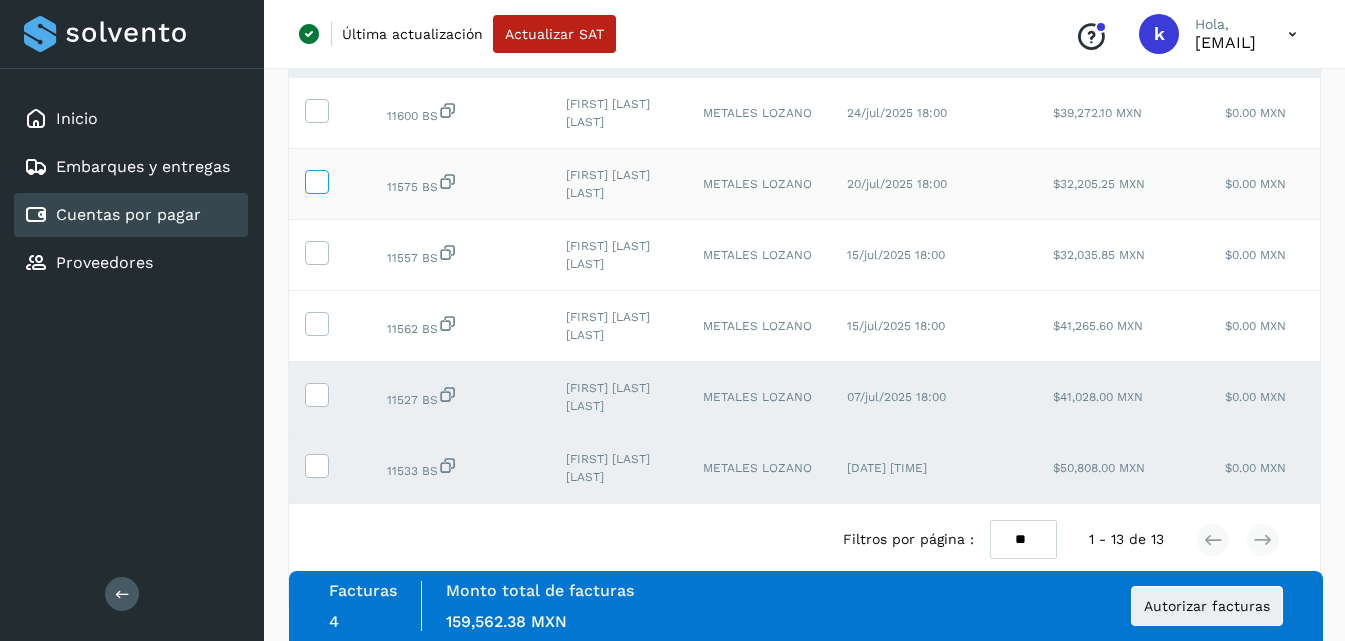 click at bounding box center [316, 180] 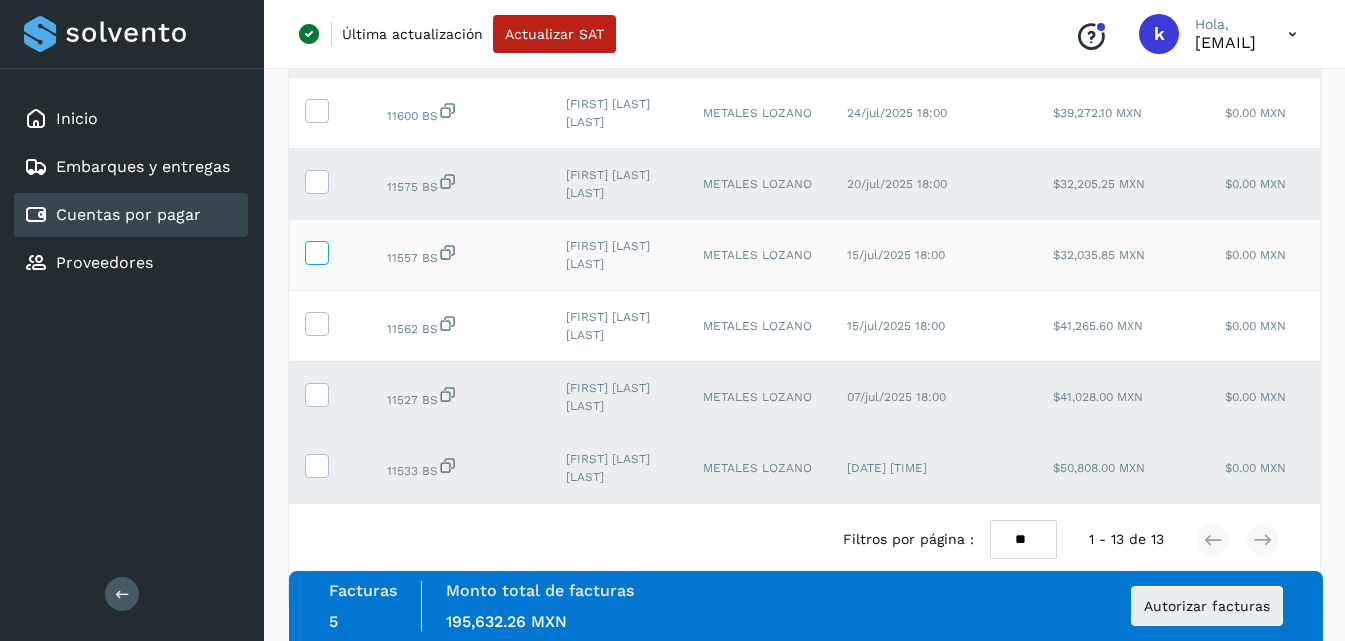 click at bounding box center [316, 251] 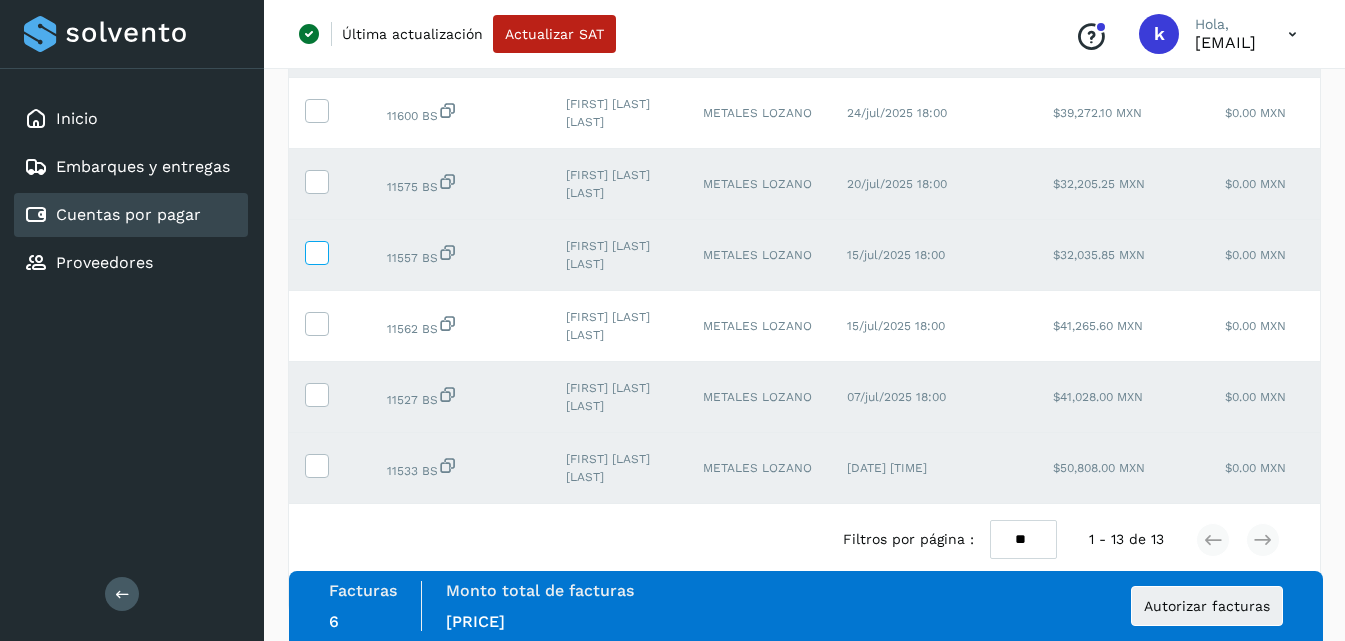 scroll, scrollTop: 740, scrollLeft: 0, axis: vertical 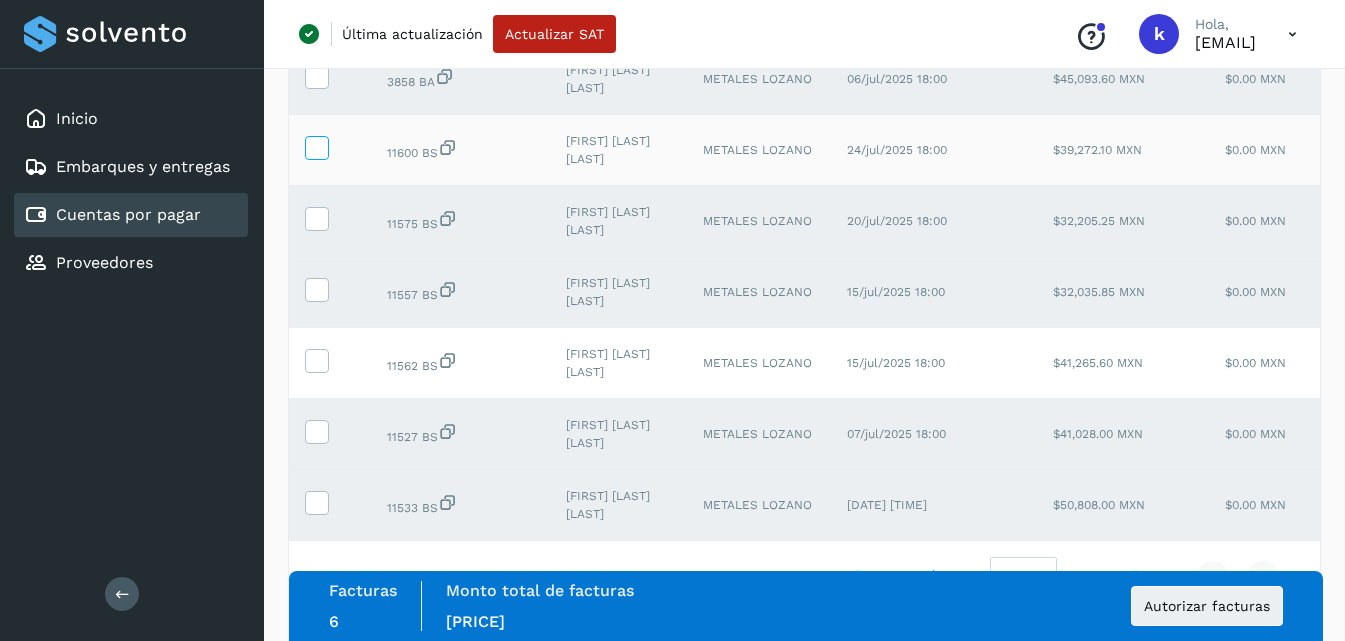 click at bounding box center (316, 146) 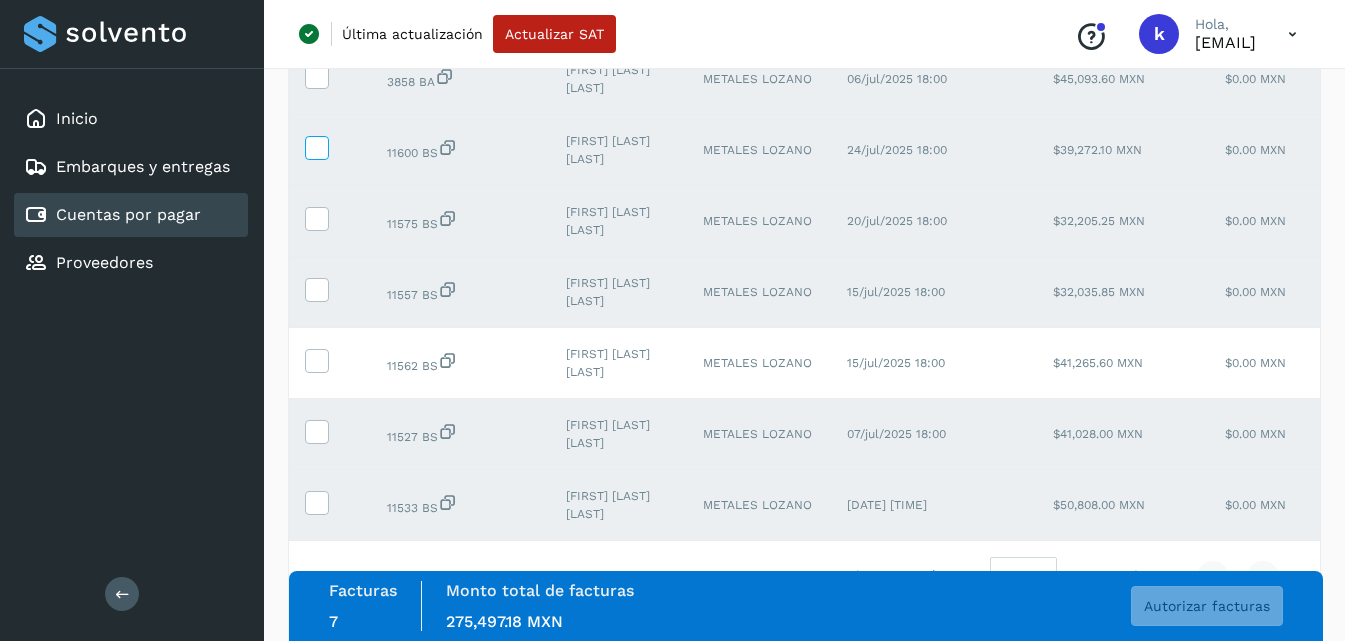 click at bounding box center (316, 146) 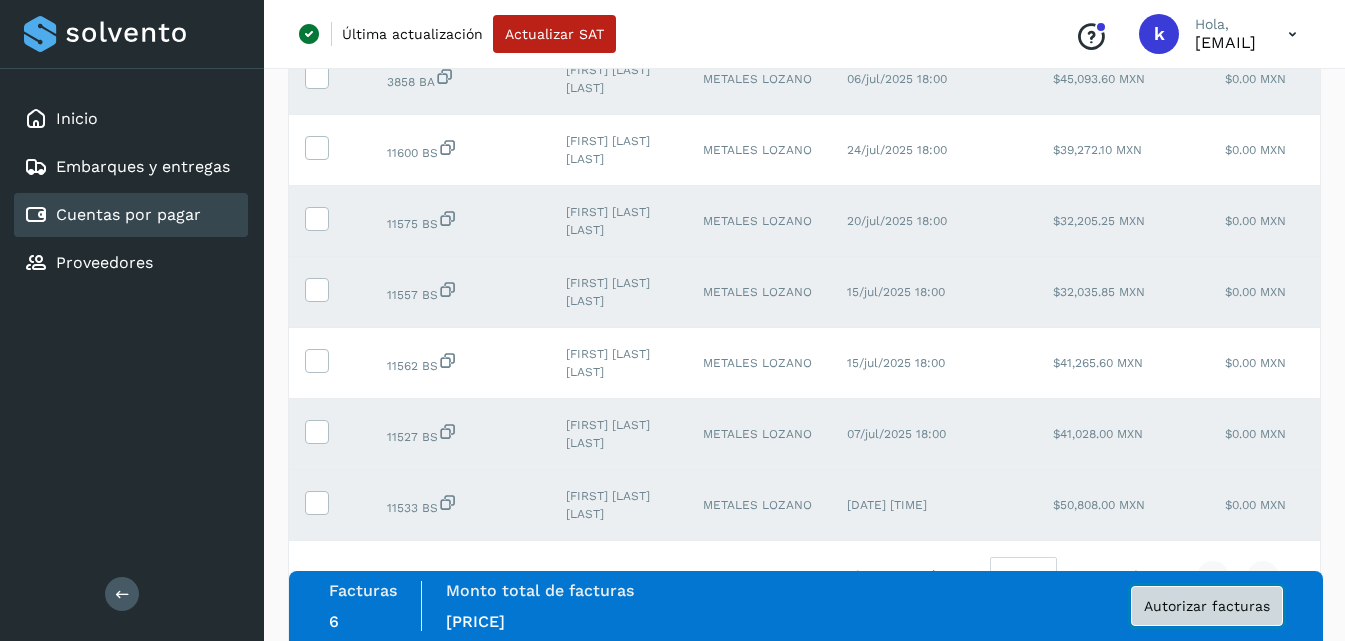 click on "Autorizar facturas" at bounding box center (1207, 606) 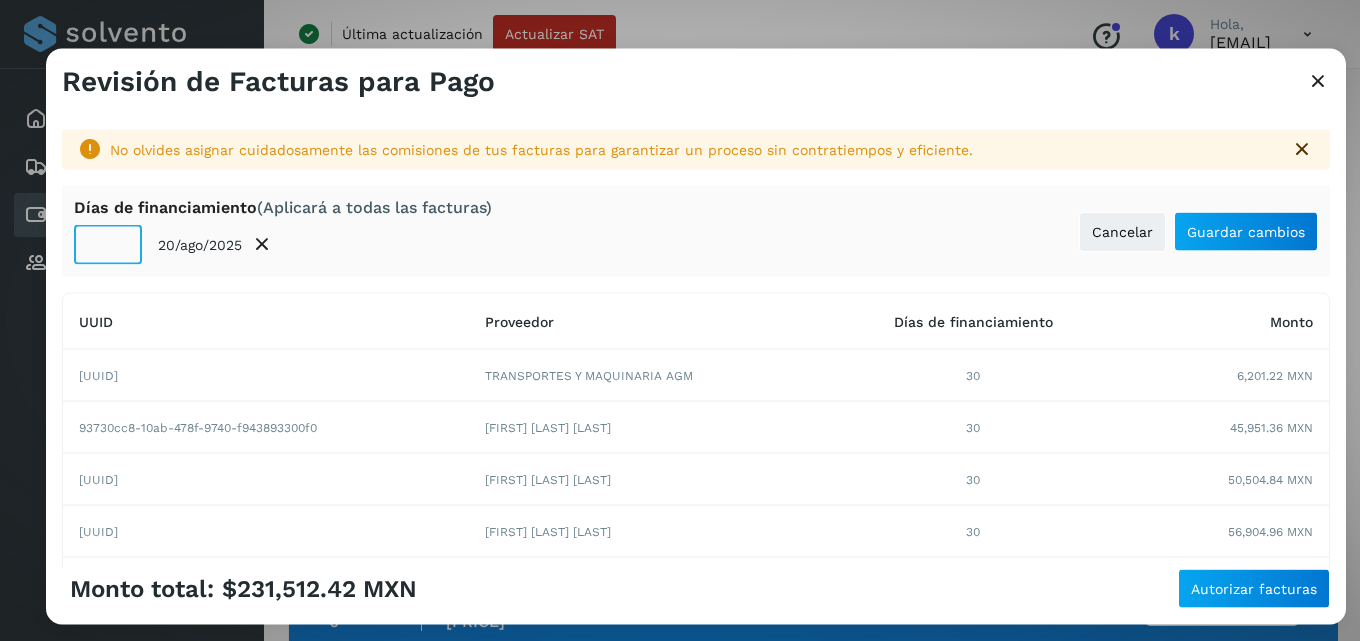 click on "**" 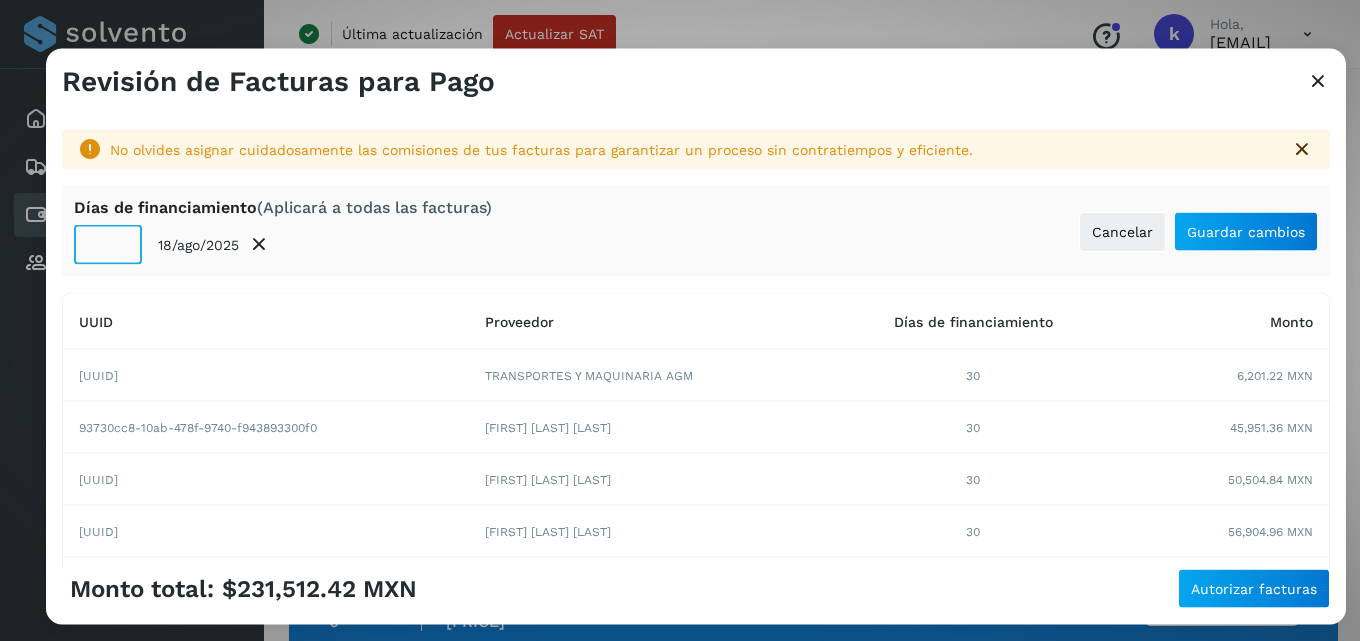 click on "**" 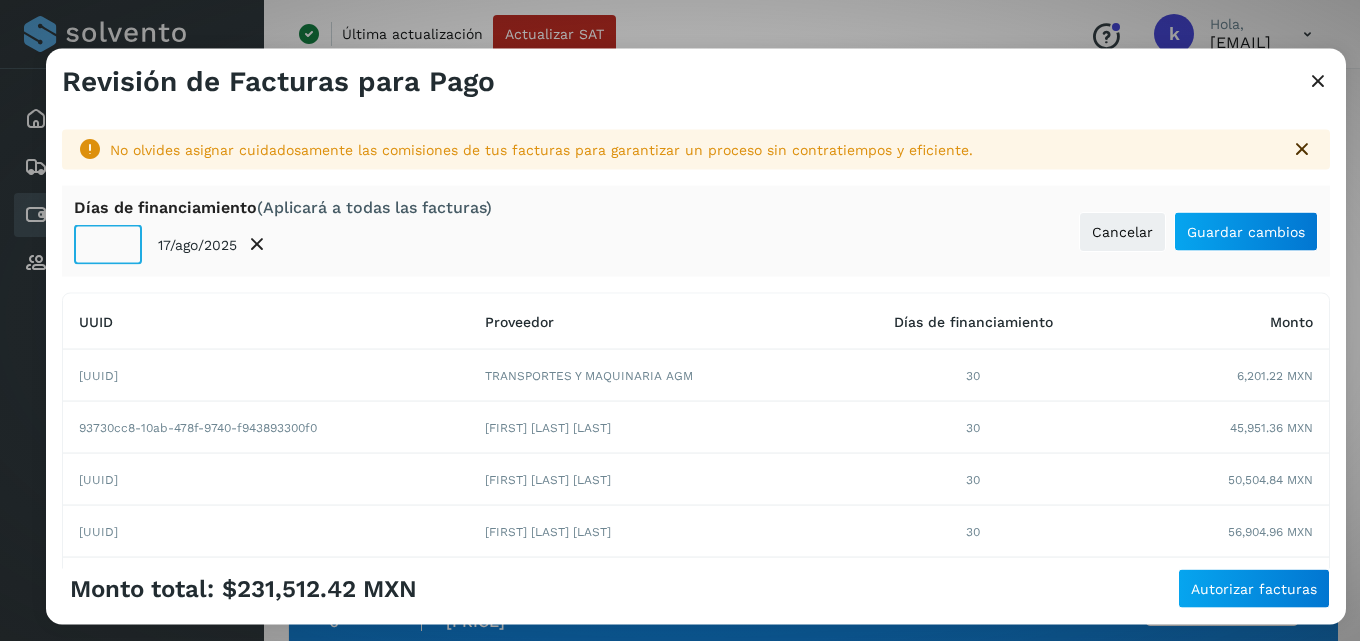click on "*" 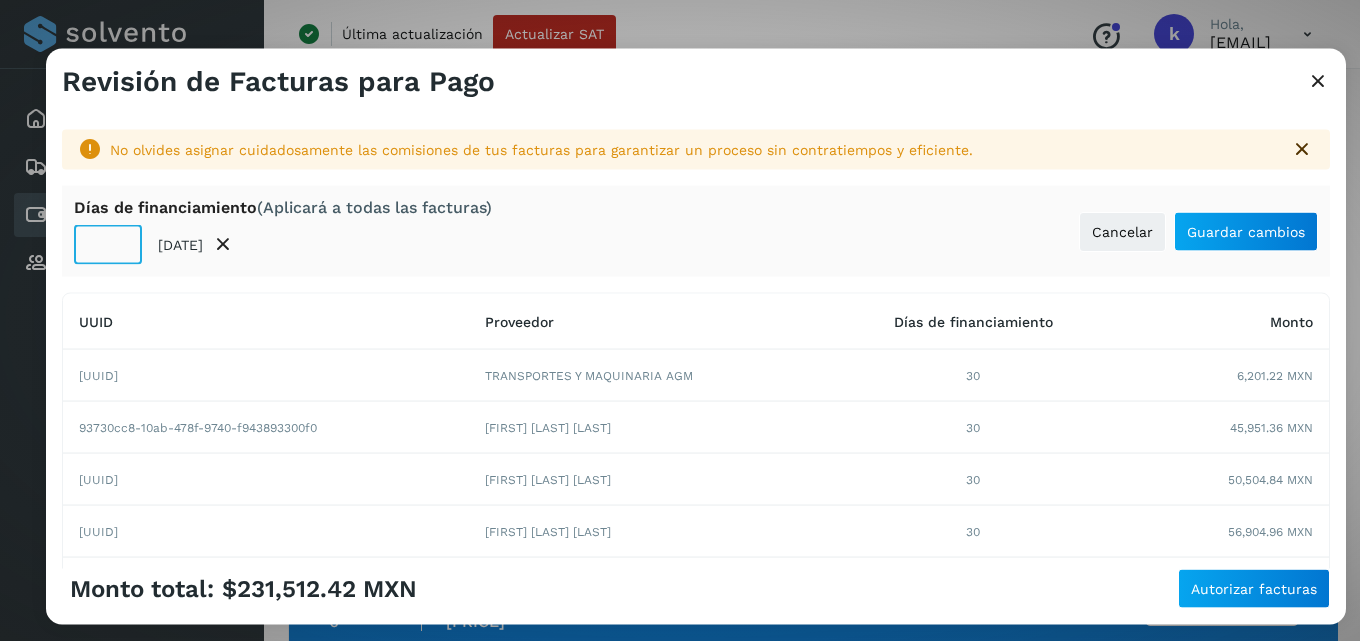click on "*" 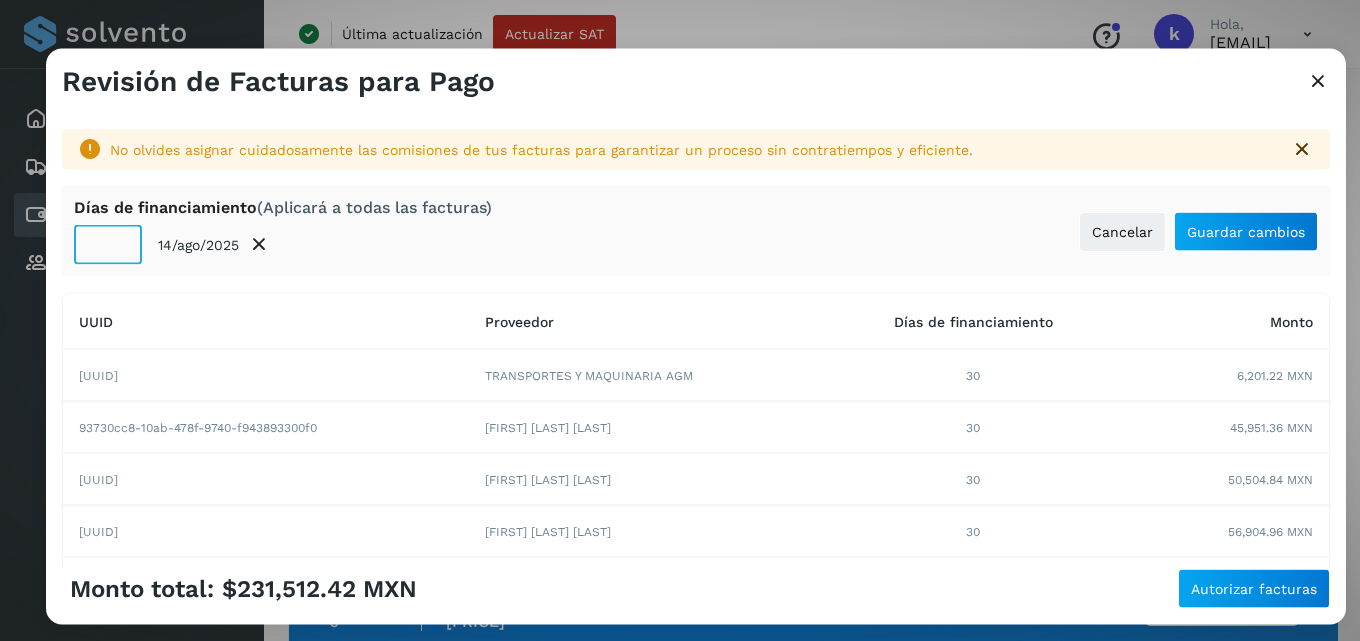type on "*" 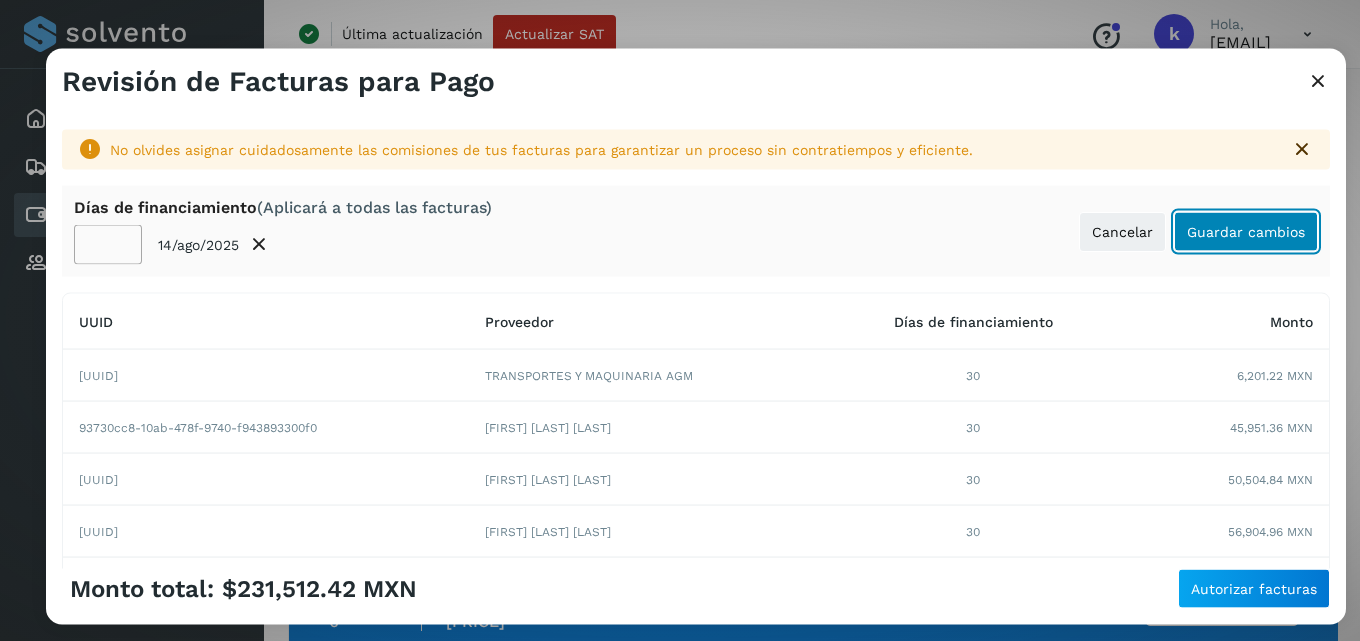 click on "Guardar cambios" 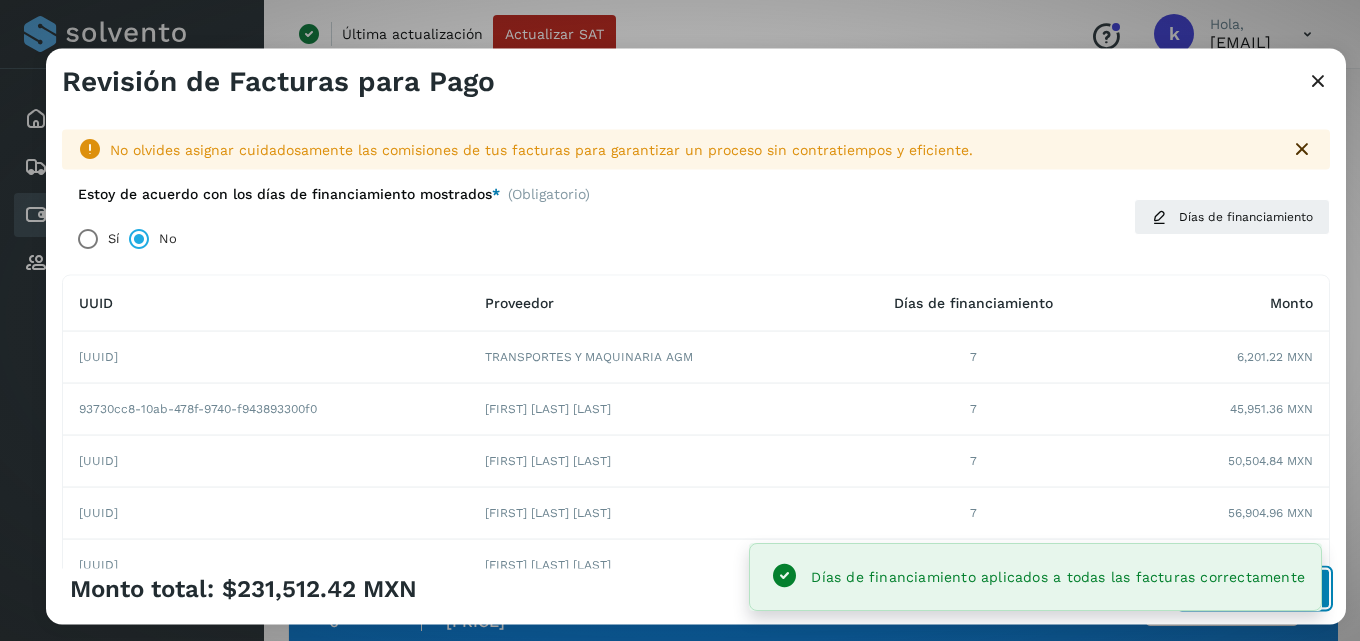 click on "Autorizar facturas" at bounding box center [1254, 589] 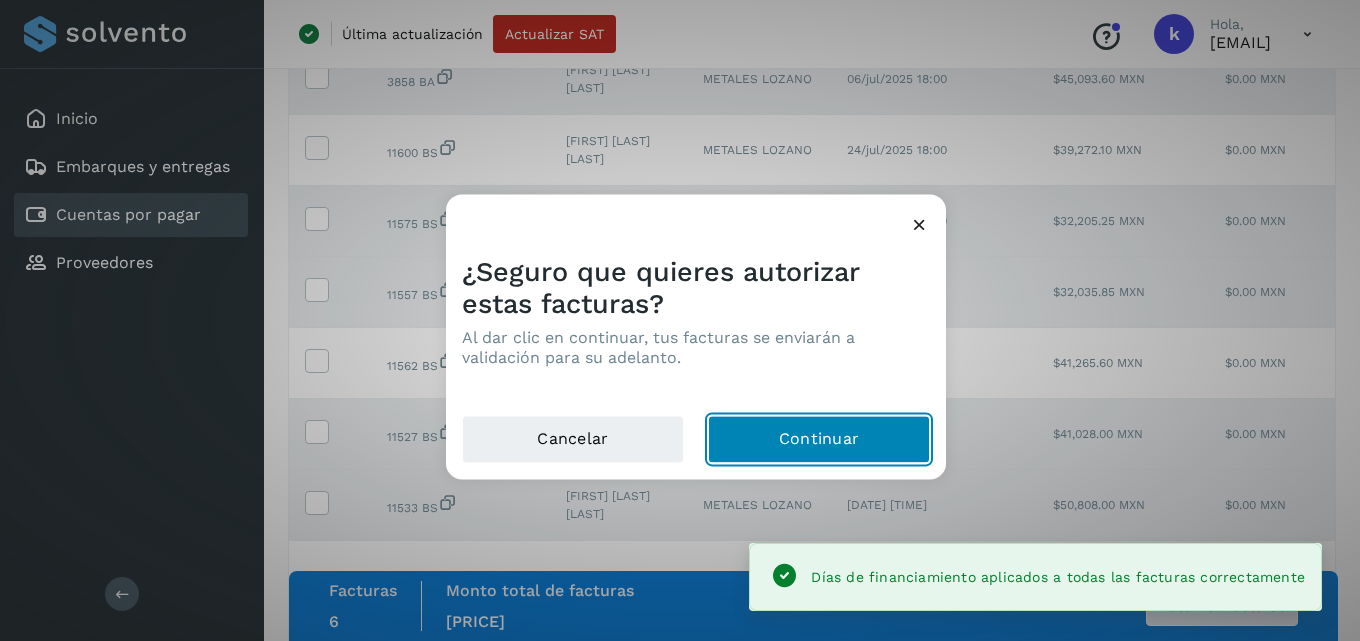 click on "Continuar" 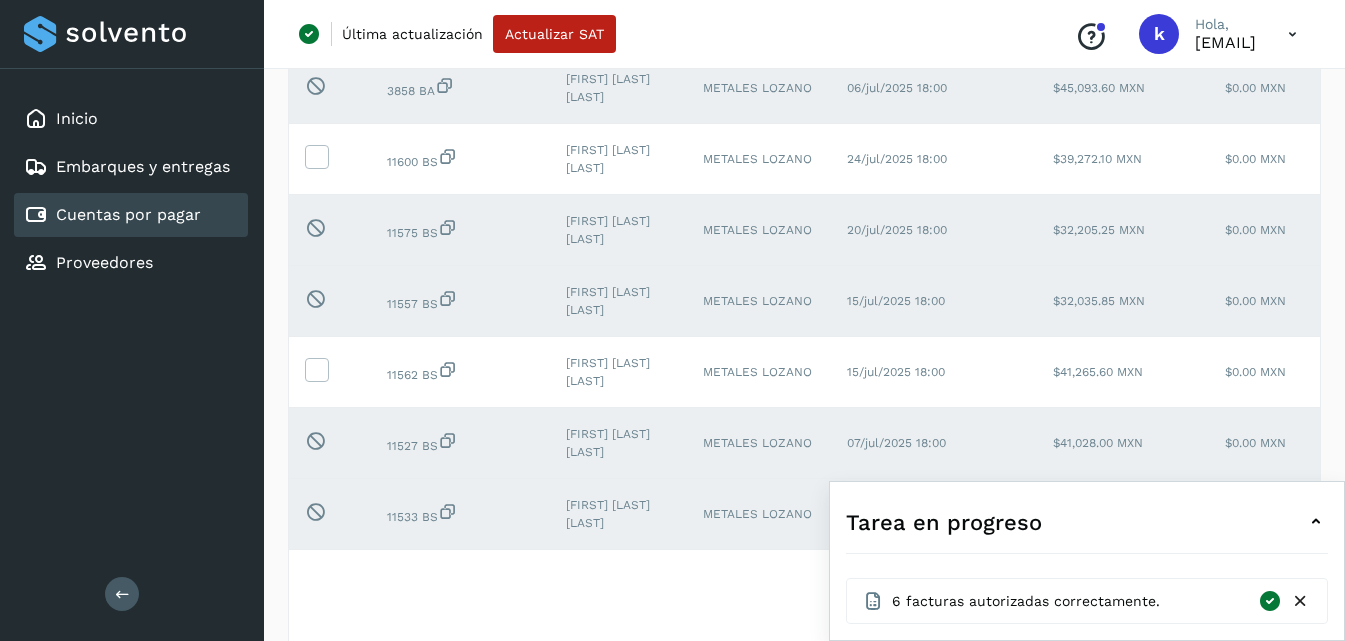scroll, scrollTop: 766, scrollLeft: 0, axis: vertical 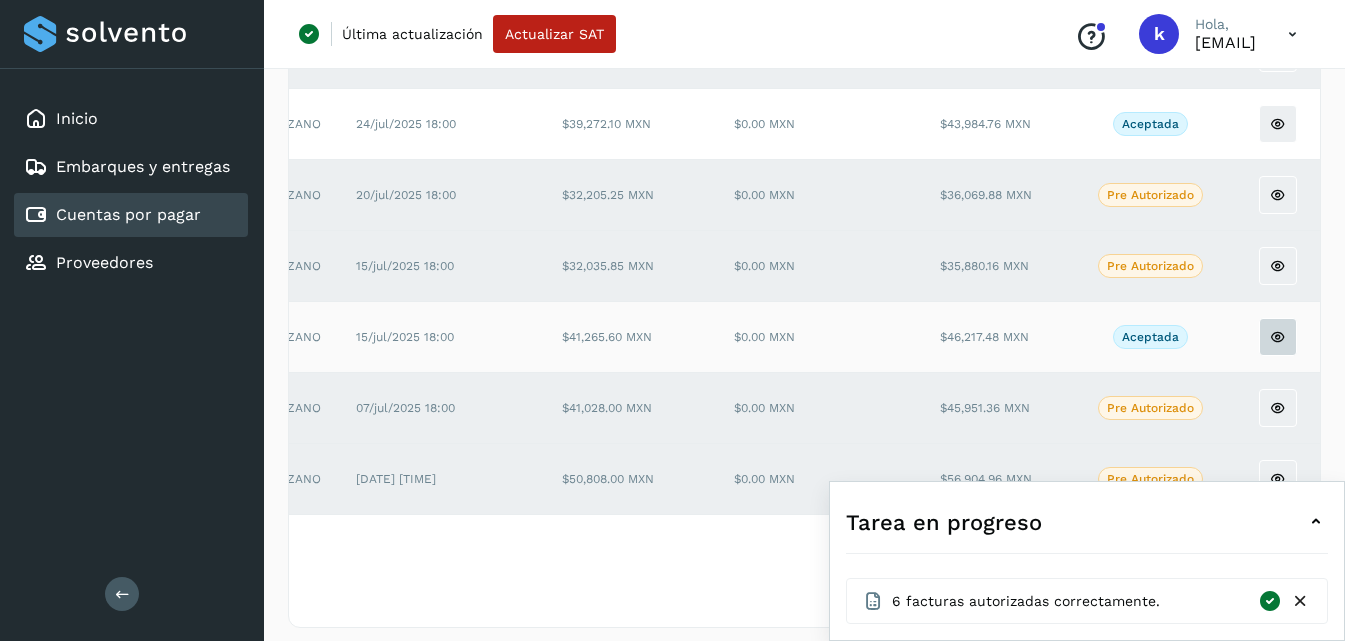 click at bounding box center [1278, -453] 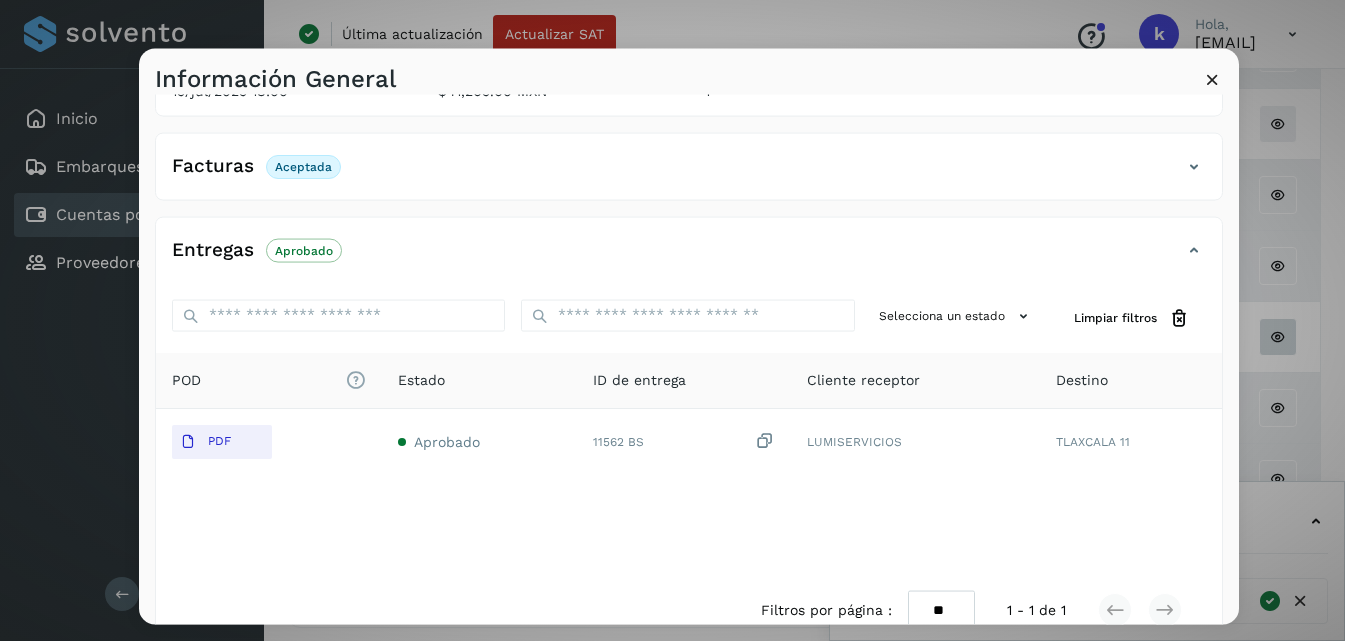 scroll, scrollTop: 300, scrollLeft: 0, axis: vertical 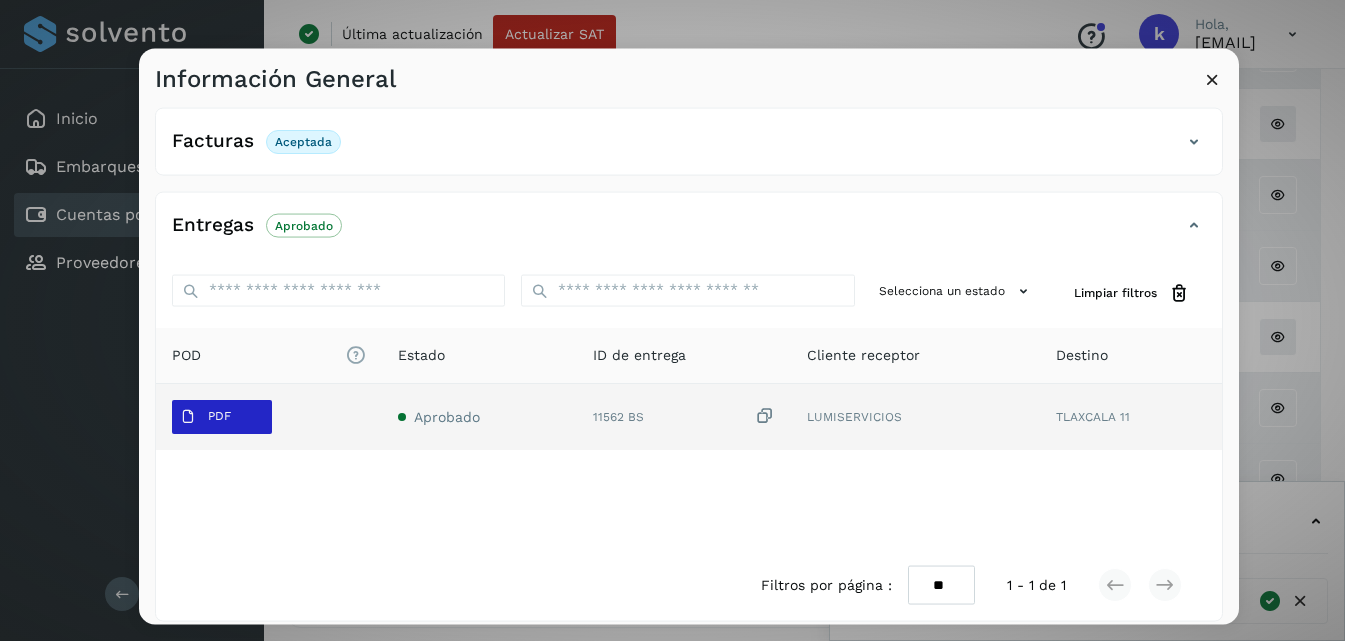 click on "PDF" at bounding box center [205, 416] 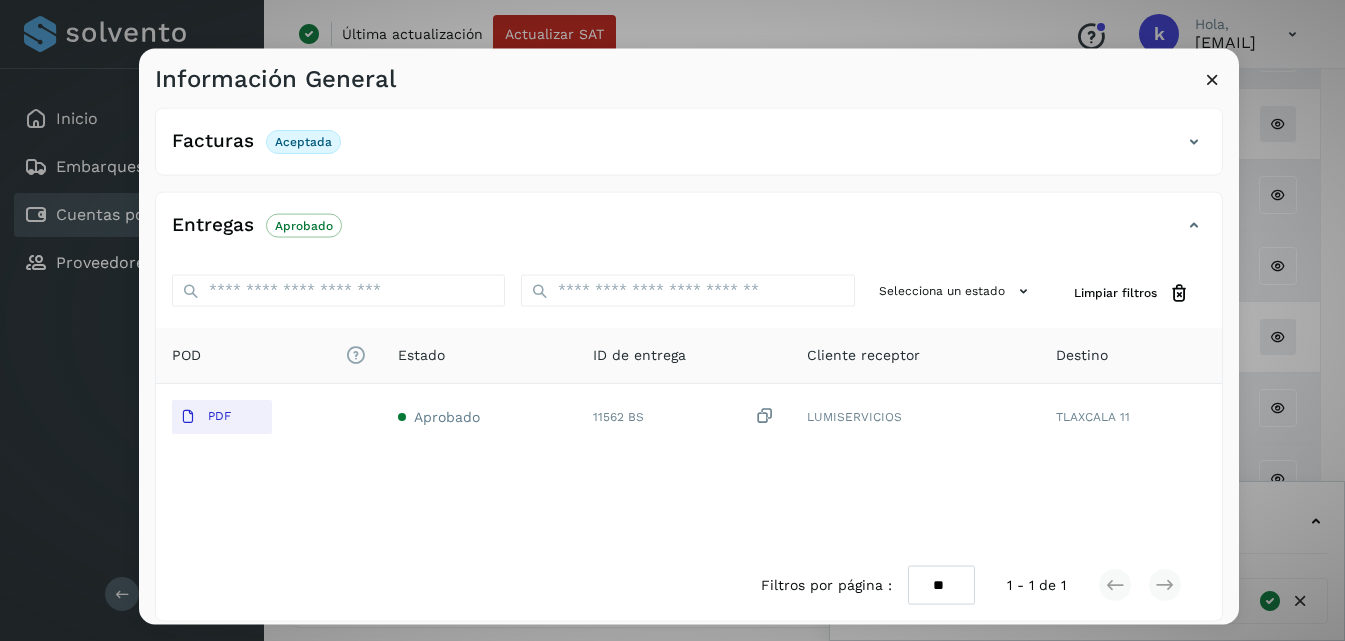click at bounding box center (1212, 78) 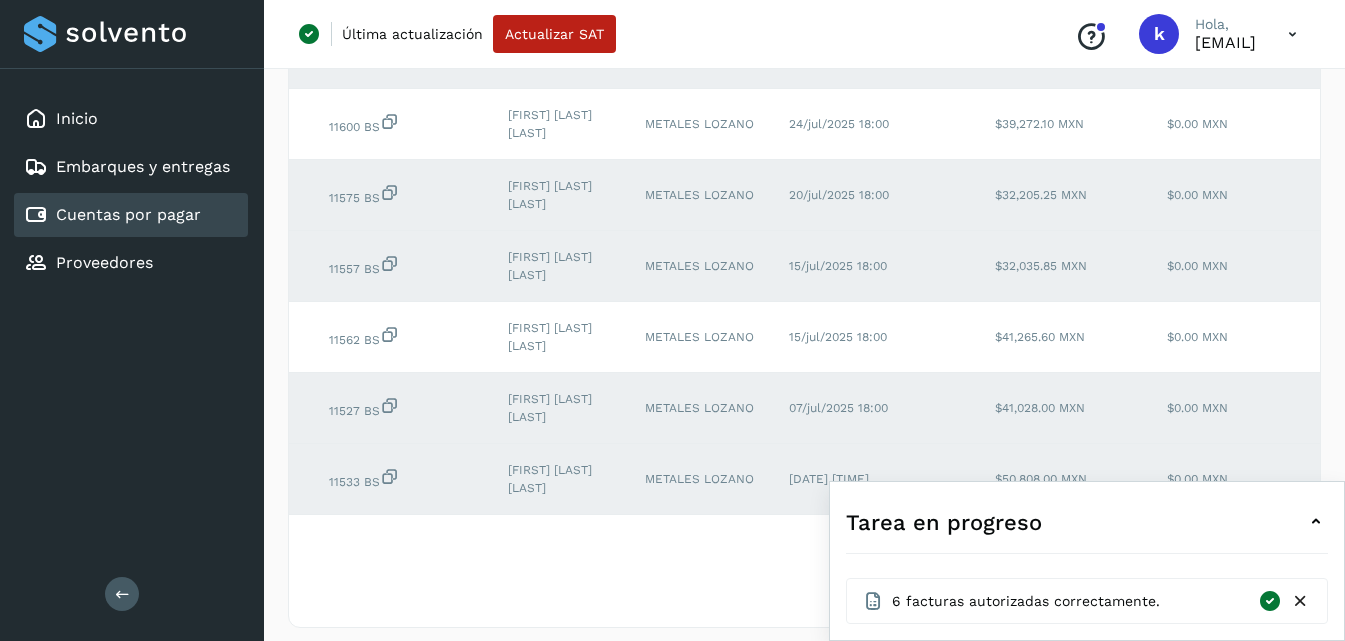 scroll, scrollTop: 0, scrollLeft: 0, axis: both 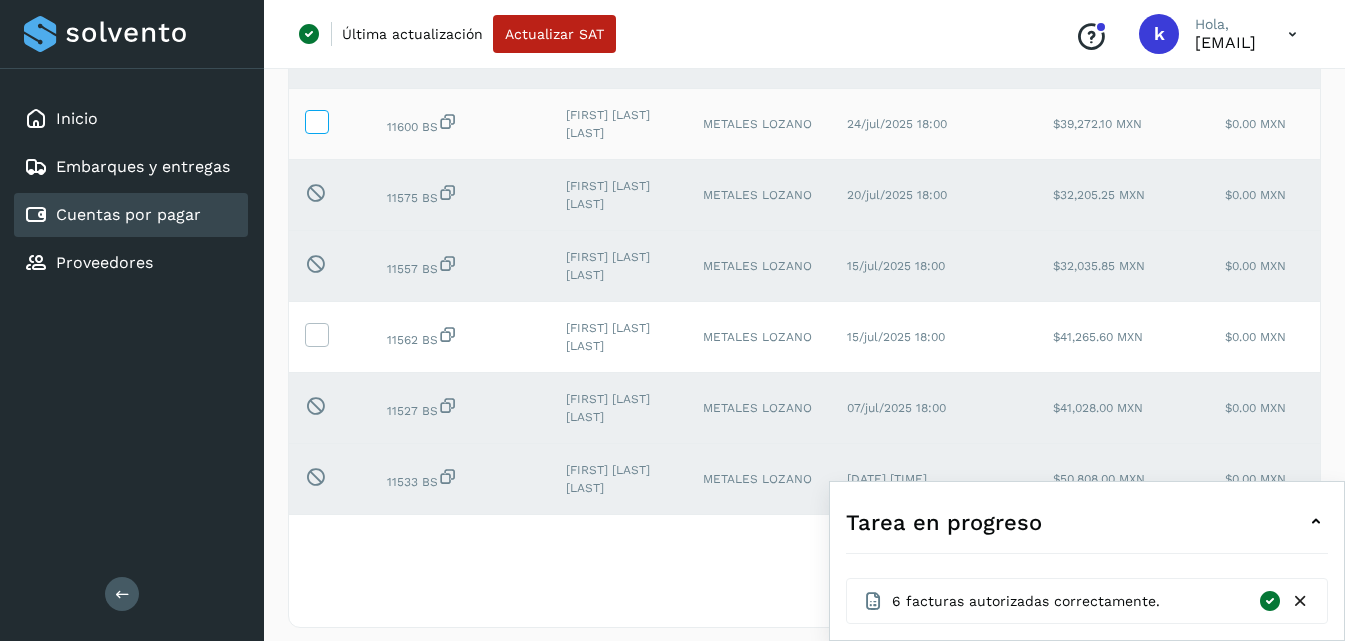 click at bounding box center (316, 120) 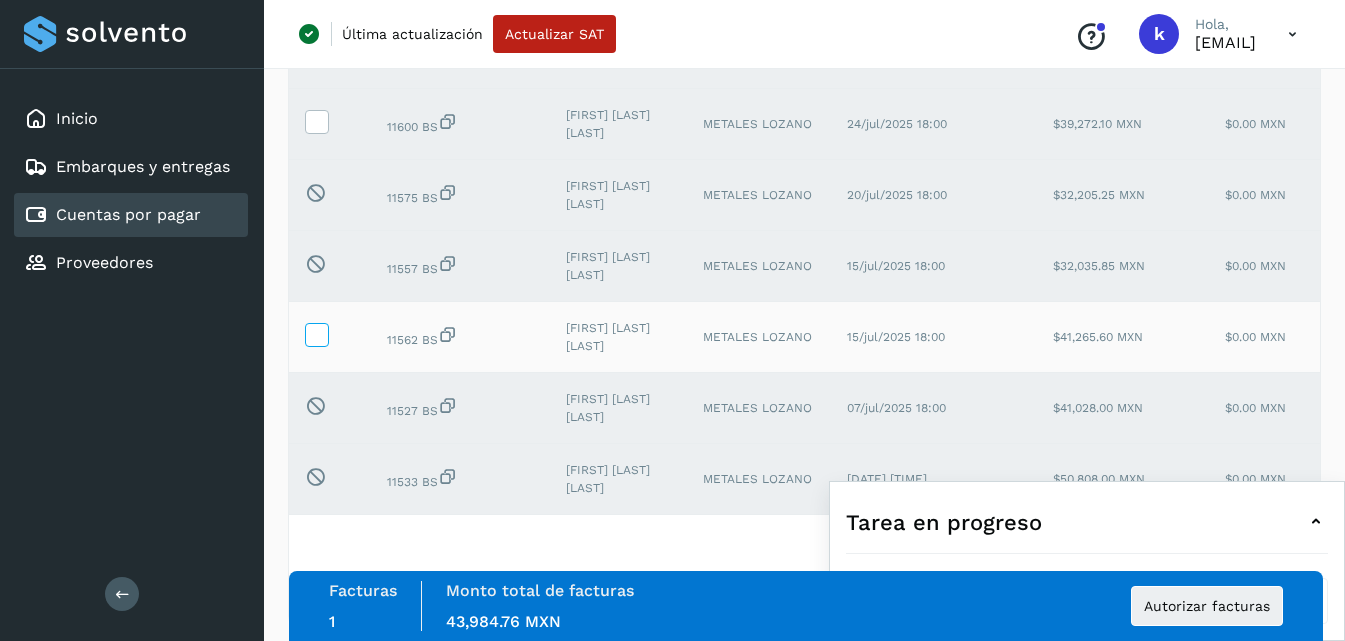 click at bounding box center (316, 333) 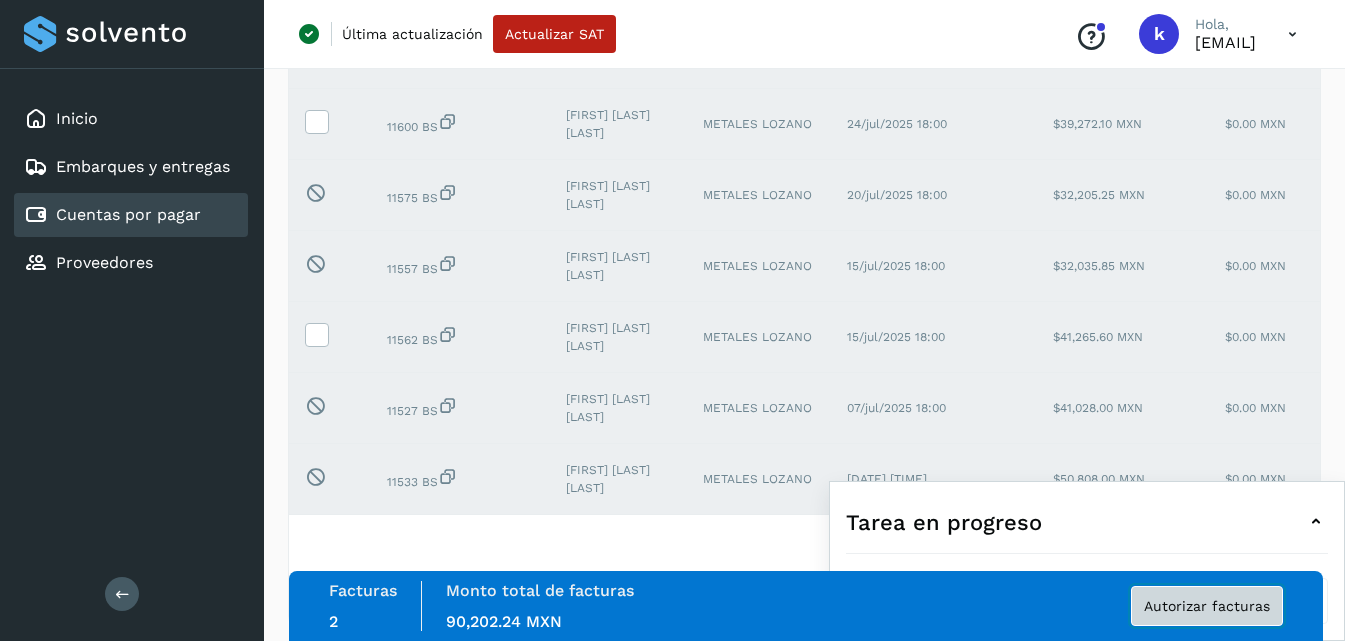 click on "Autorizar facturas" 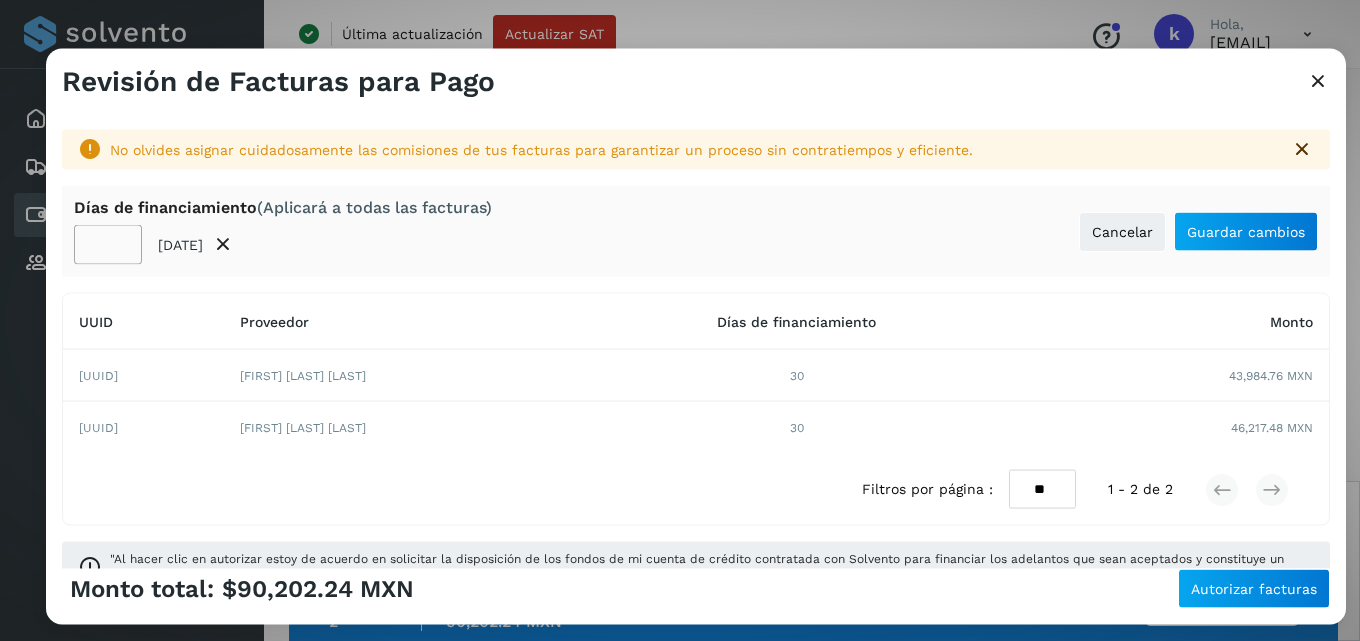 click on "**" 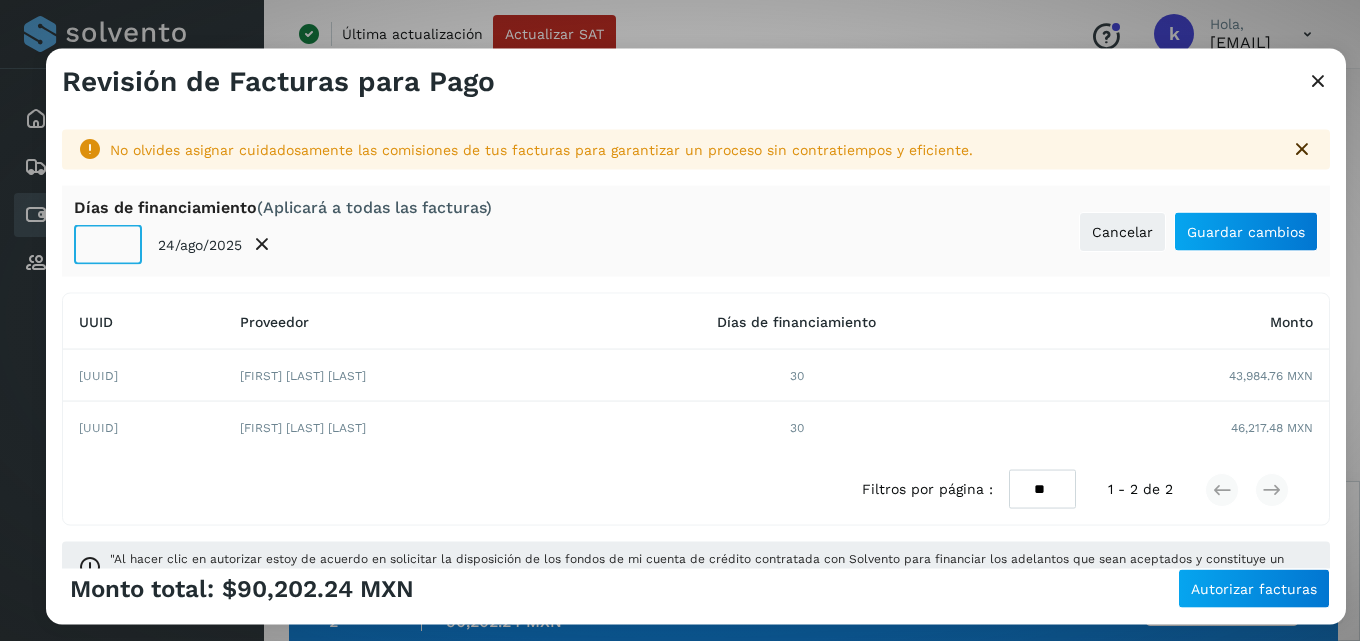 click on "**" 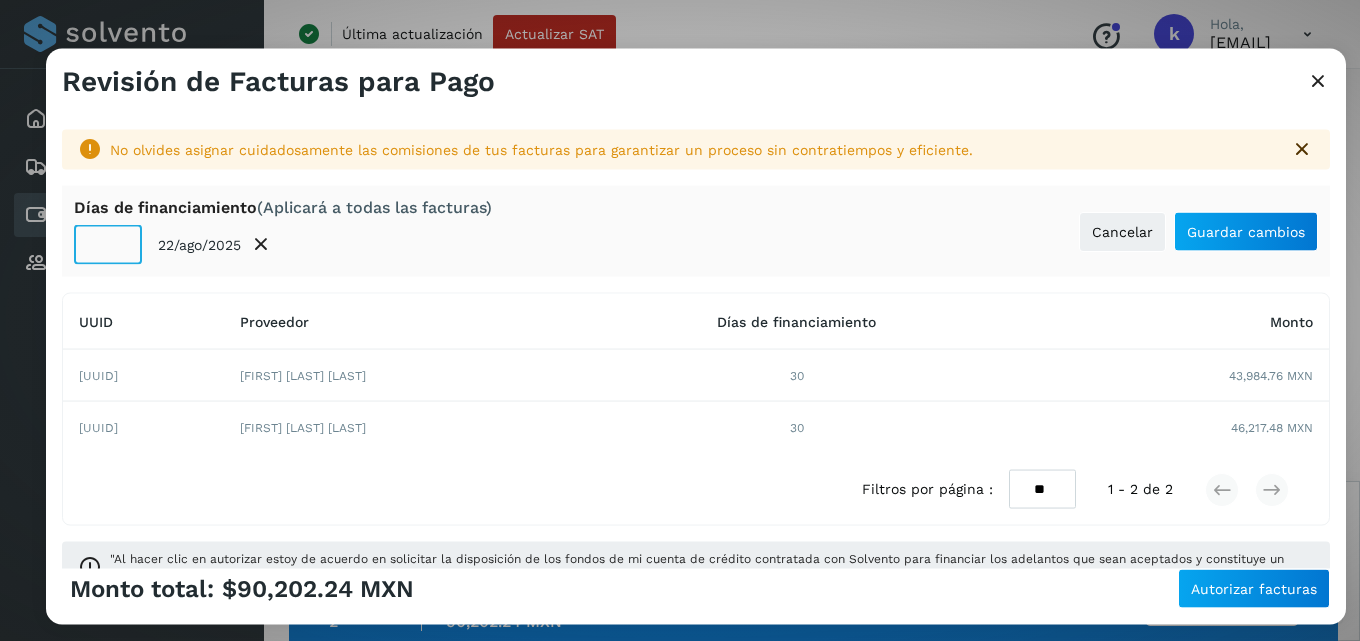 click on "**" 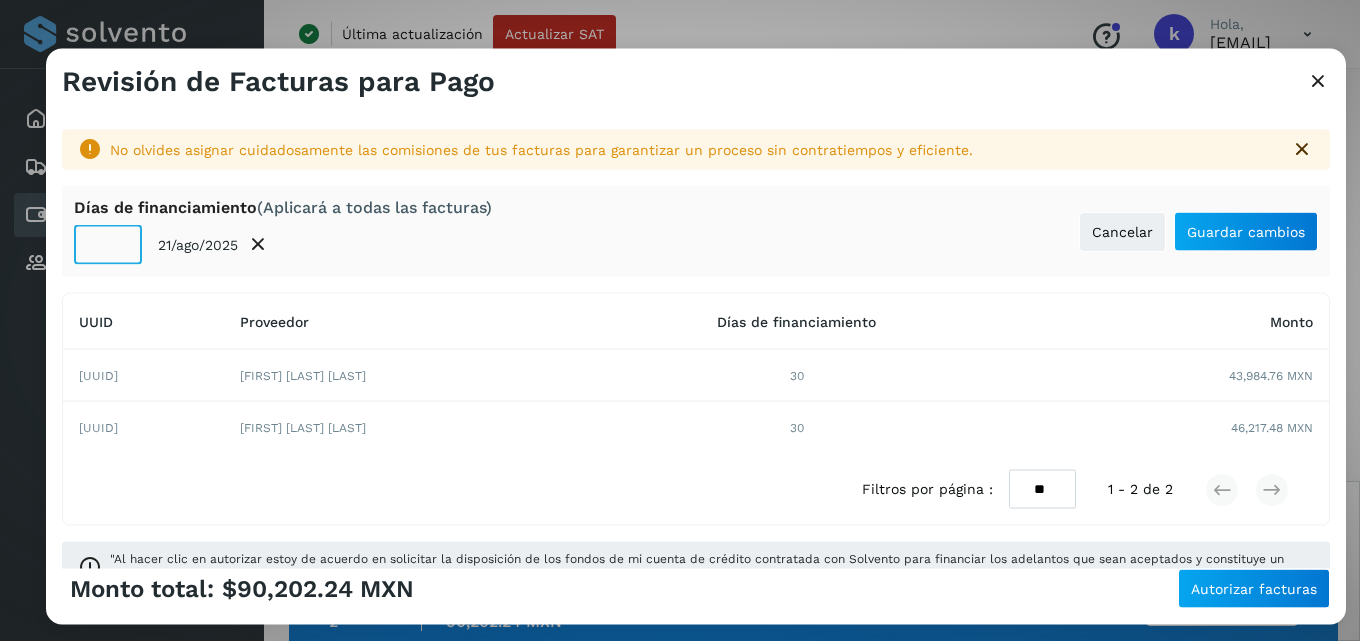 click on "**" 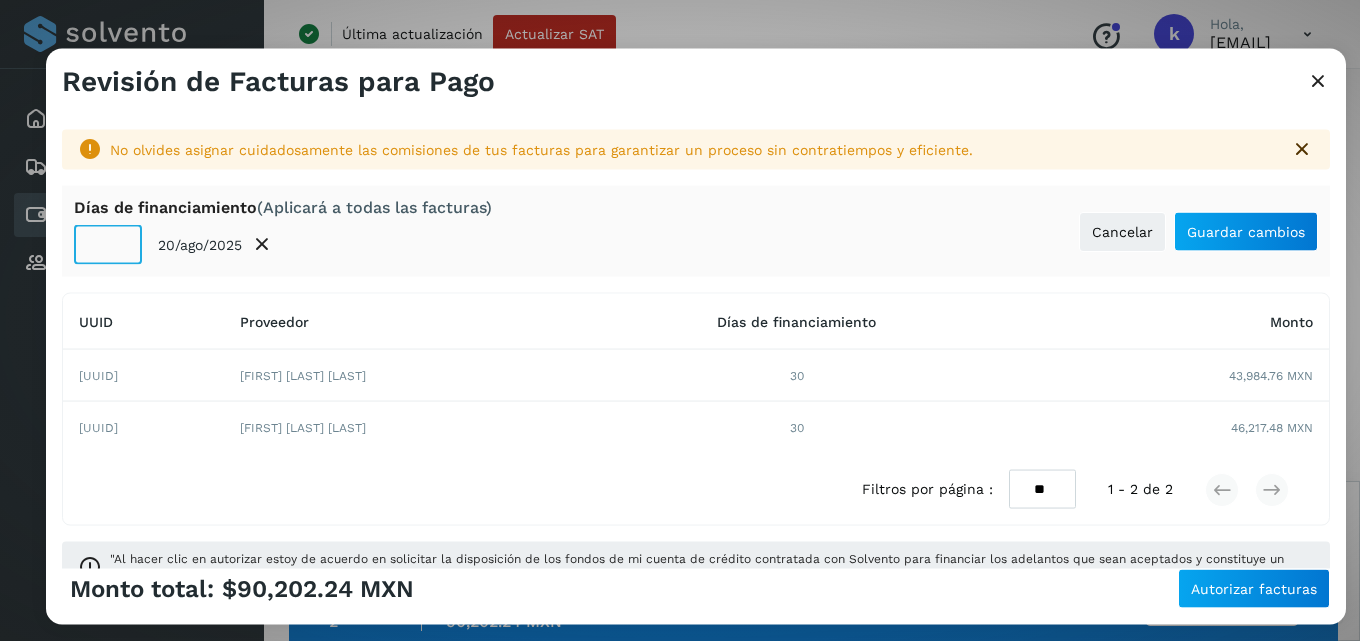 click on "**" 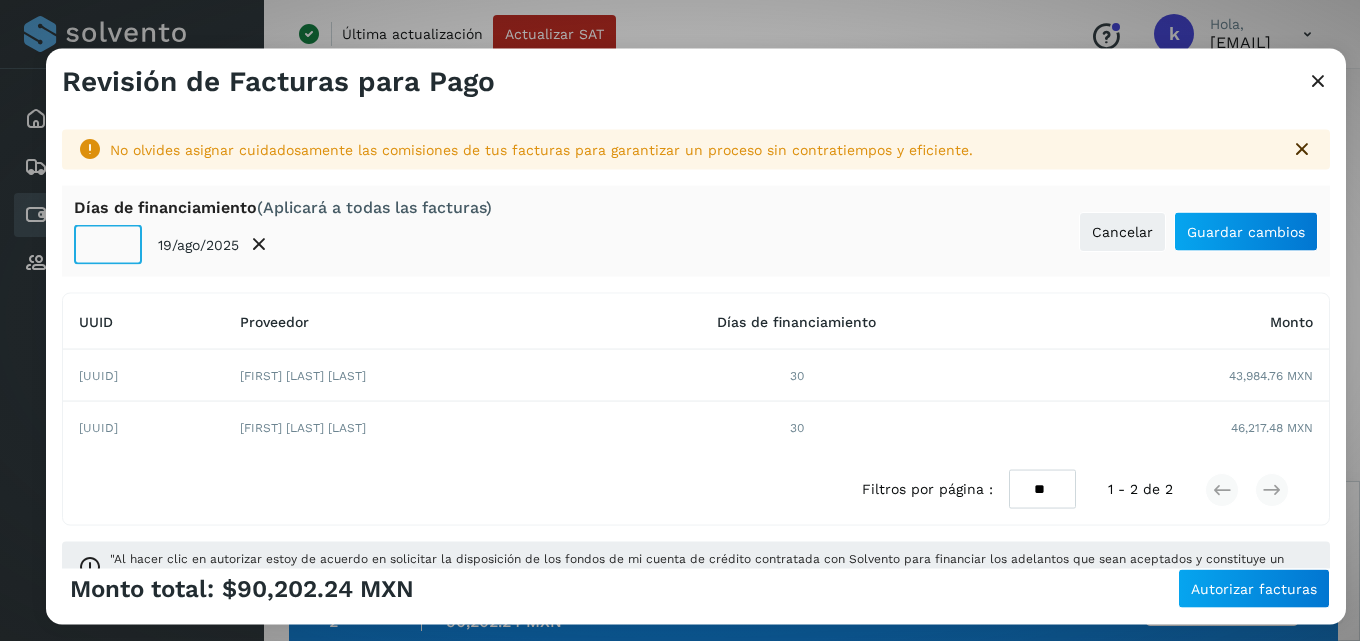 click on "**" 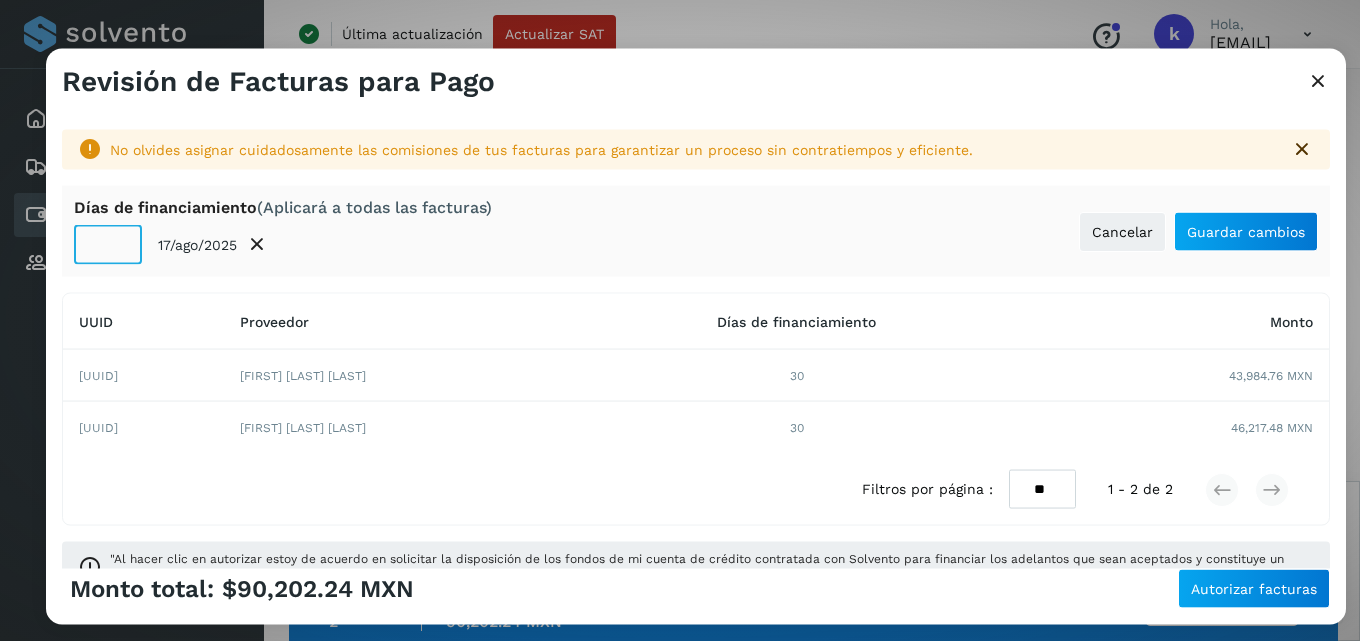 click on "**" 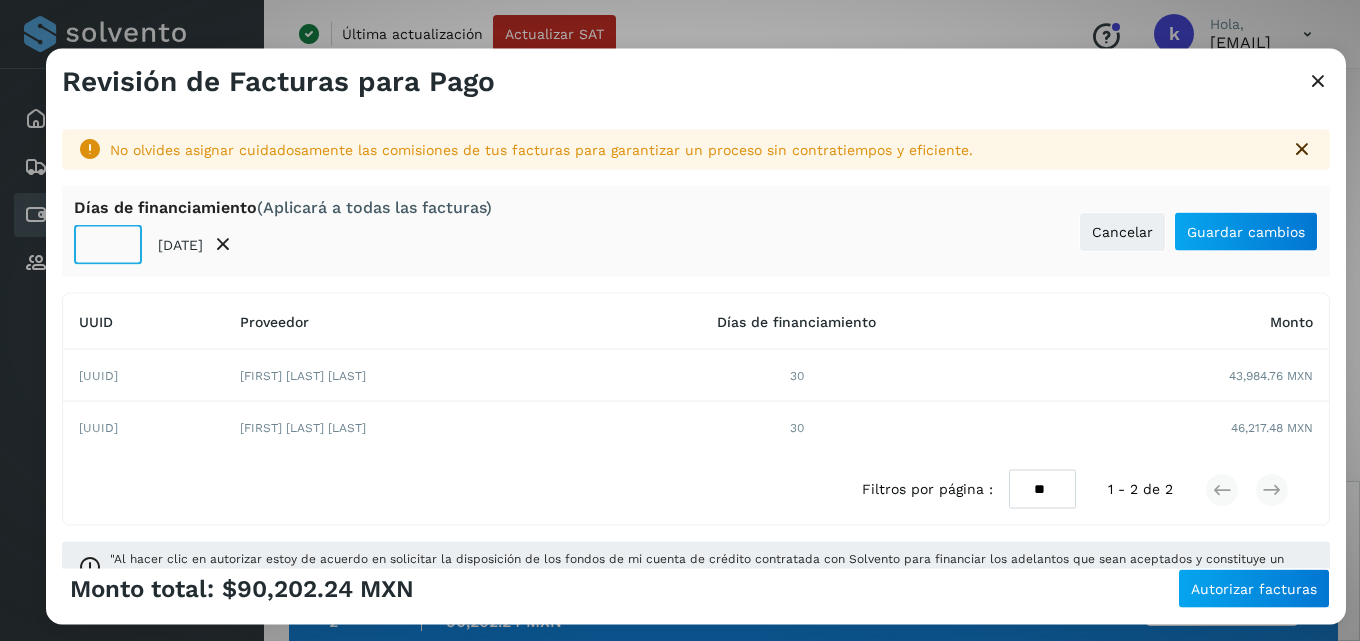 click on "*" 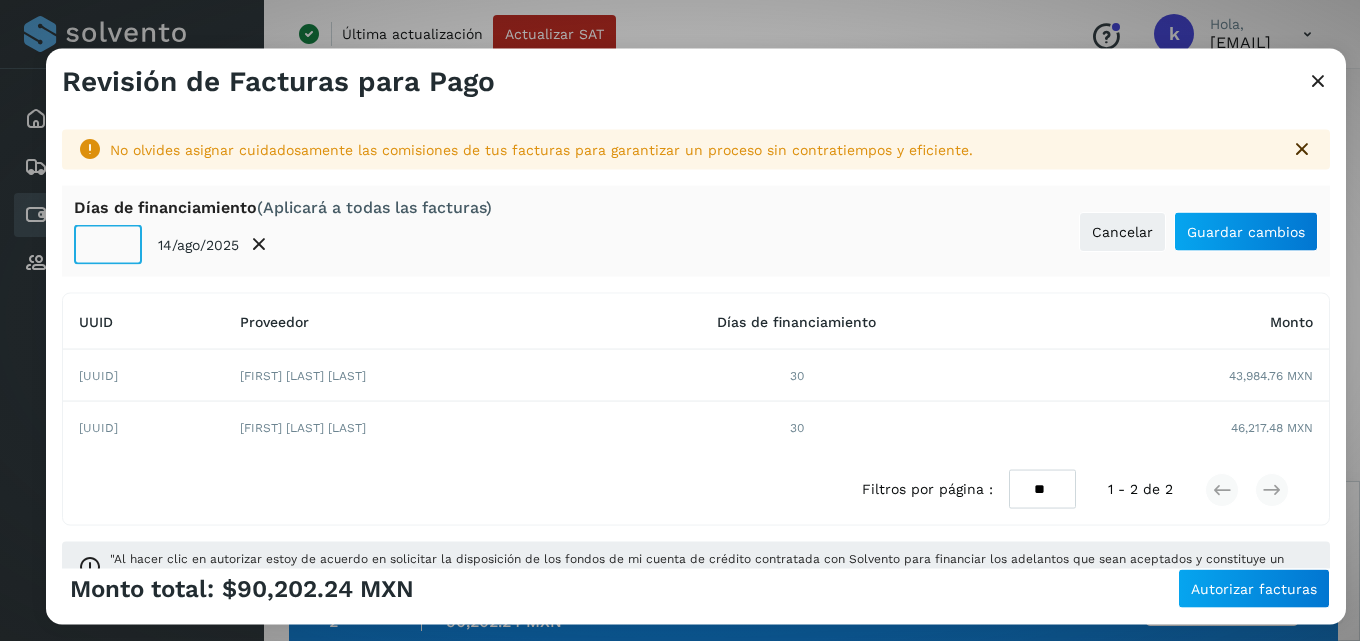 type on "*" 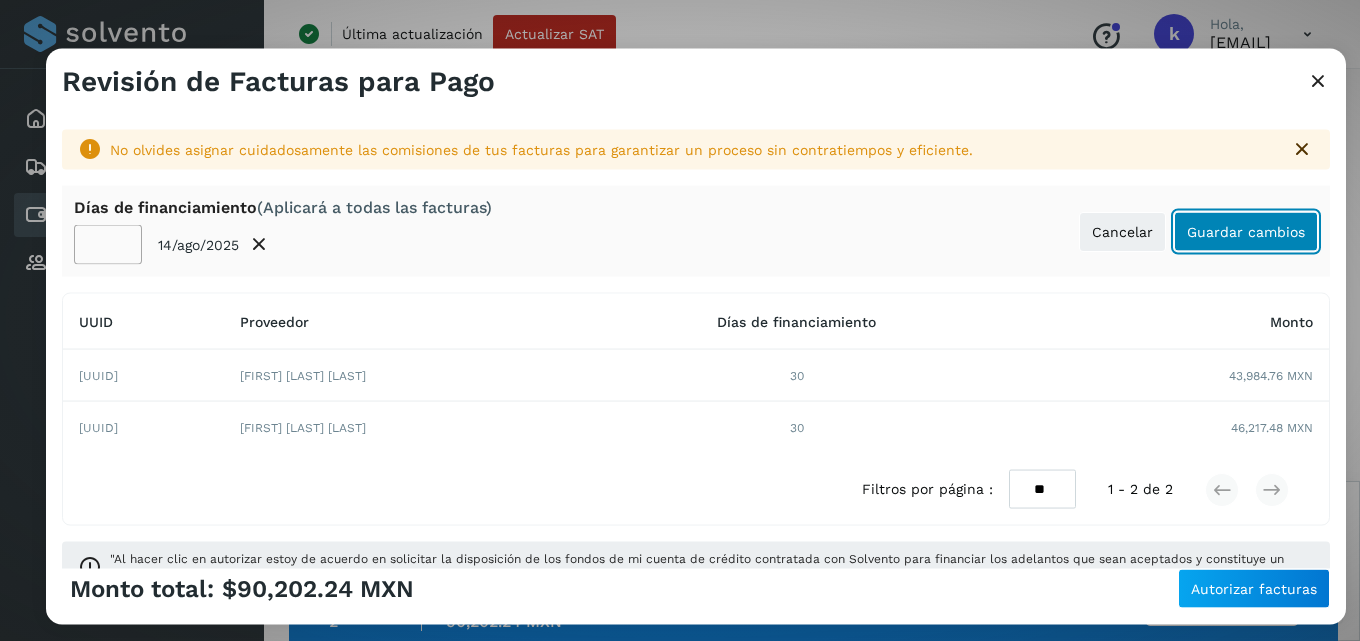 click on "Guardar cambios" 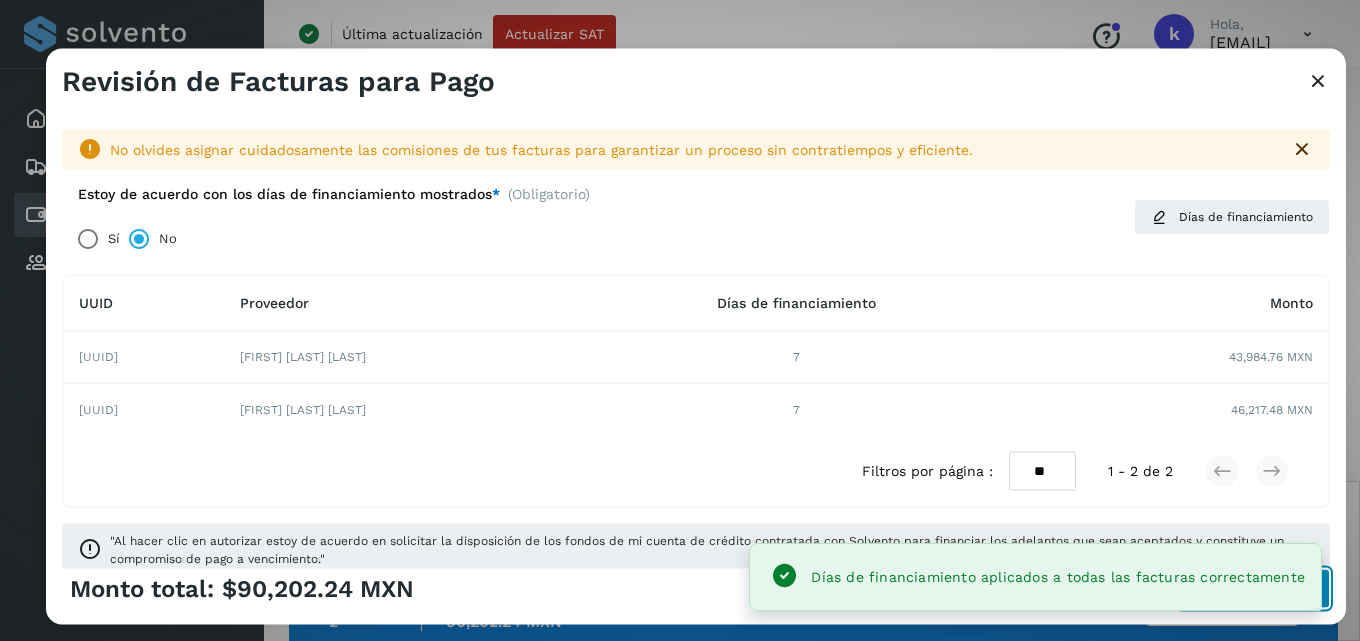 click on "Autorizar facturas" at bounding box center (1254, 589) 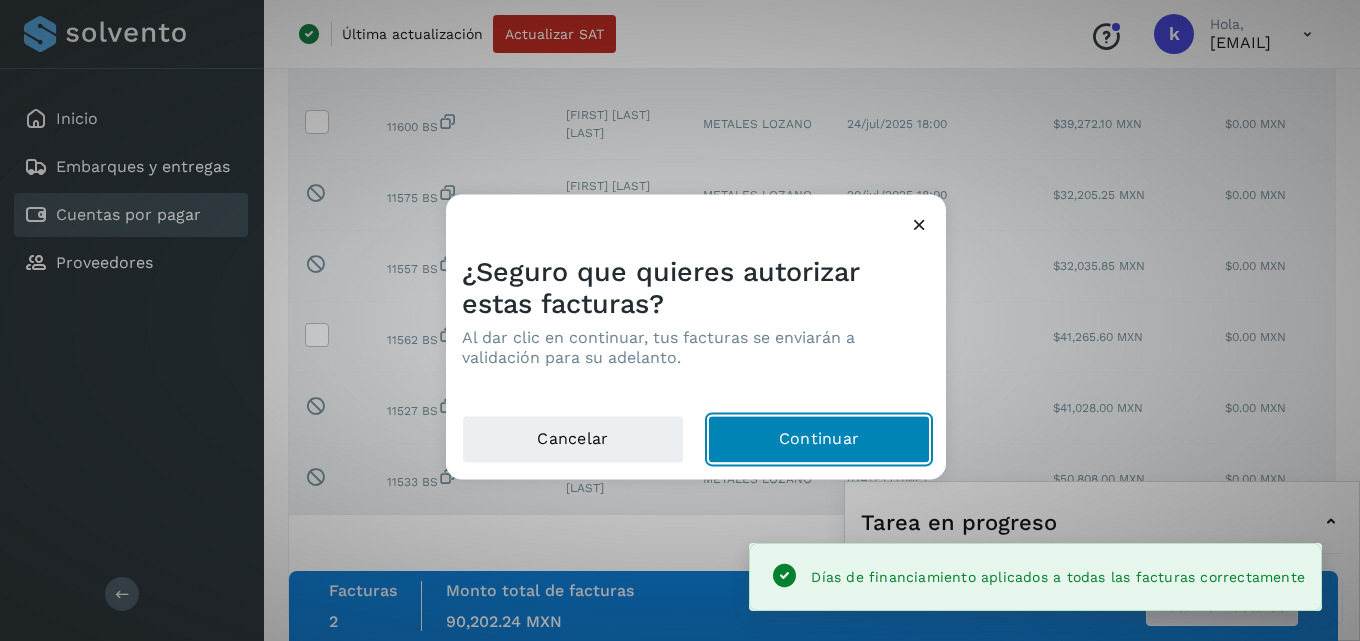 click on "Continuar" 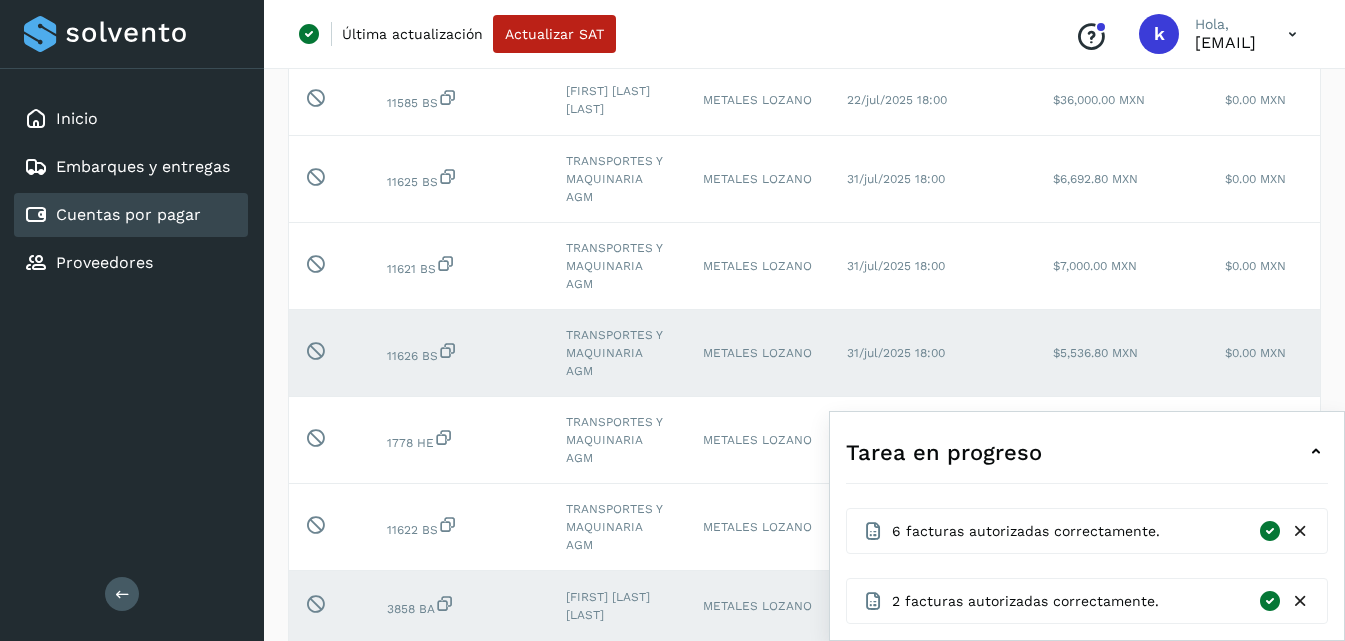scroll, scrollTop: 682, scrollLeft: 0, axis: vertical 